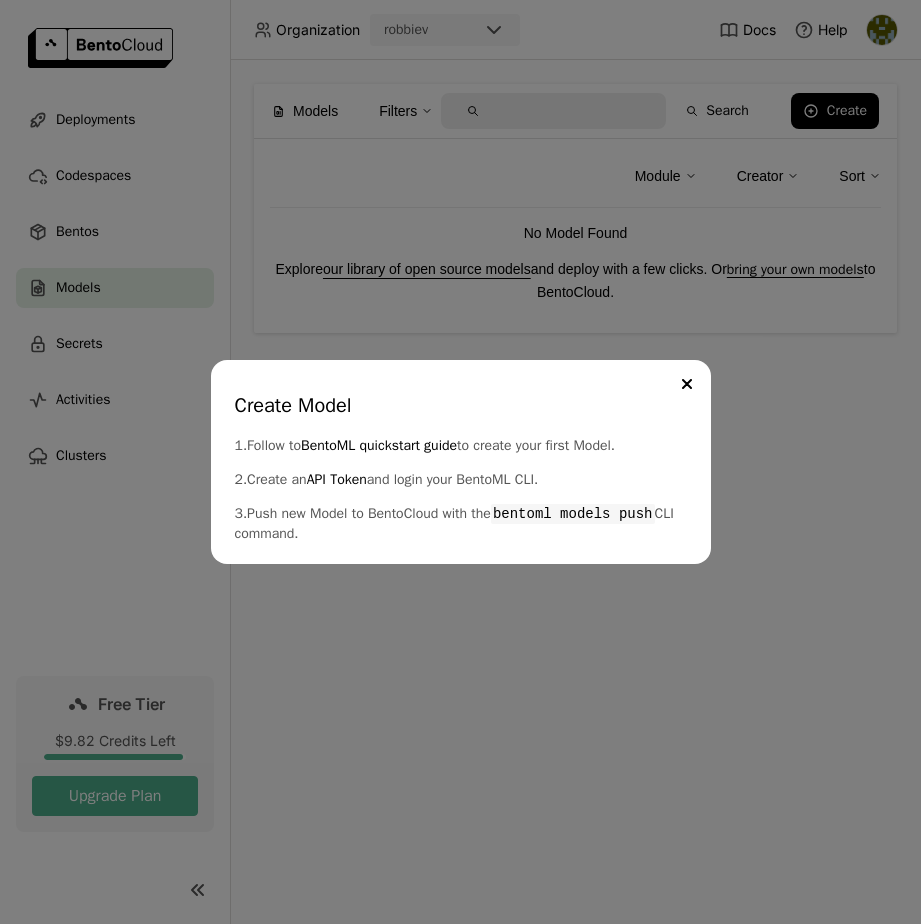 scroll, scrollTop: 0, scrollLeft: 0, axis: both 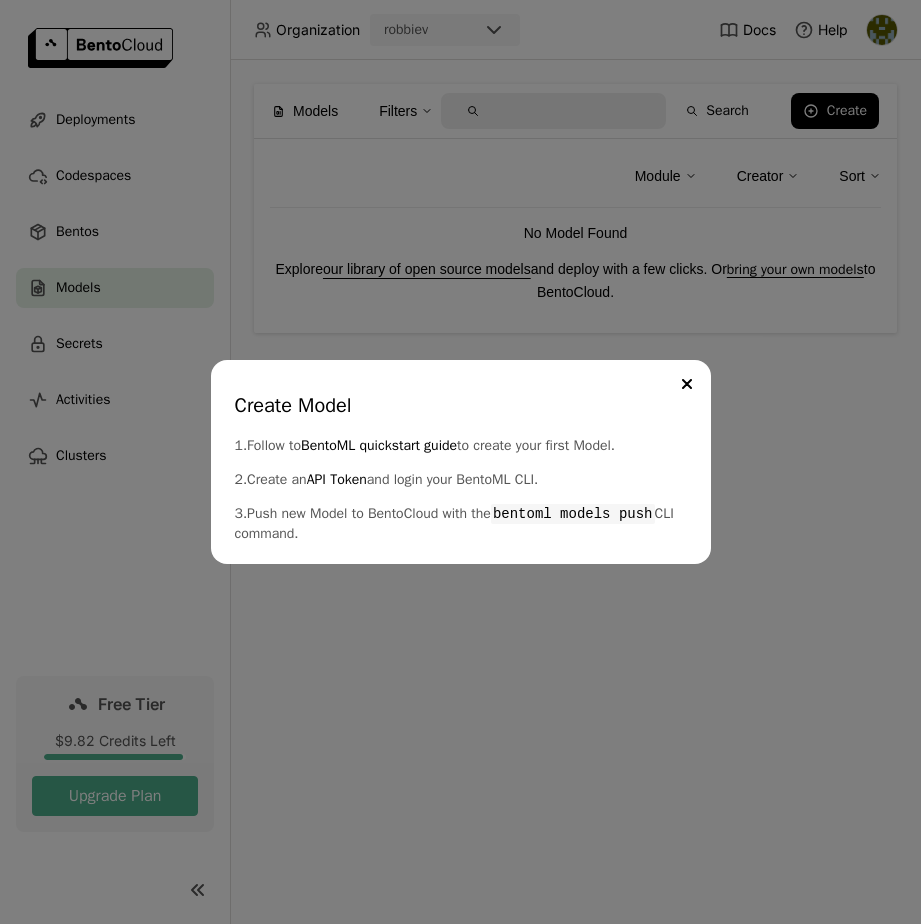 click on "Create Model 1.  Follow to  BentoML quickstart guide  to create your first Model. 2.  Create an  API Token  and login your BentoML CLI. 3.  Push new Model to BentoCloud with the  bentoml models push  CLI command." at bounding box center (460, 462) 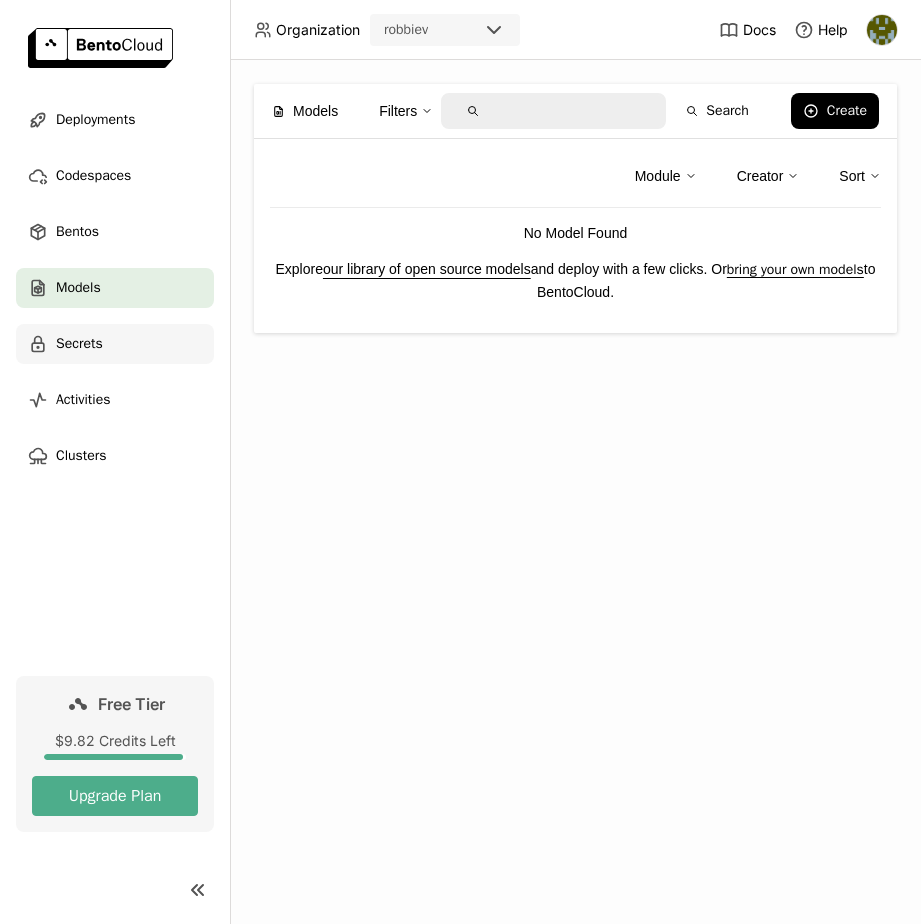 click on "Secrets" at bounding box center (79, 344) 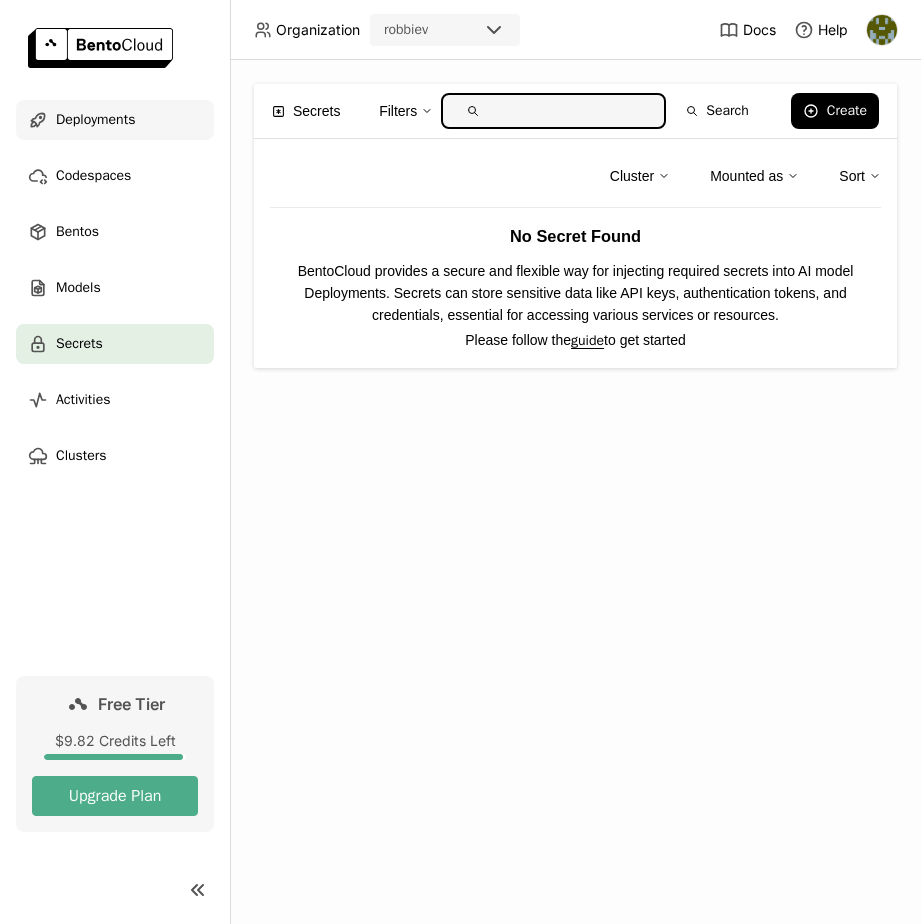click on "Deployments" at bounding box center [115, 120] 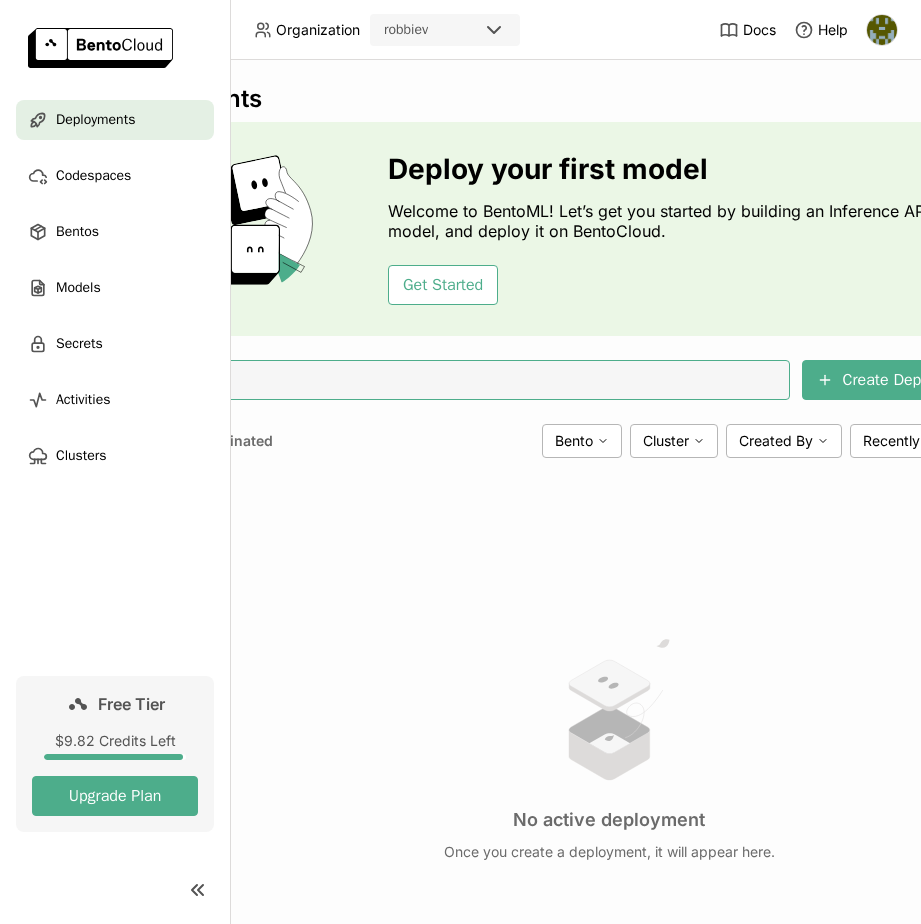 scroll, scrollTop: 0, scrollLeft: 357, axis: horizontal 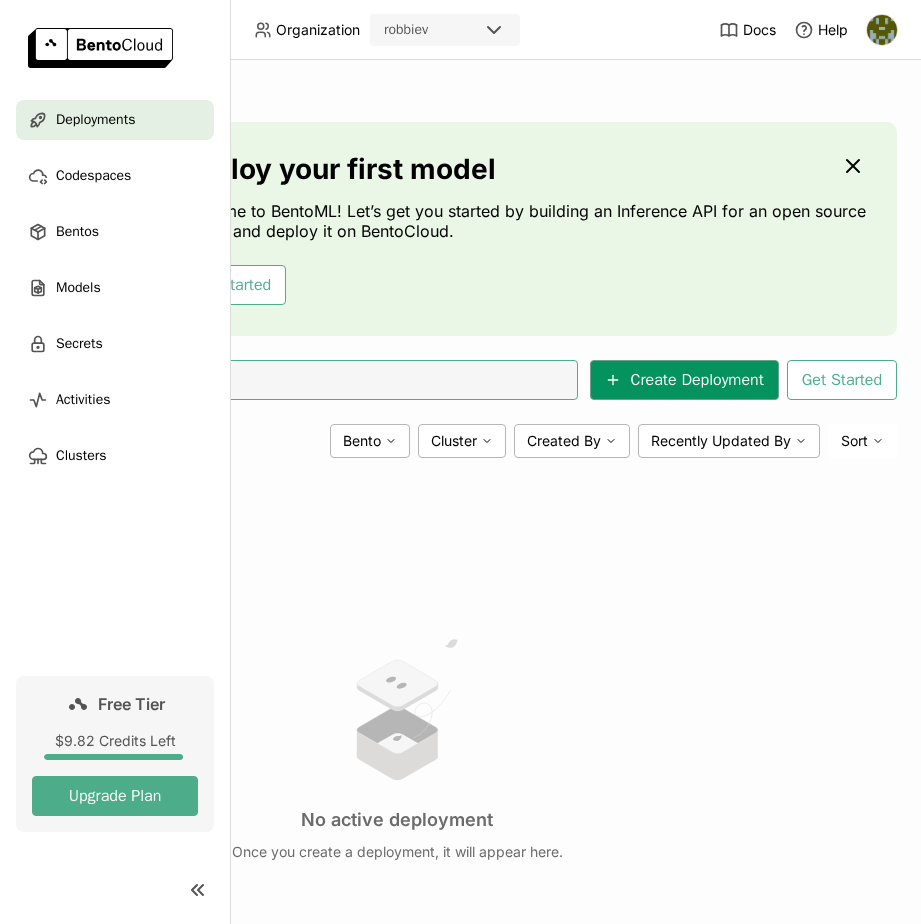 click on "Create Deployment" at bounding box center [684, 380] 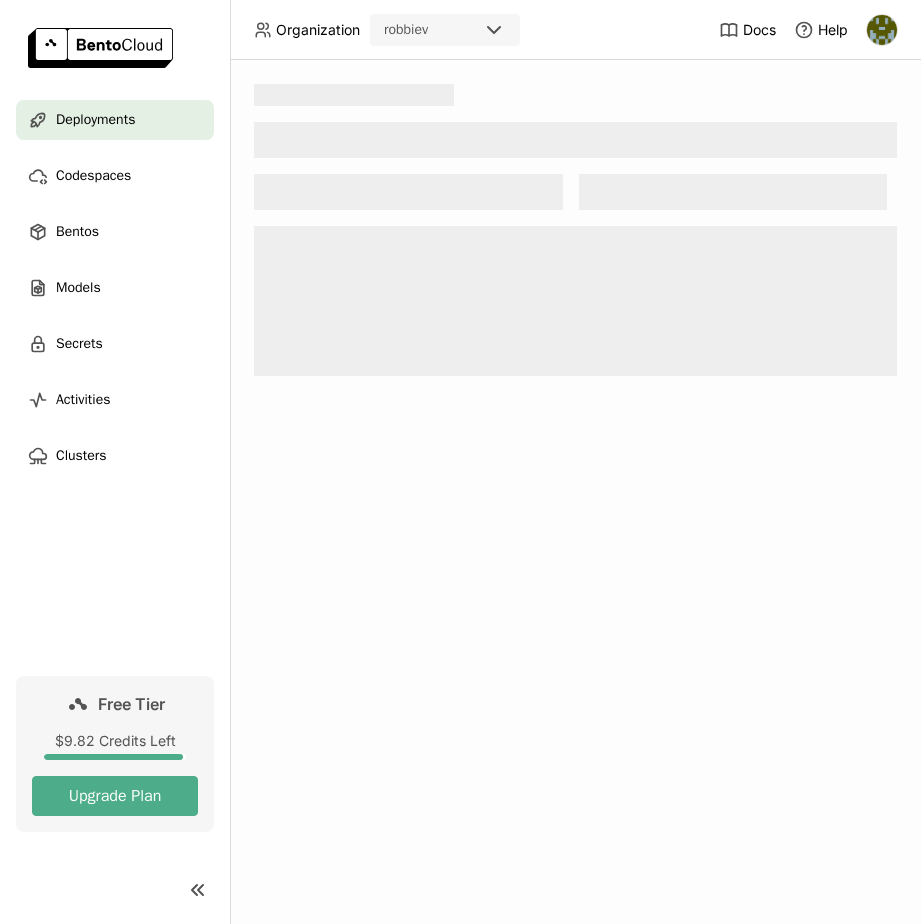 scroll, scrollTop: 0, scrollLeft: 0, axis: both 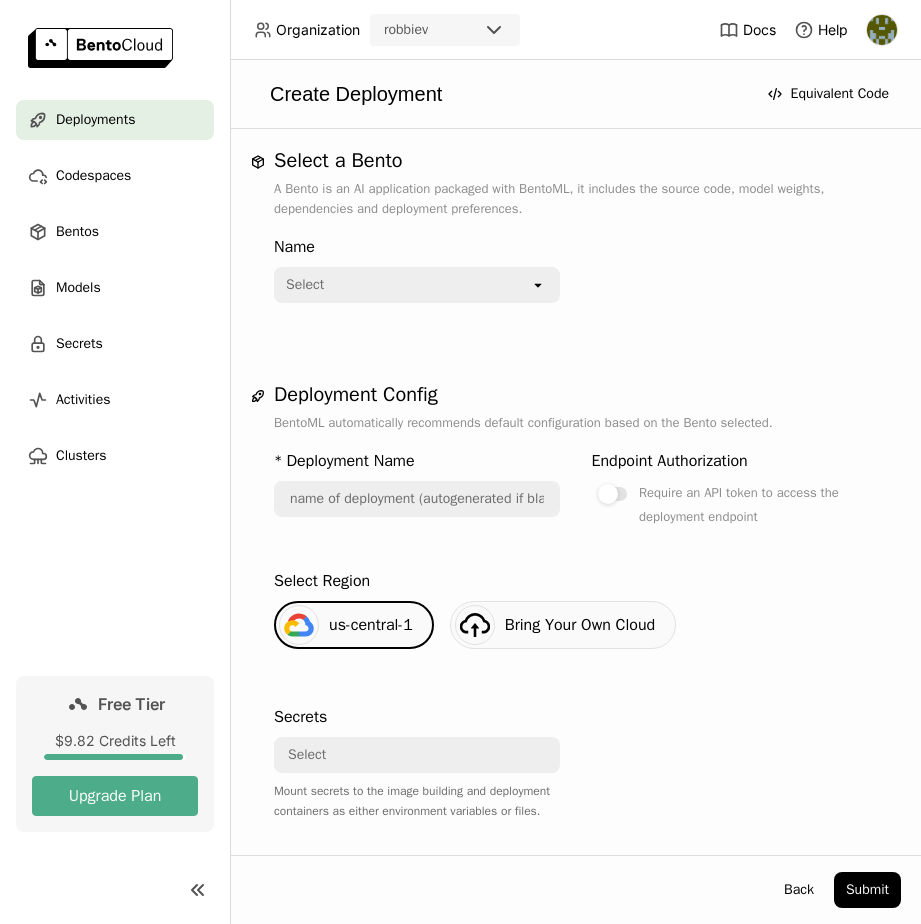 click on "Select" at bounding box center [403, 285] 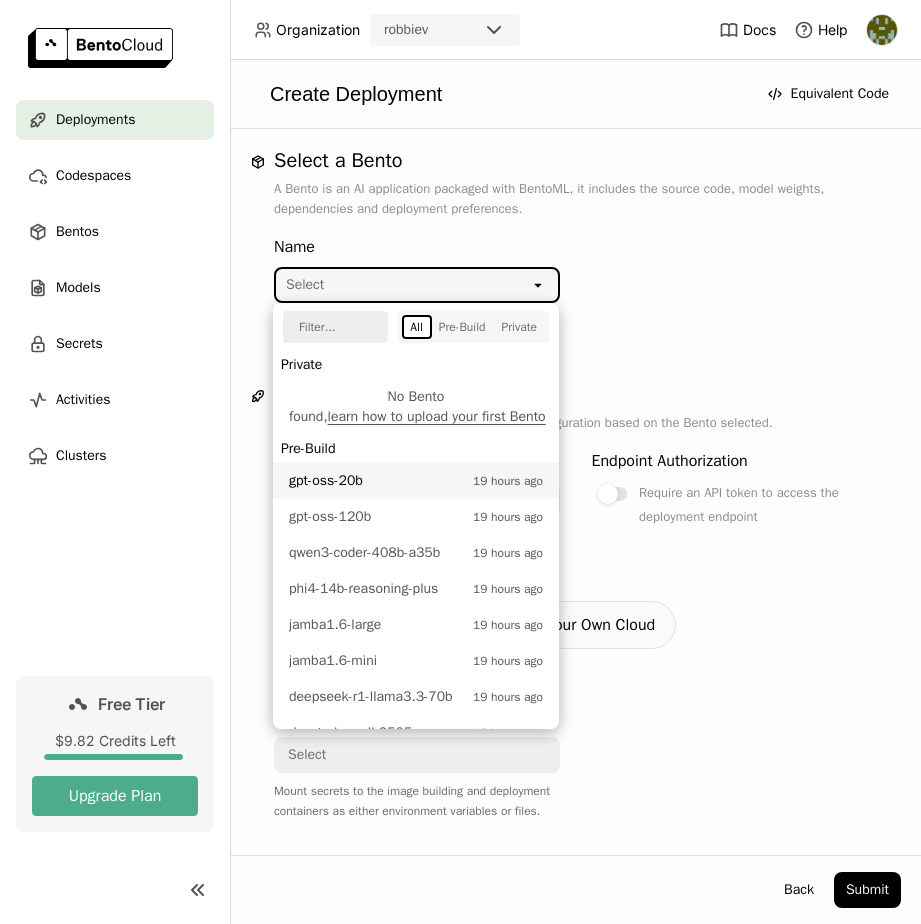 click on "gpt-oss-20b [TIME] ago" at bounding box center [416, 481] 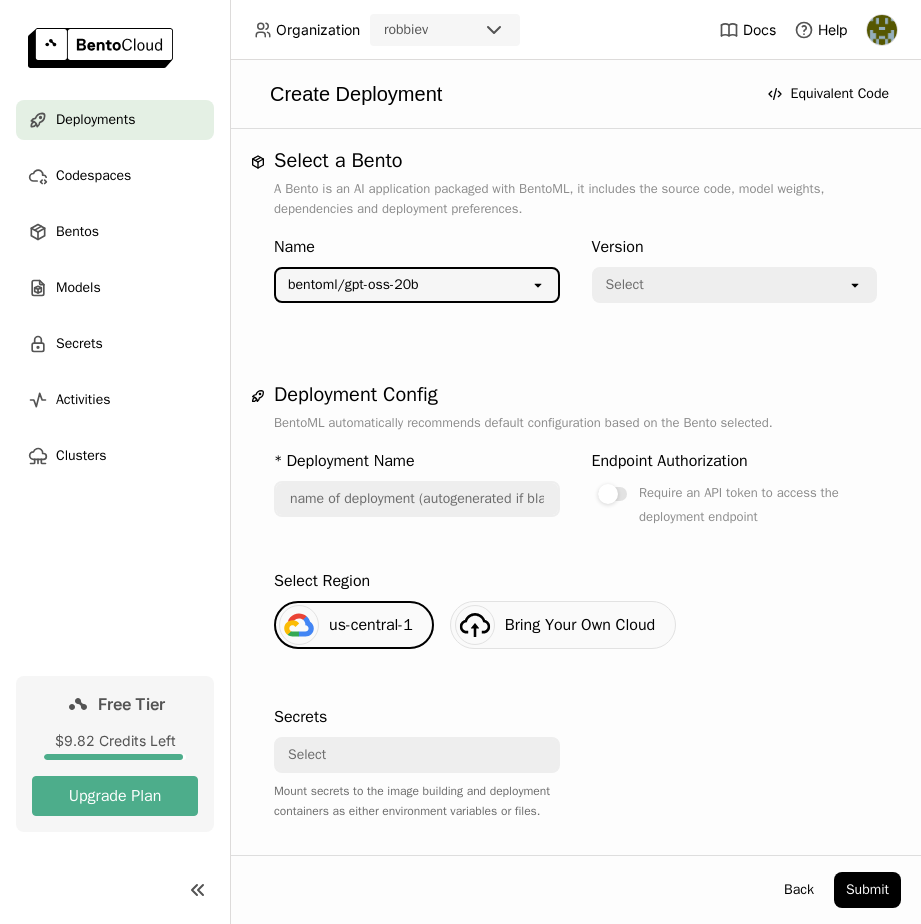 type on "gpt-oss-20-b-xwbp" 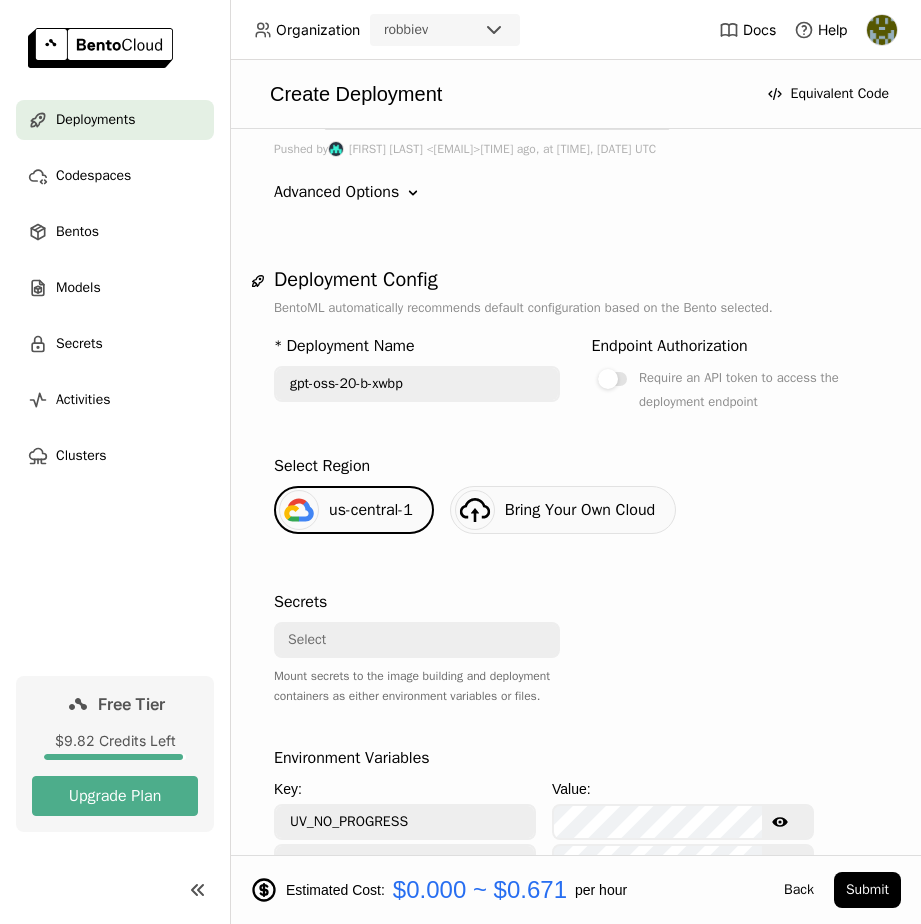 scroll, scrollTop: 305, scrollLeft: 0, axis: vertical 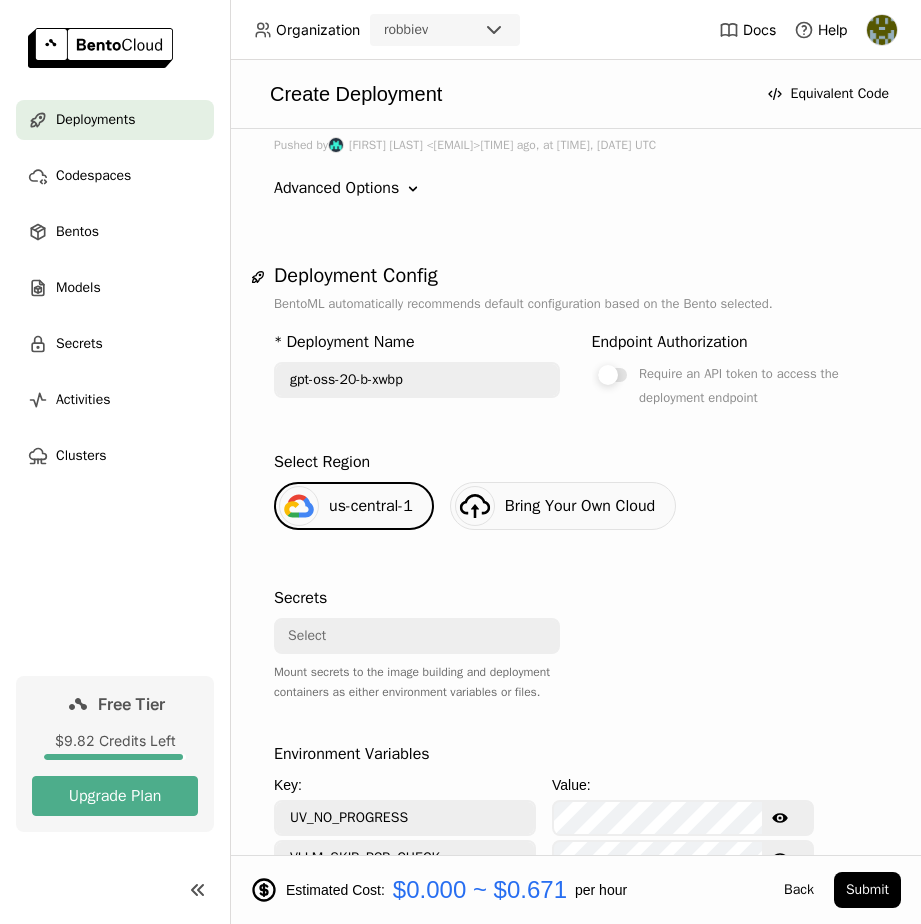 click at bounding box center (608, 375) 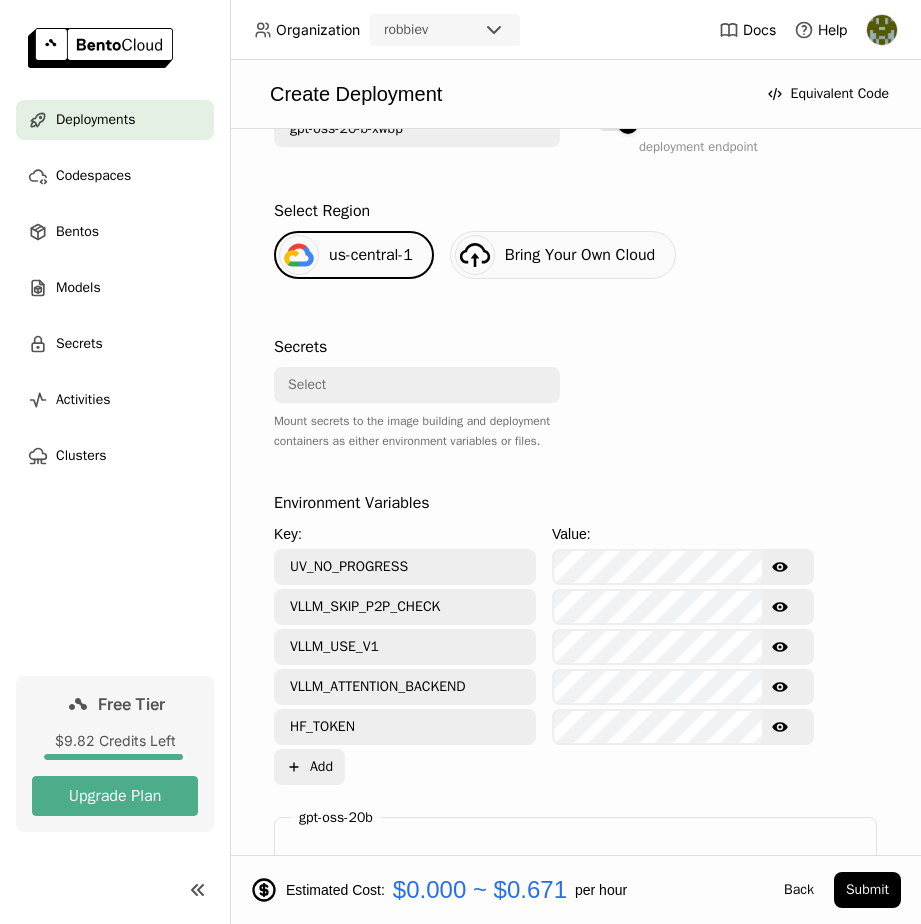 scroll, scrollTop: 577, scrollLeft: 0, axis: vertical 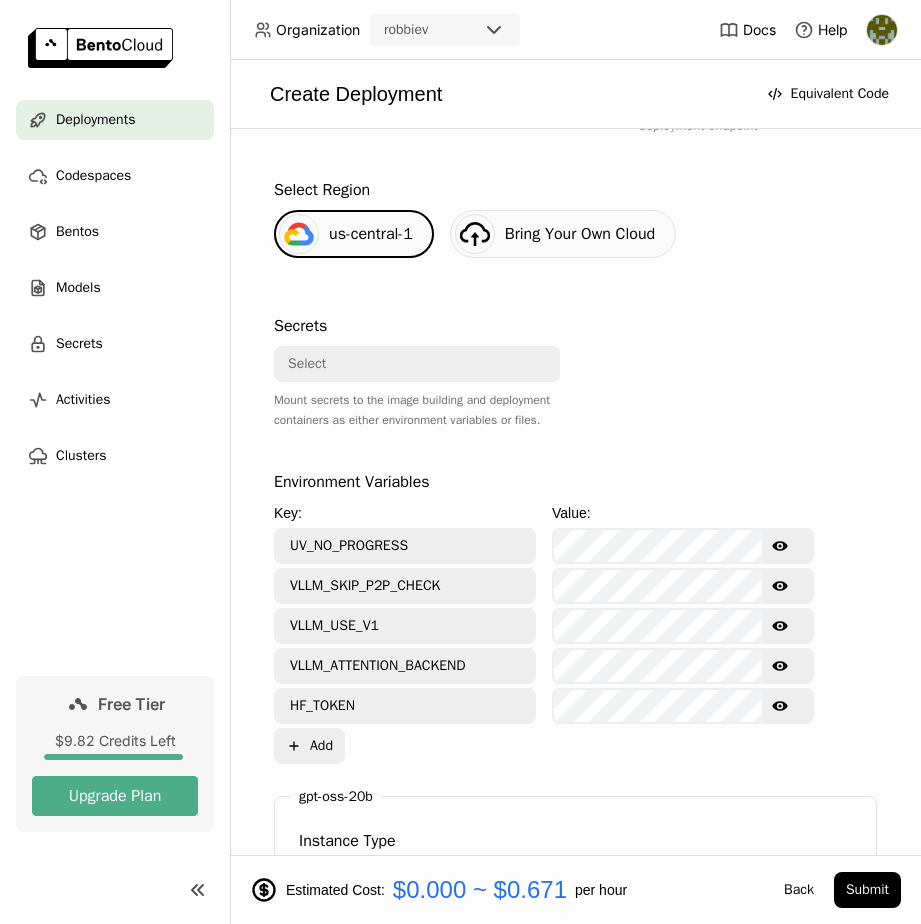 click on "Select" at bounding box center [411, 364] 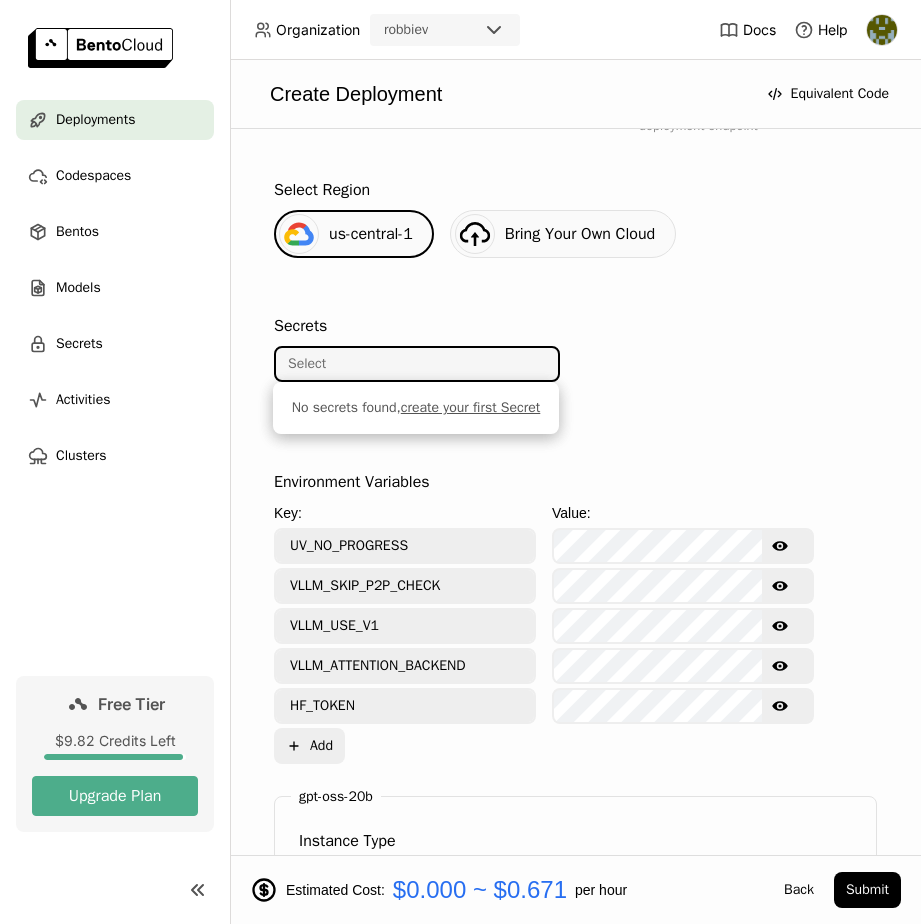 click on "create your first Secret" at bounding box center (471, 407) 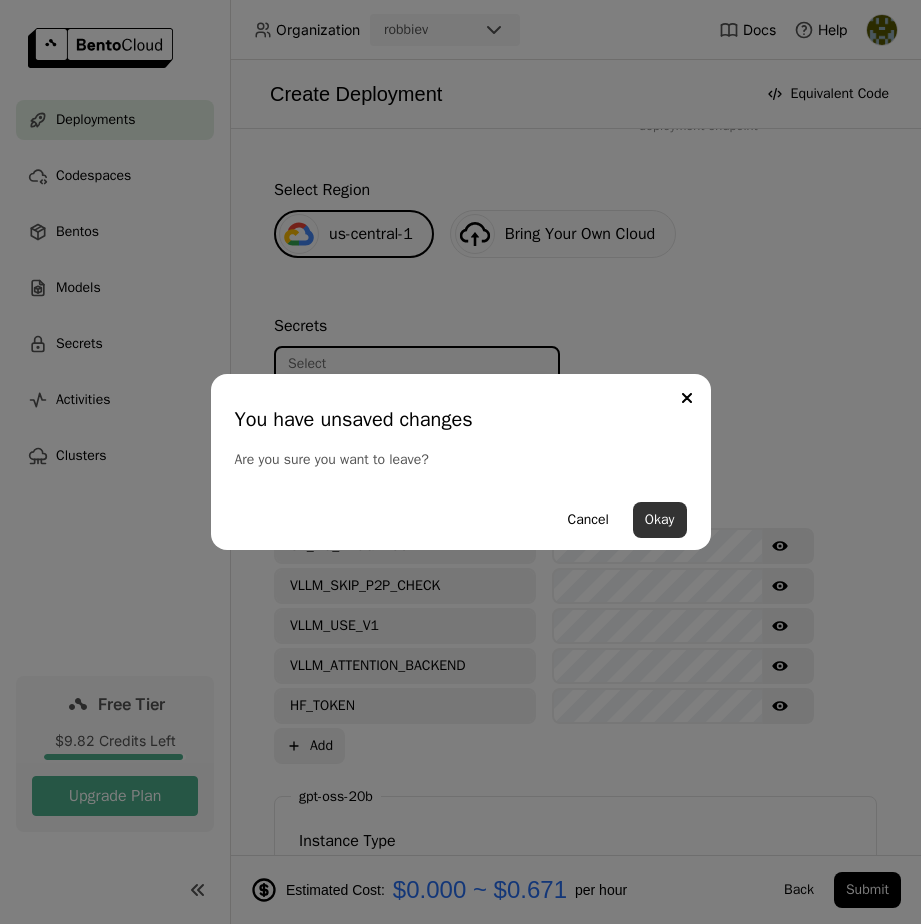 click on "Okay" at bounding box center (660, 520) 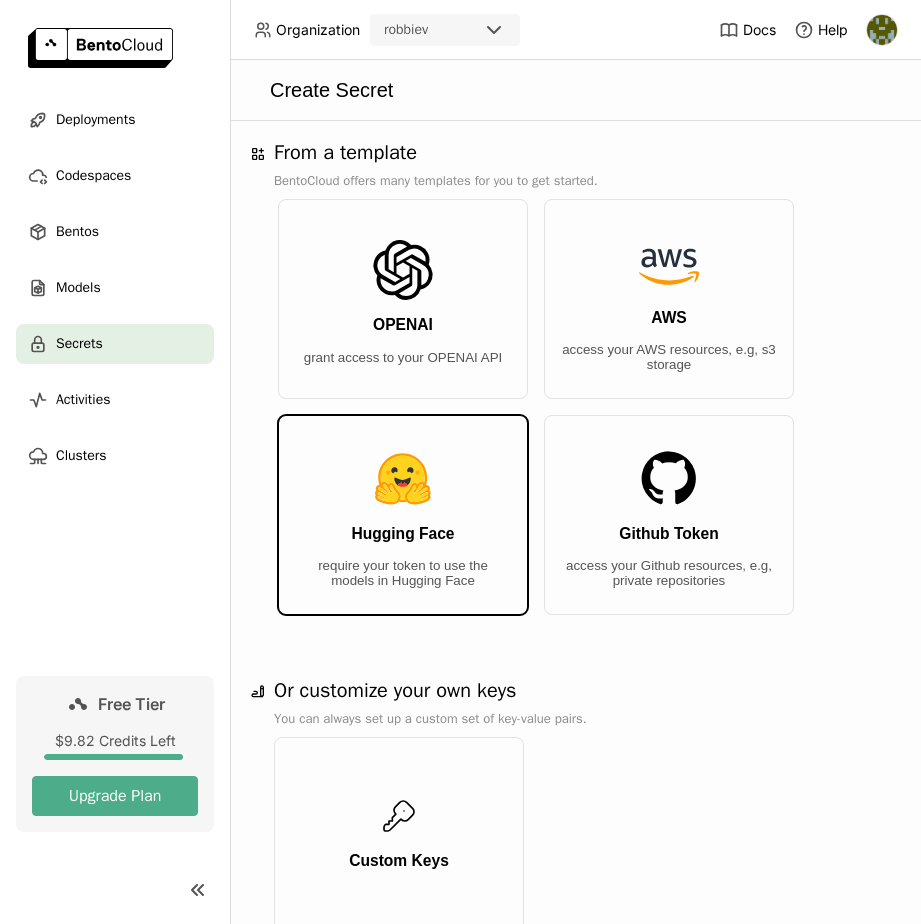 click on "Hugging Face require your token to use the models in Hugging Face" at bounding box center [403, 515] 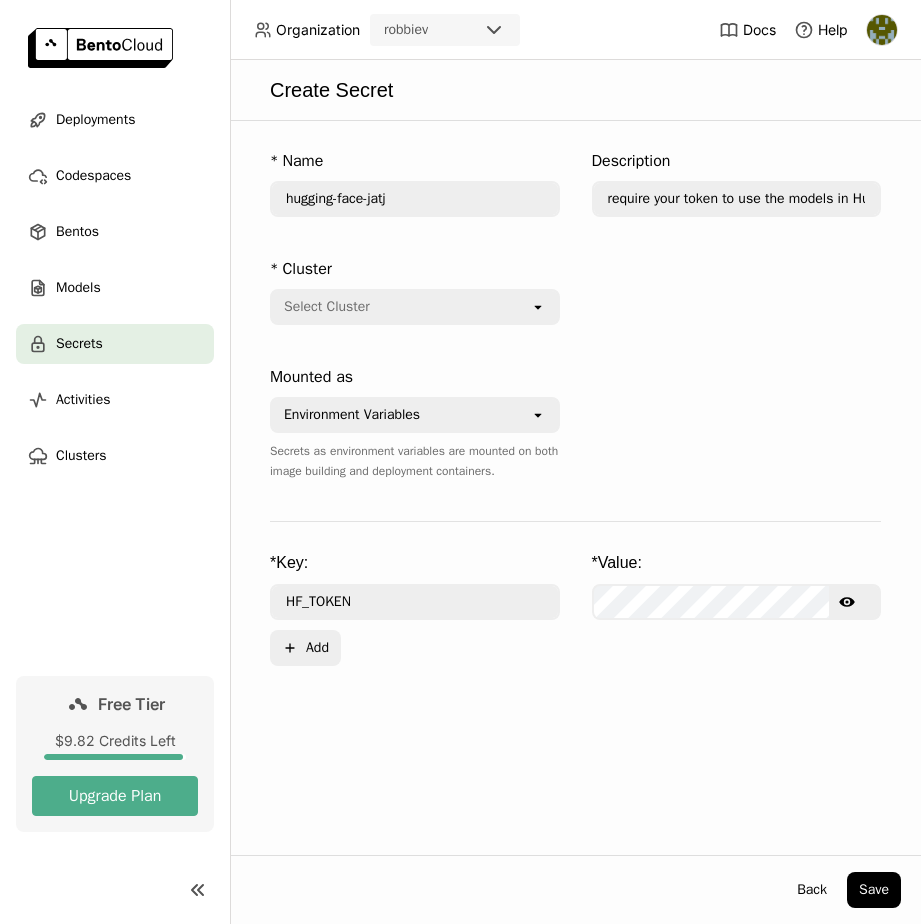 click on "*  Key:  *  Value:  HF_TOKEN Show password text Plus Add" at bounding box center (575, 609) 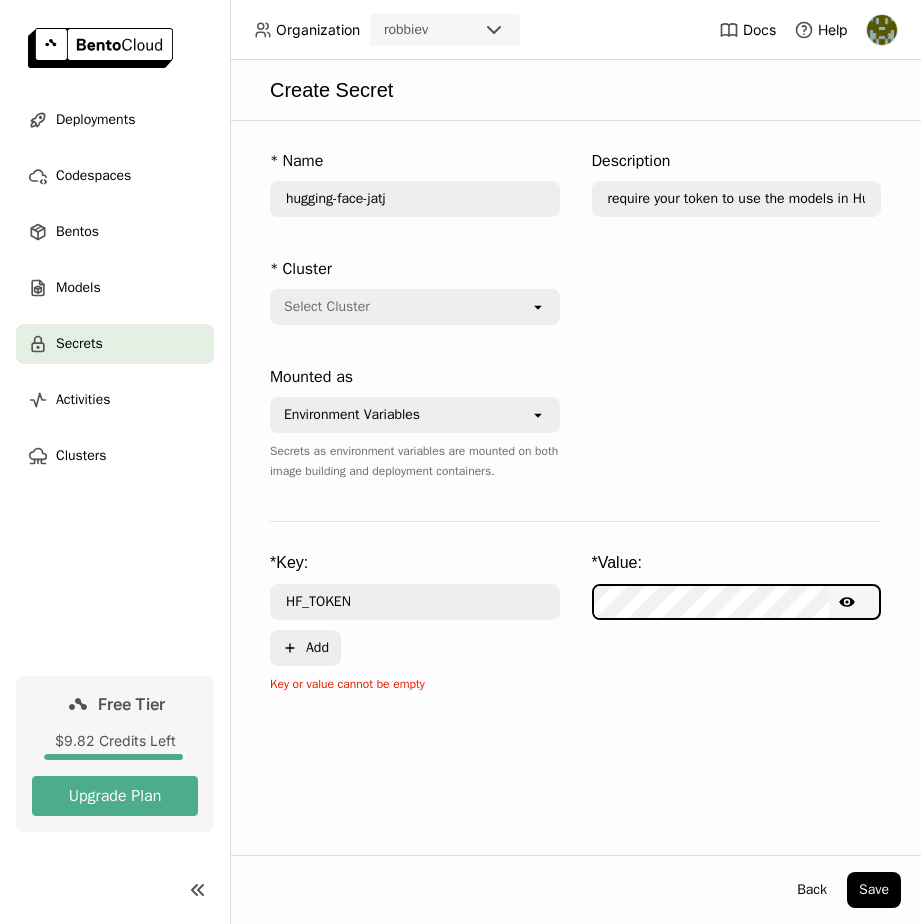 scroll, scrollTop: 0, scrollLeft: 31, axis: horizontal 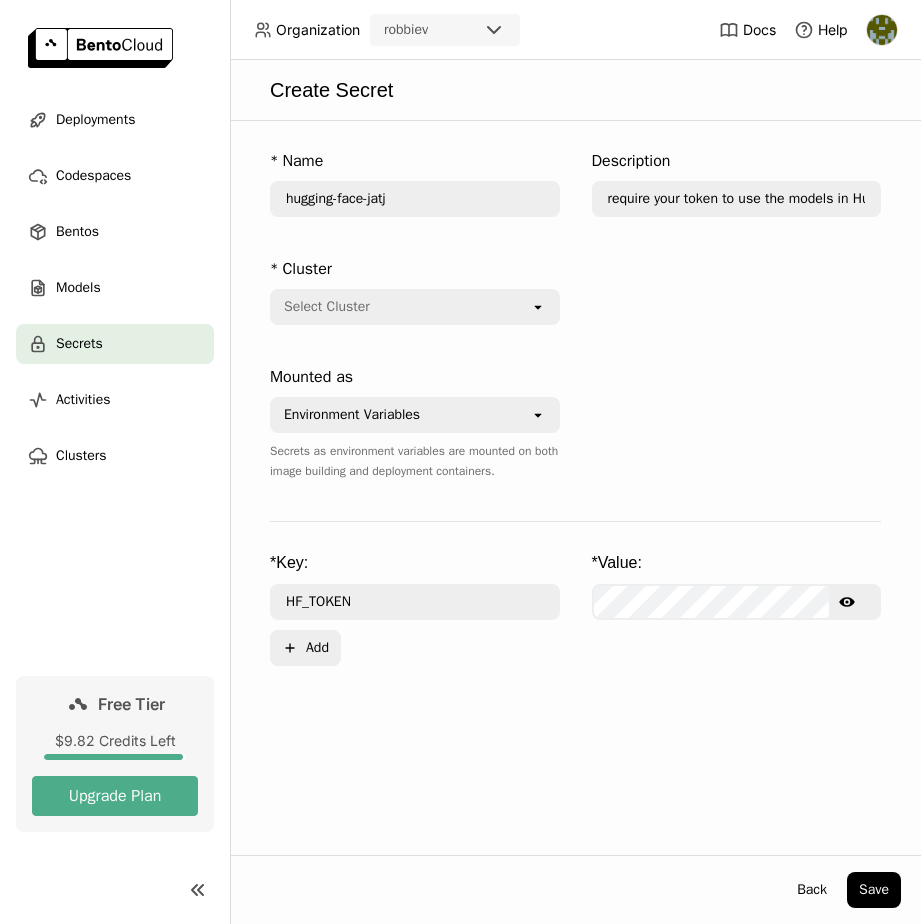 click on "Show password text" 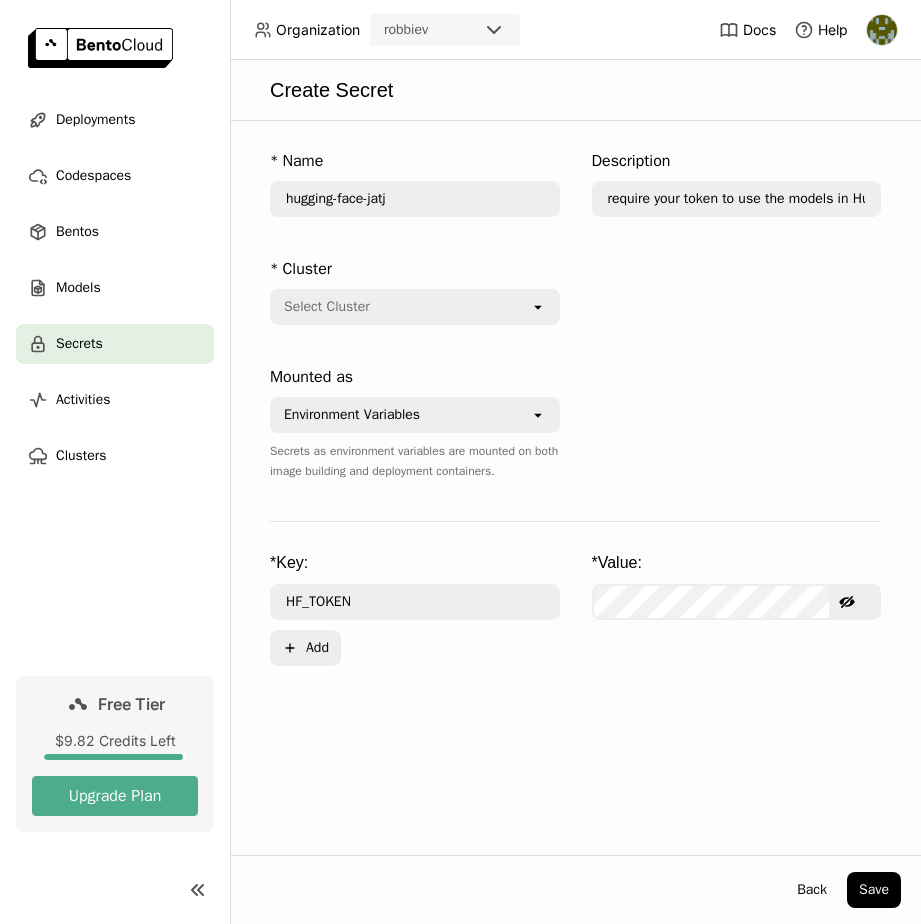 click 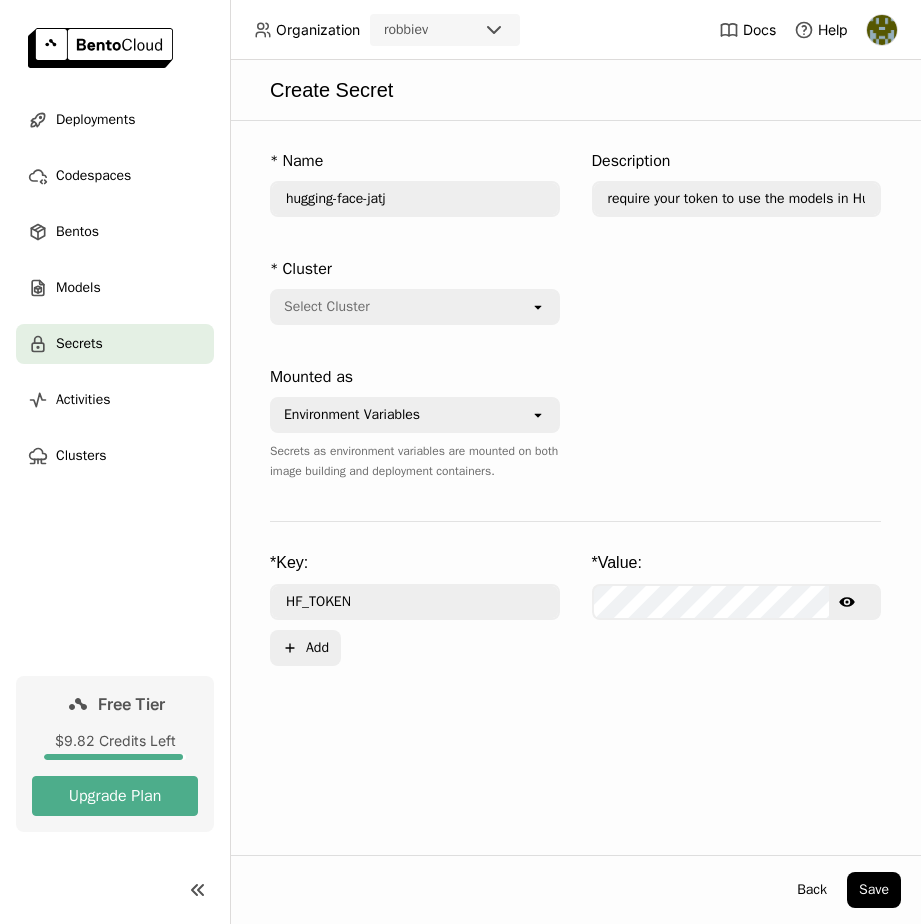 click 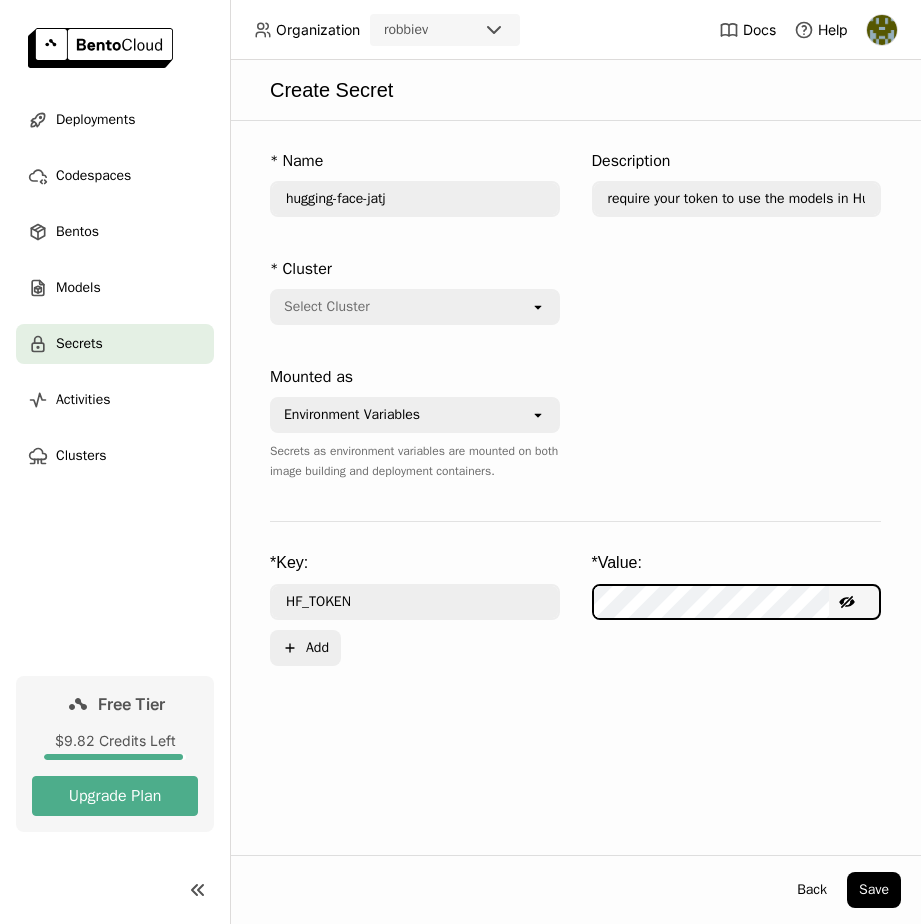 scroll, scrollTop: 0, scrollLeft: 82, axis: horizontal 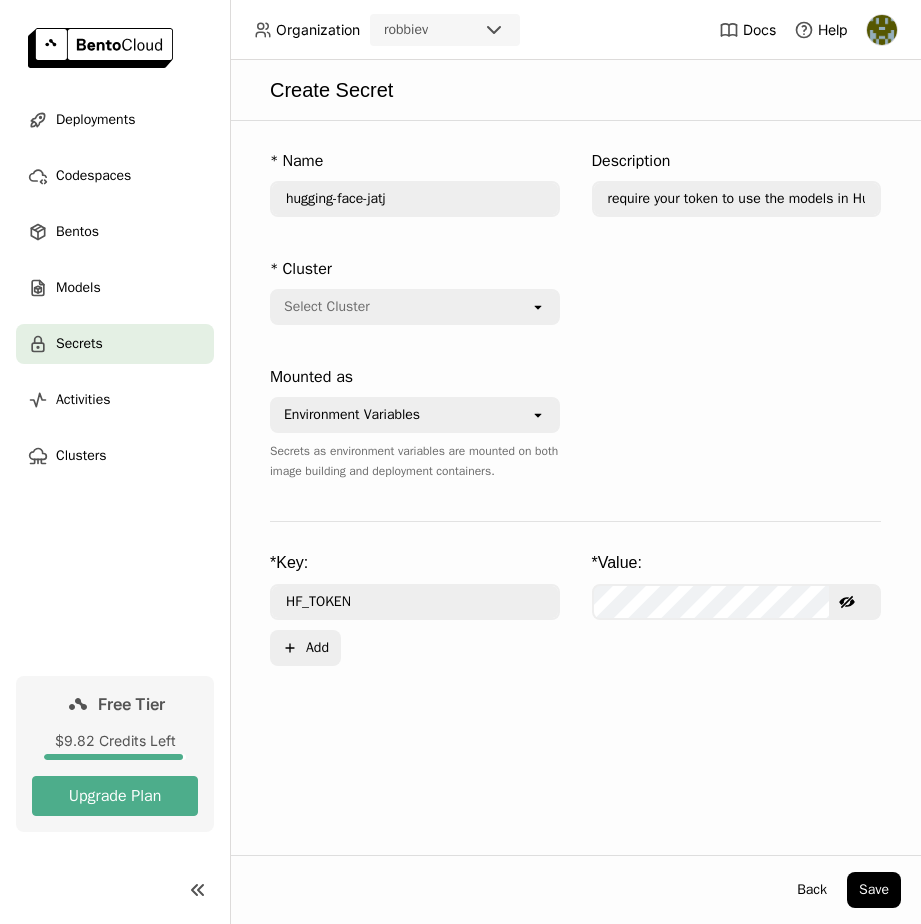 click on "hugging-face-jatj" at bounding box center [415, 199] 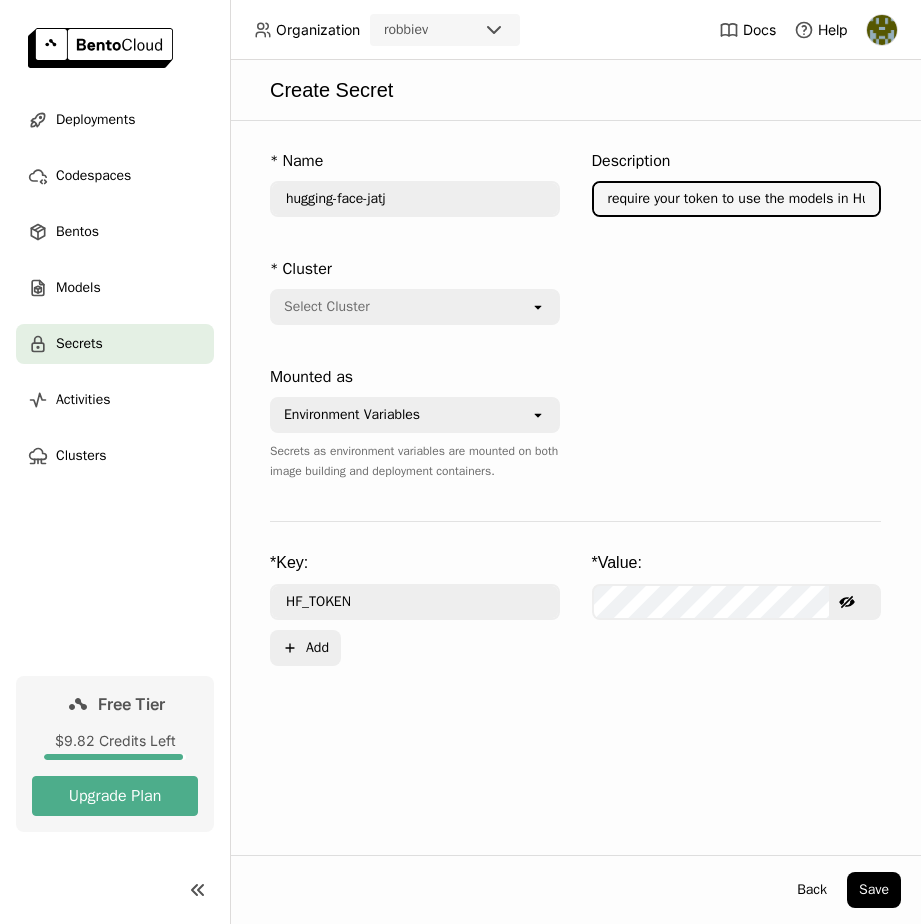 drag, startPoint x: 668, startPoint y: 205, endPoint x: 668, endPoint y: 265, distance: 60 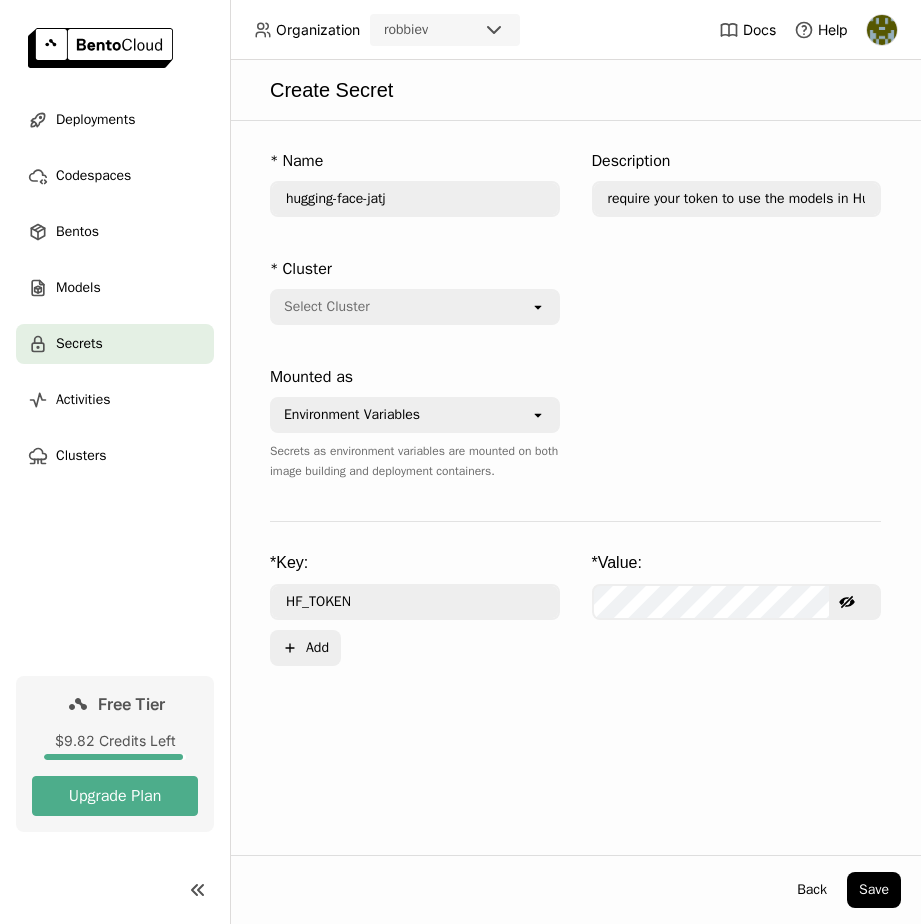 click on "open" at bounding box center (544, 307) 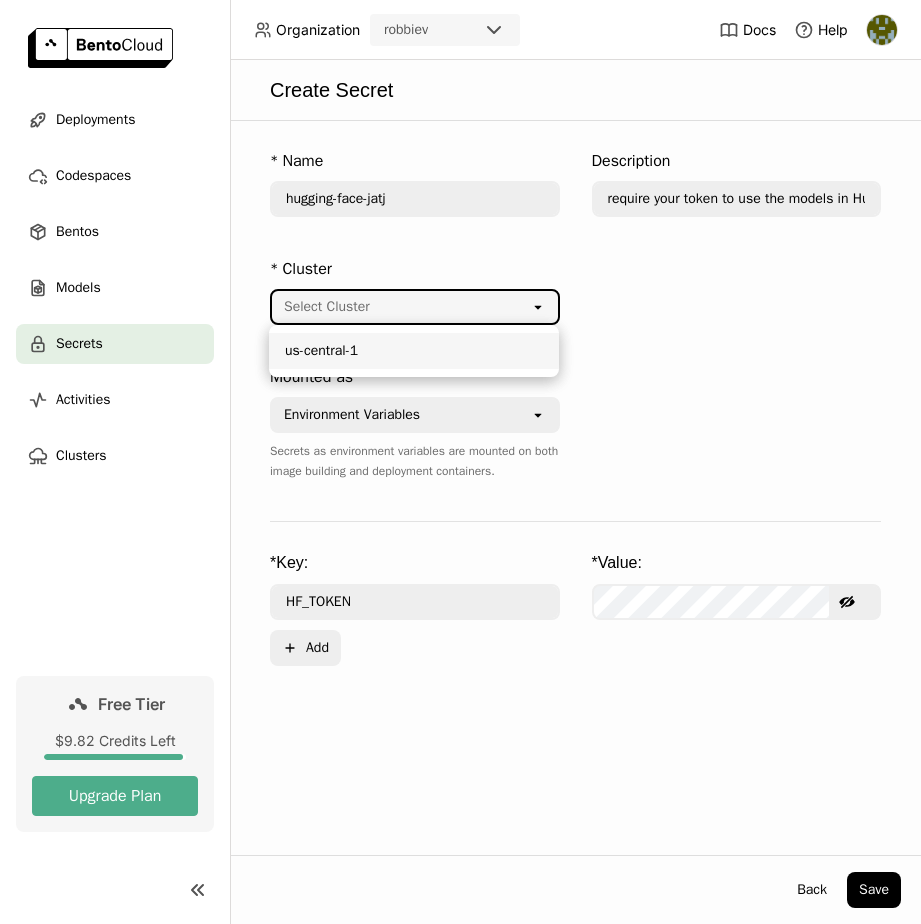 click on "us-central-1" at bounding box center (414, 351) 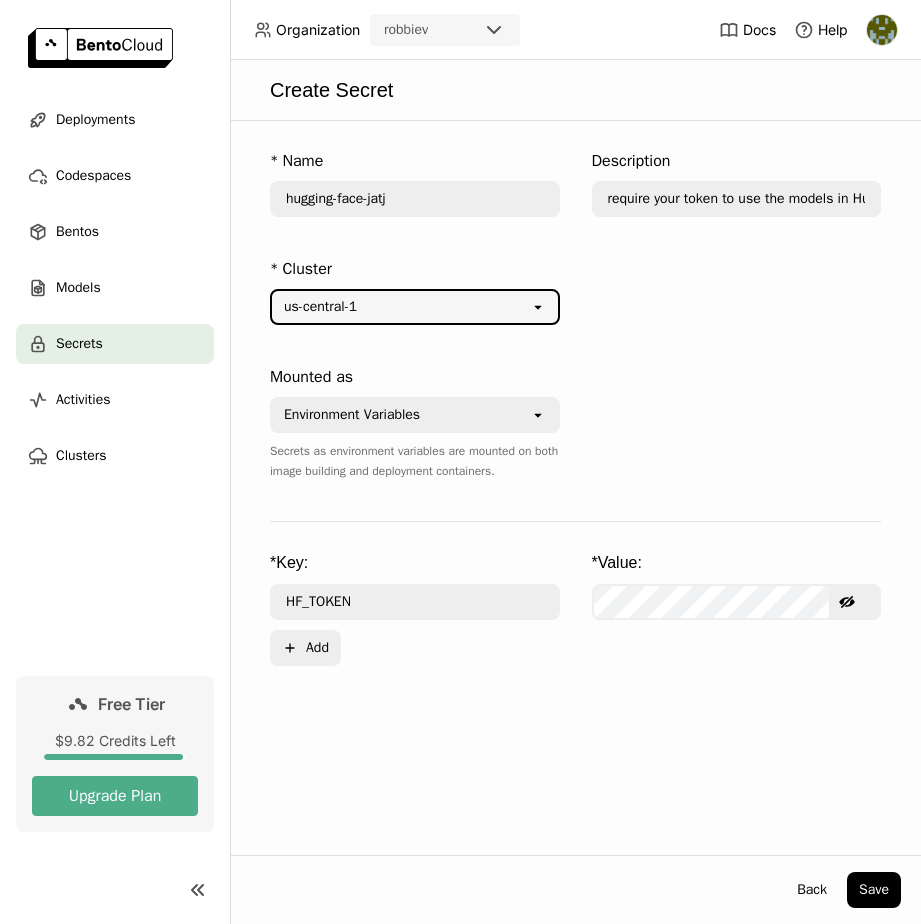 click on "* Cluster us-central-1 open" at bounding box center [575, 303] 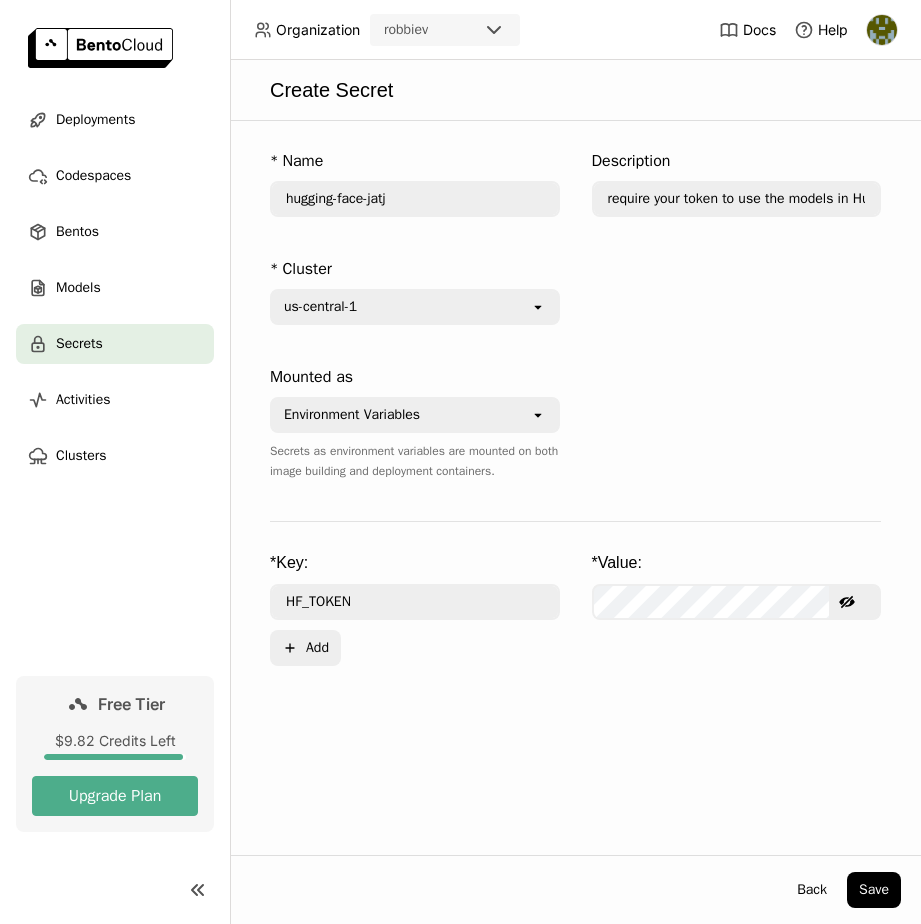 click on "Environment Variables" at bounding box center (401, 415) 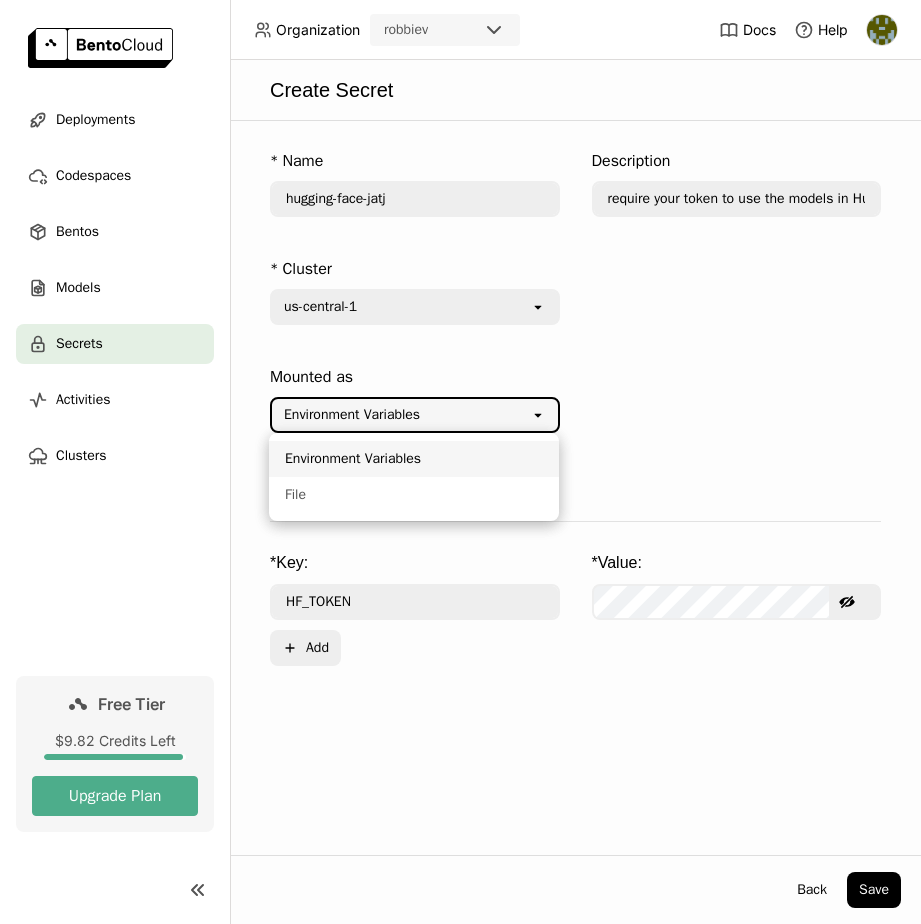 click at bounding box center (737, 435) 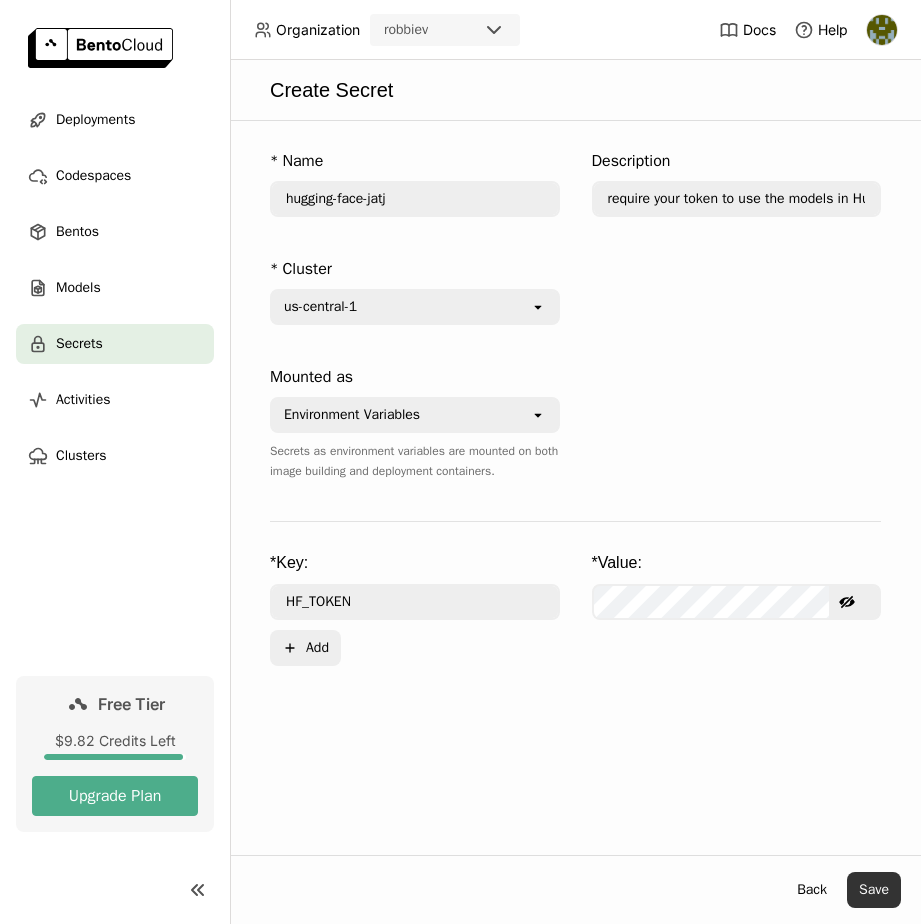 click on "Save" at bounding box center [874, 890] 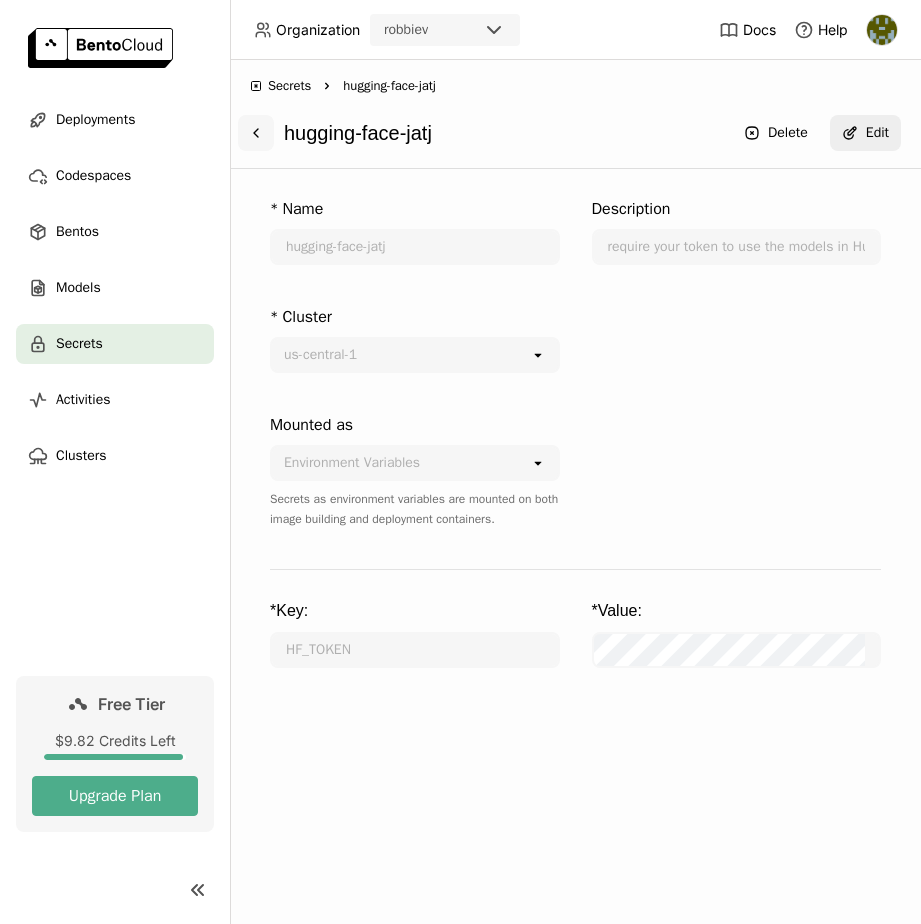 click at bounding box center (256, 133) 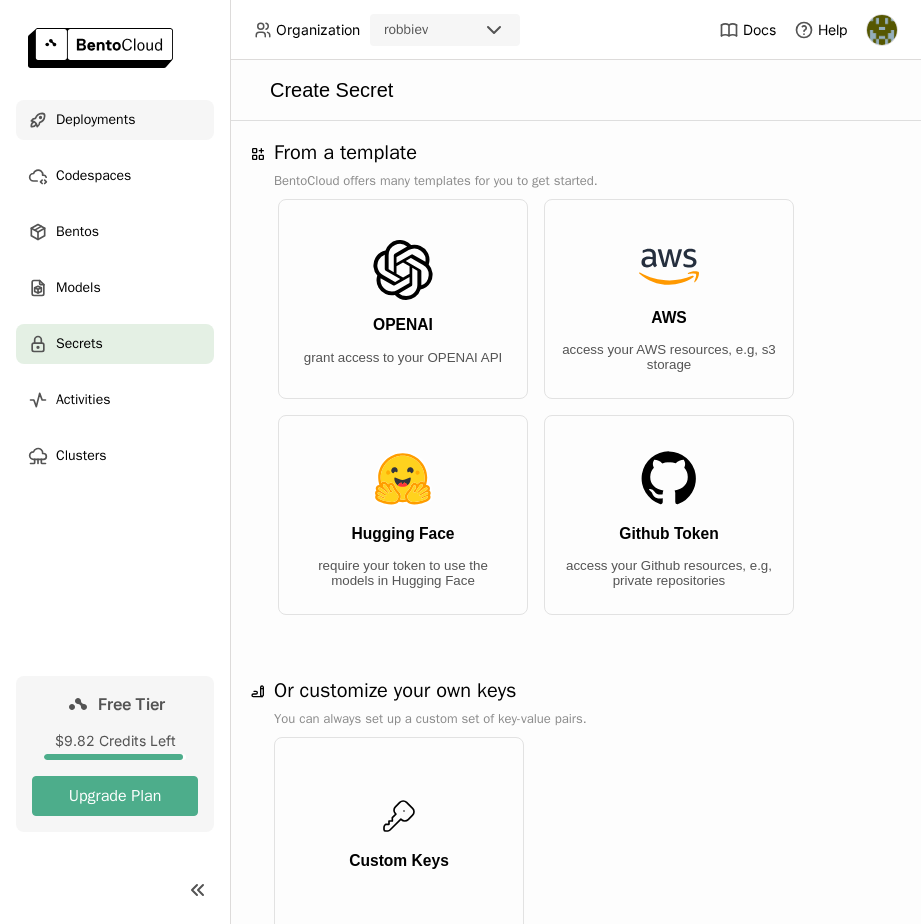 click on "Deployments" at bounding box center (95, 120) 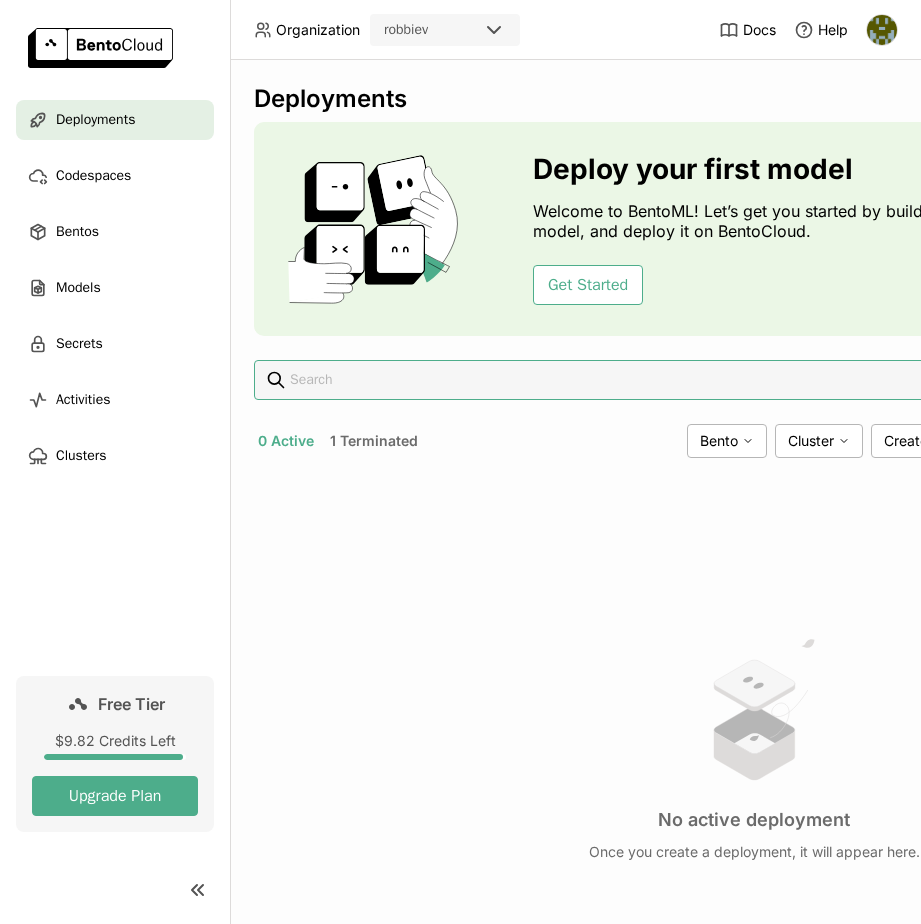 click at bounding box center [606, 380] 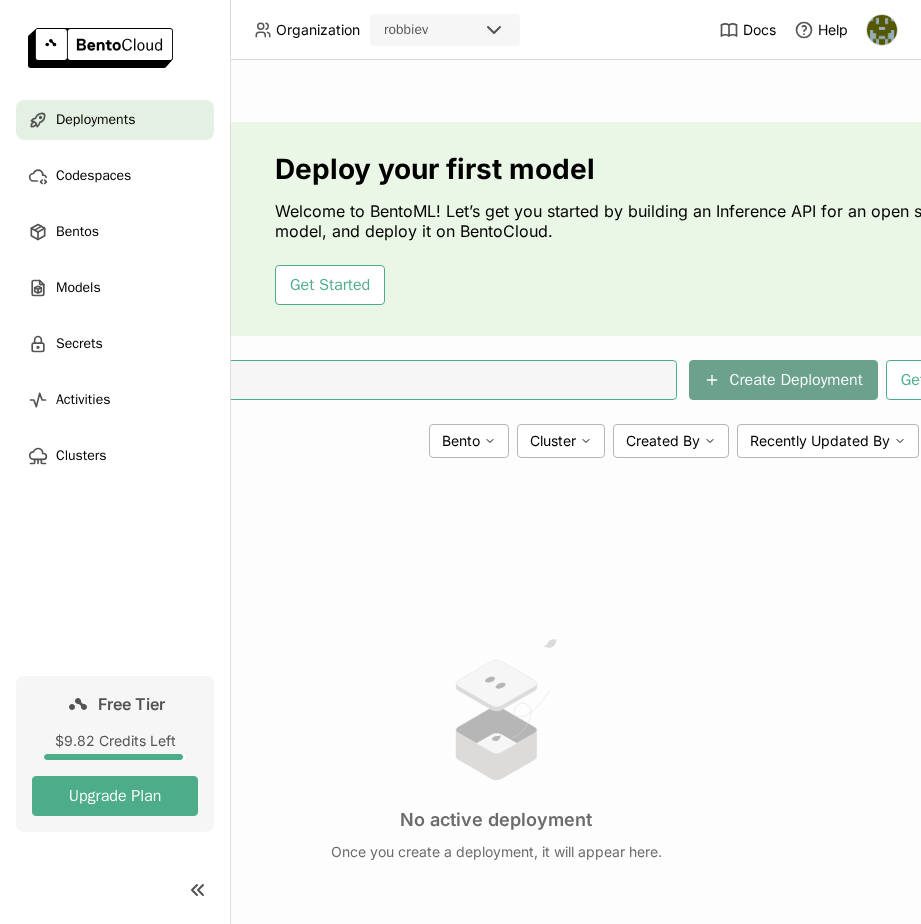 scroll, scrollTop: 0, scrollLeft: 267, axis: horizontal 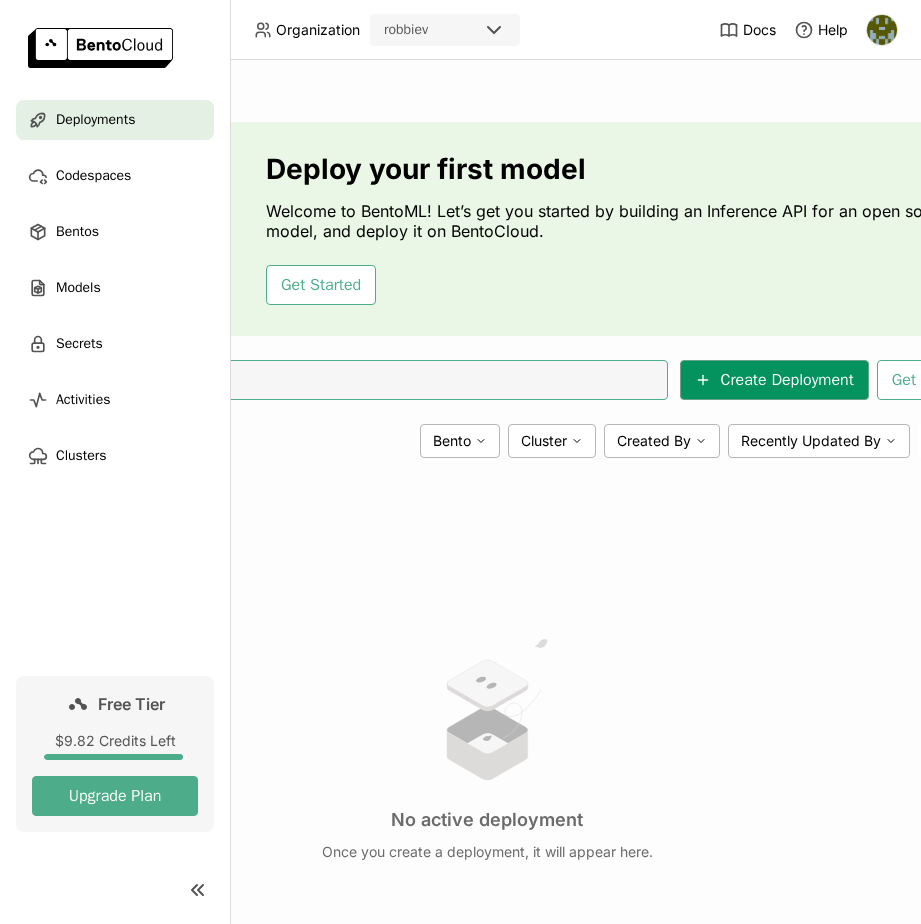 click on "Create Deployment" at bounding box center [774, 380] 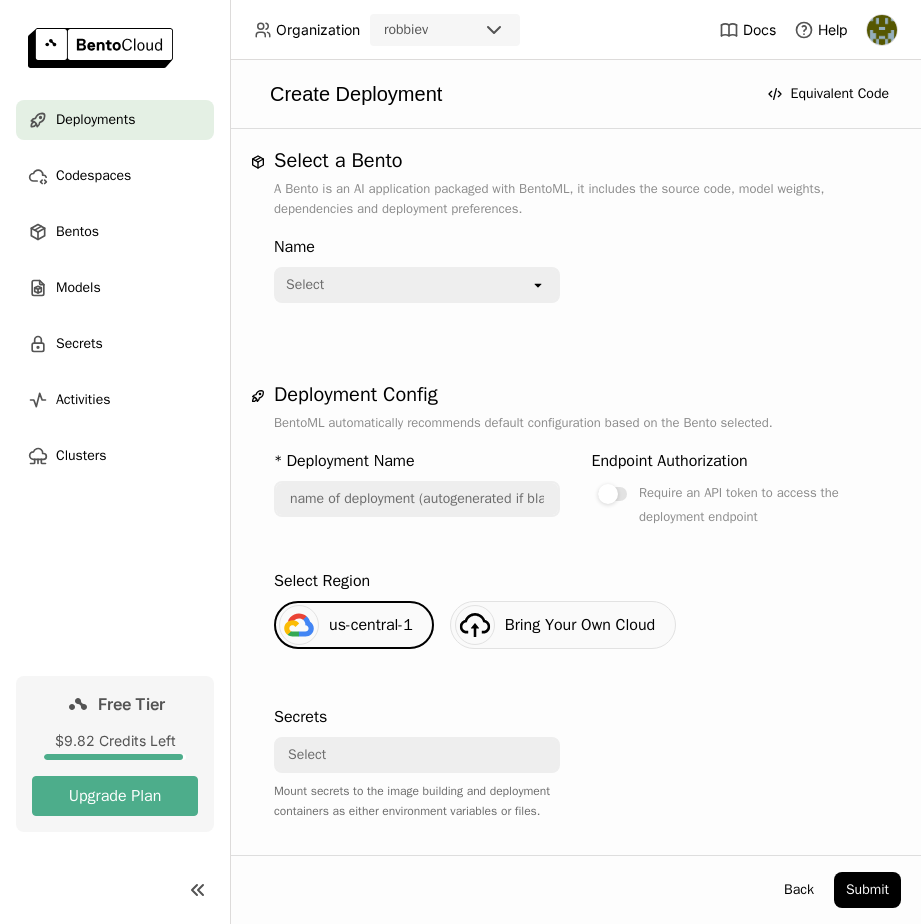 scroll, scrollTop: 0, scrollLeft: 0, axis: both 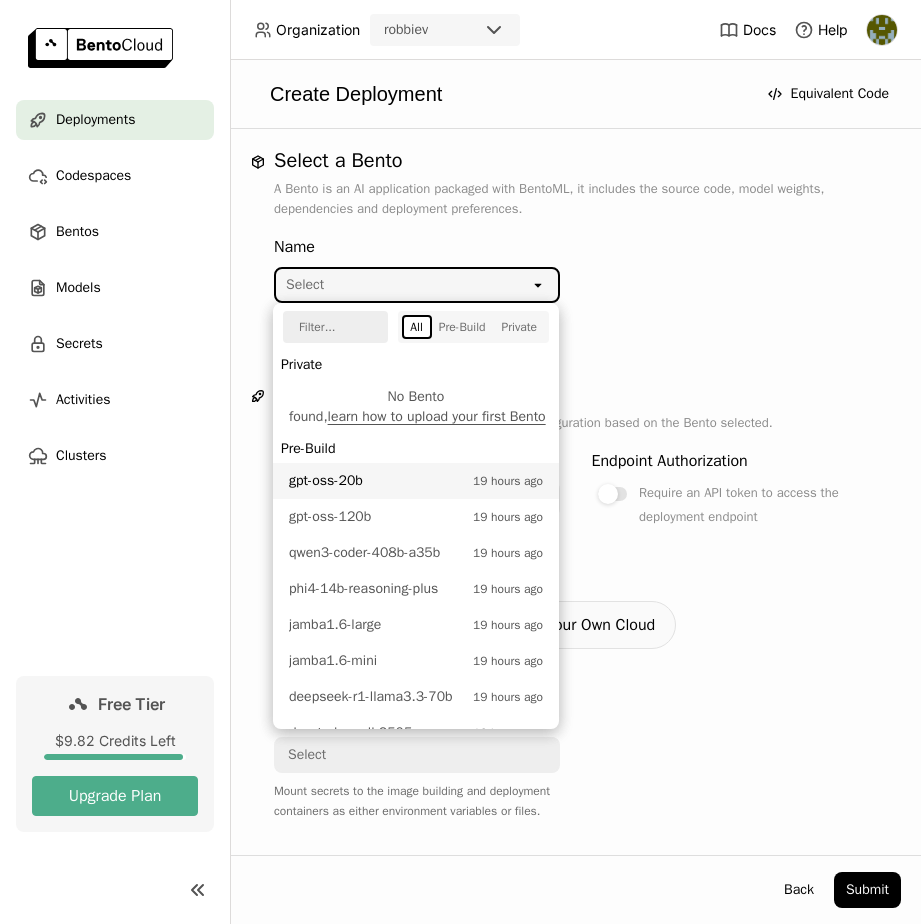 click on "gpt-oss-20b" at bounding box center (376, 481) 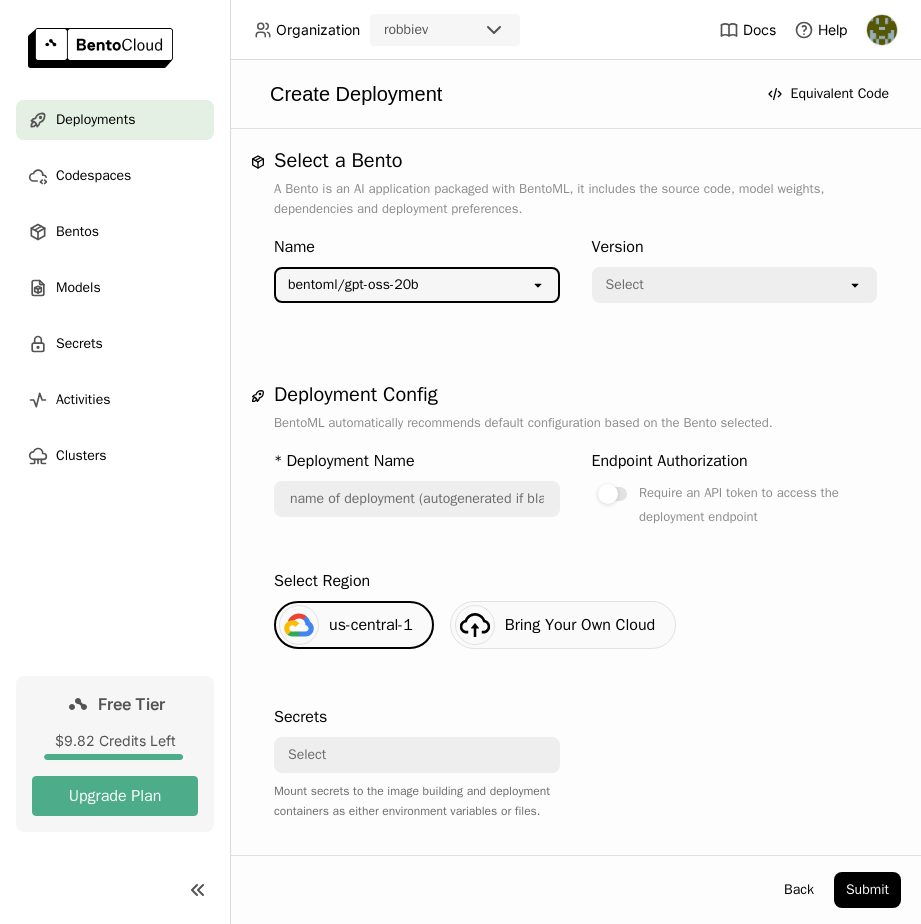 type on "gpt-oss-20-b-juh7" 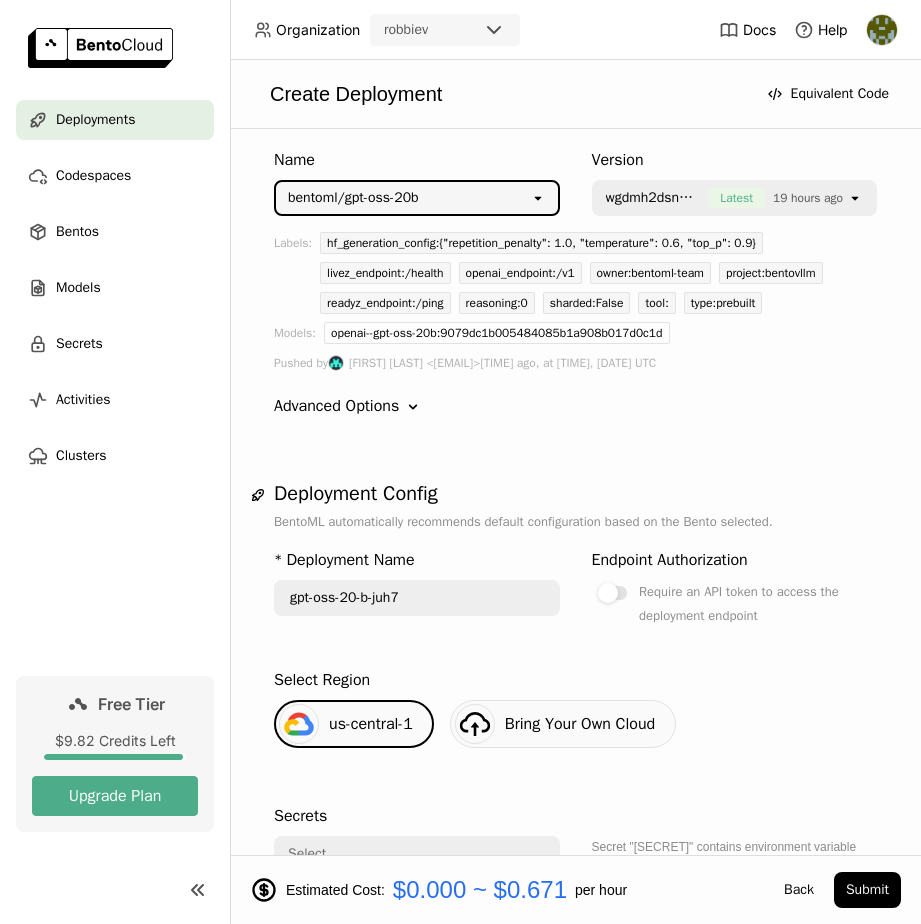 scroll, scrollTop: 92, scrollLeft: 0, axis: vertical 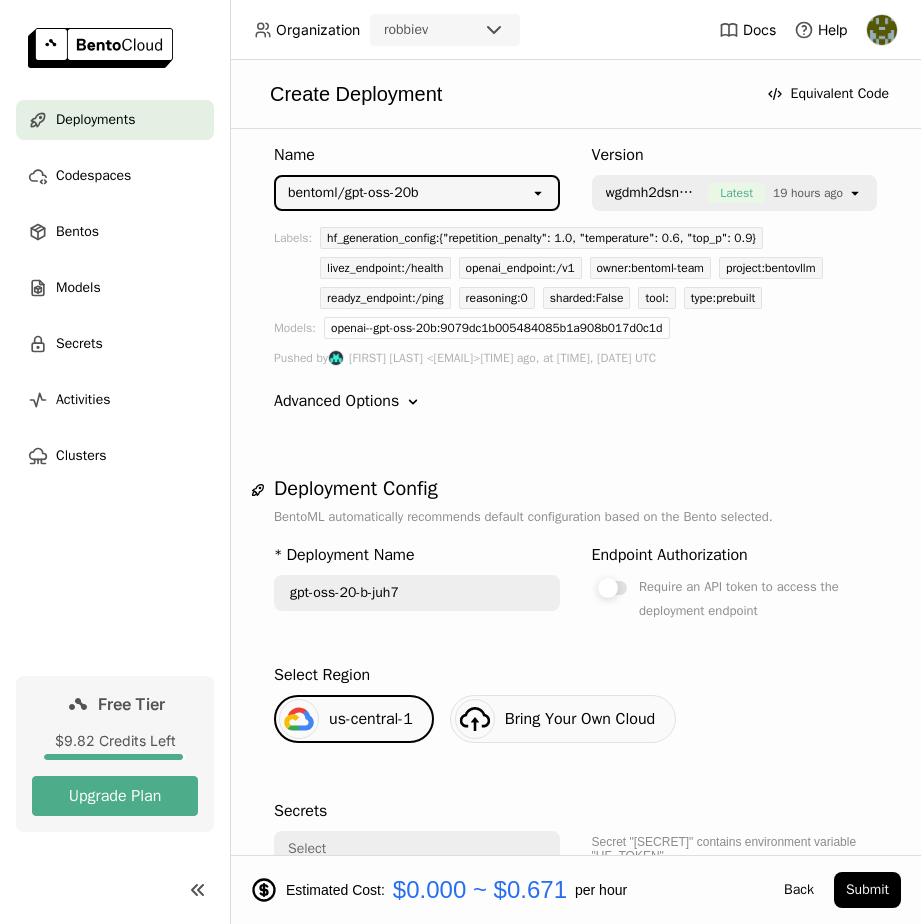 click at bounding box center (613, 588) 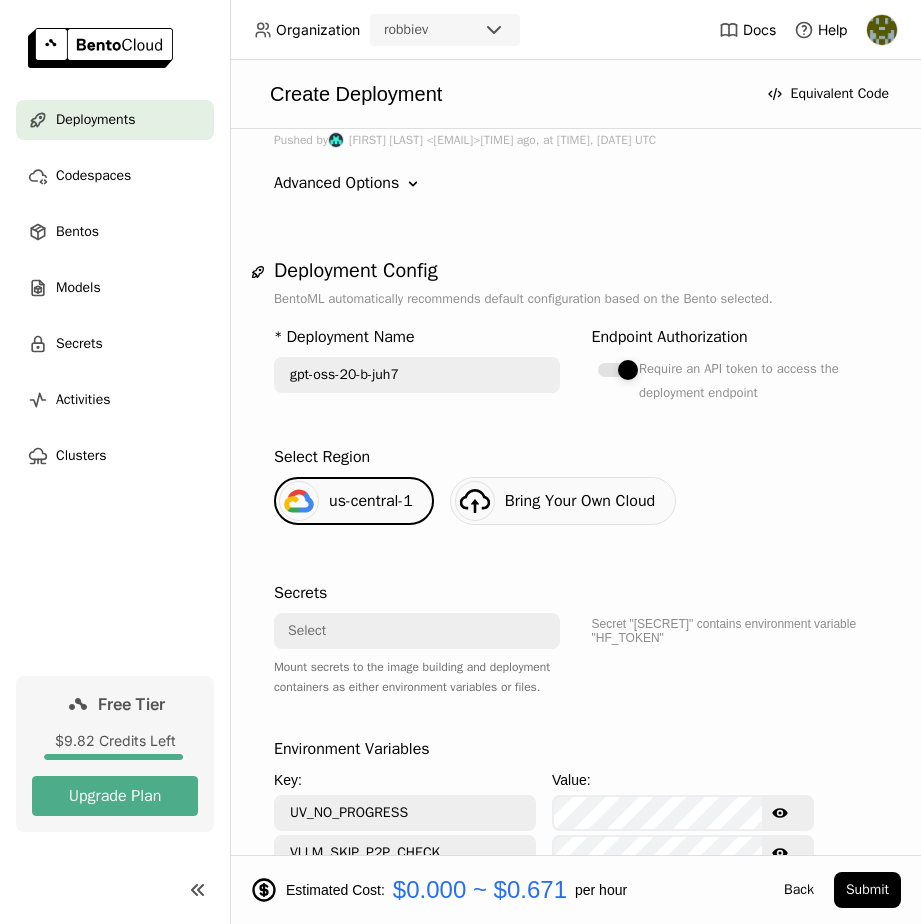 scroll, scrollTop: 369, scrollLeft: 0, axis: vertical 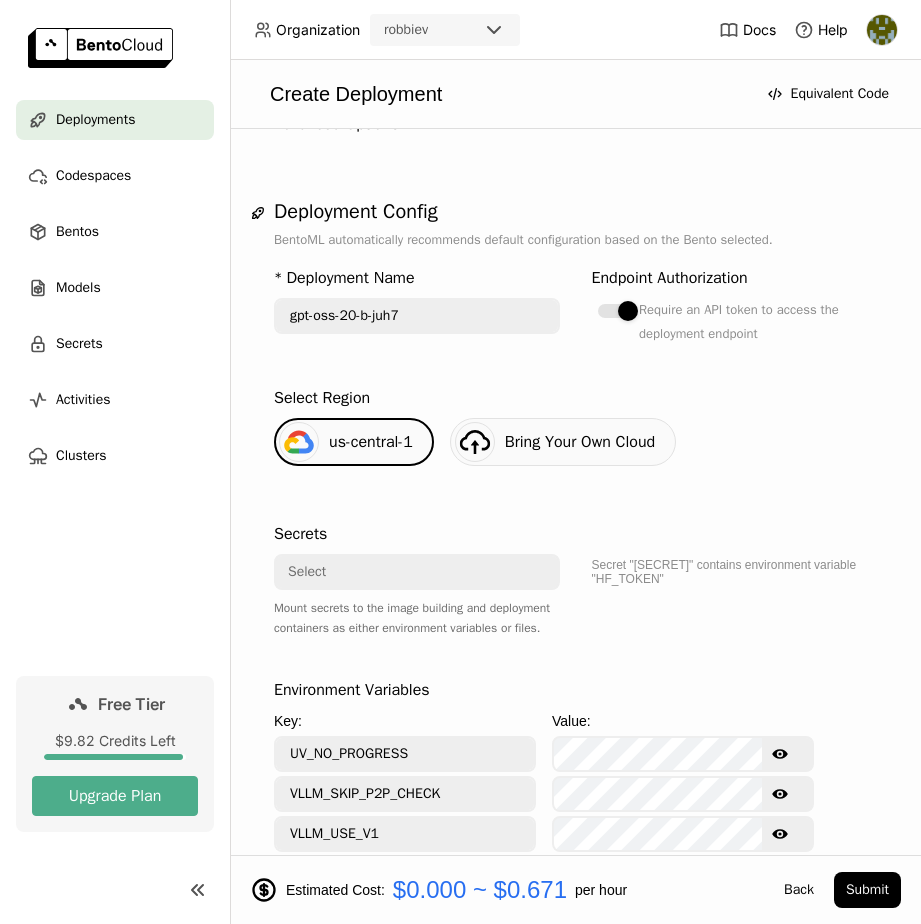 click on "Select" at bounding box center [411, 572] 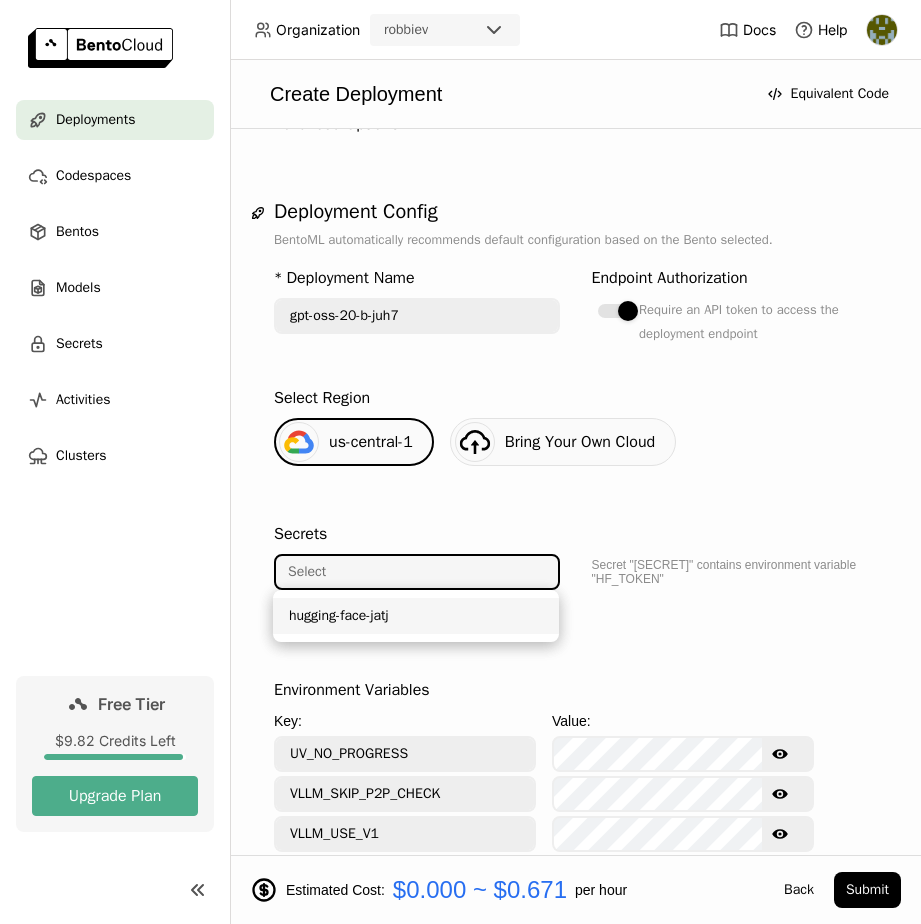 click on "hugging-face-jatj" at bounding box center (416, 616) 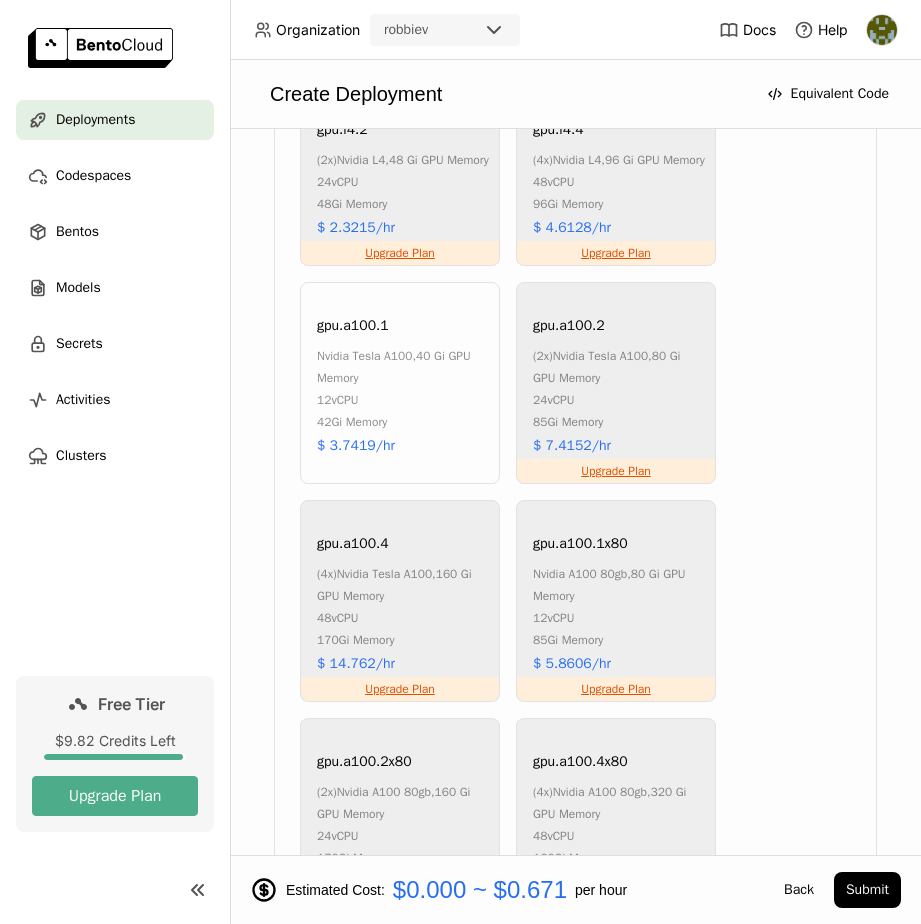 scroll, scrollTop: 2400, scrollLeft: 0, axis: vertical 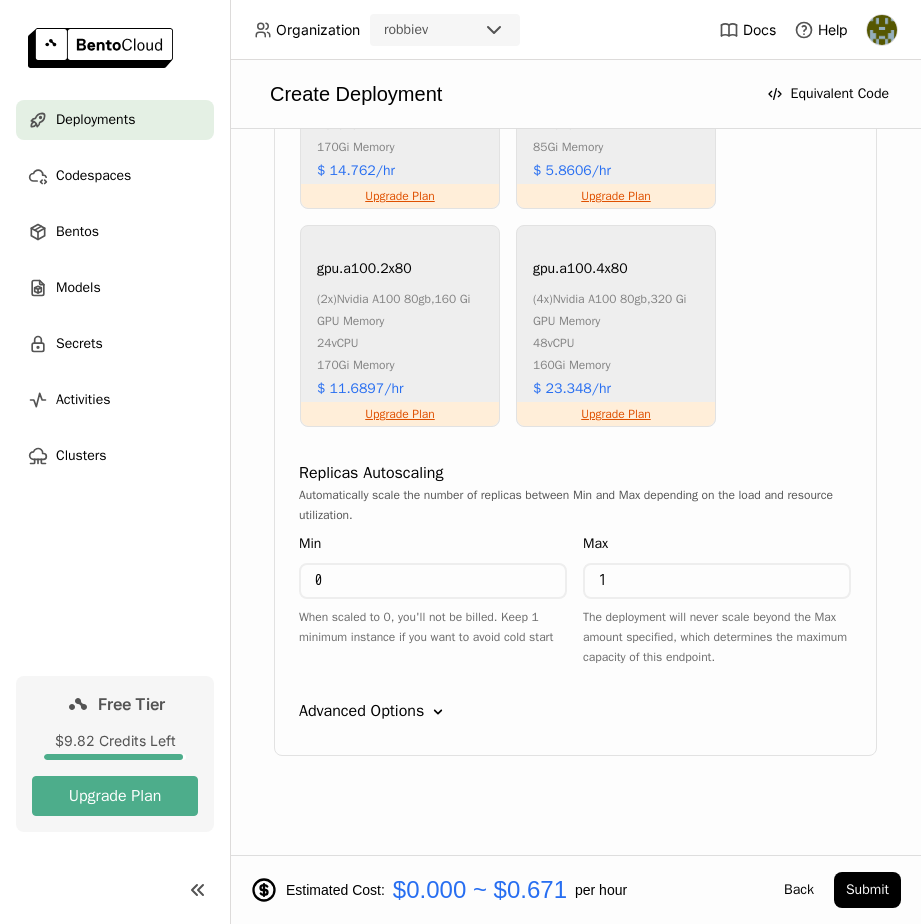 click on "Down" 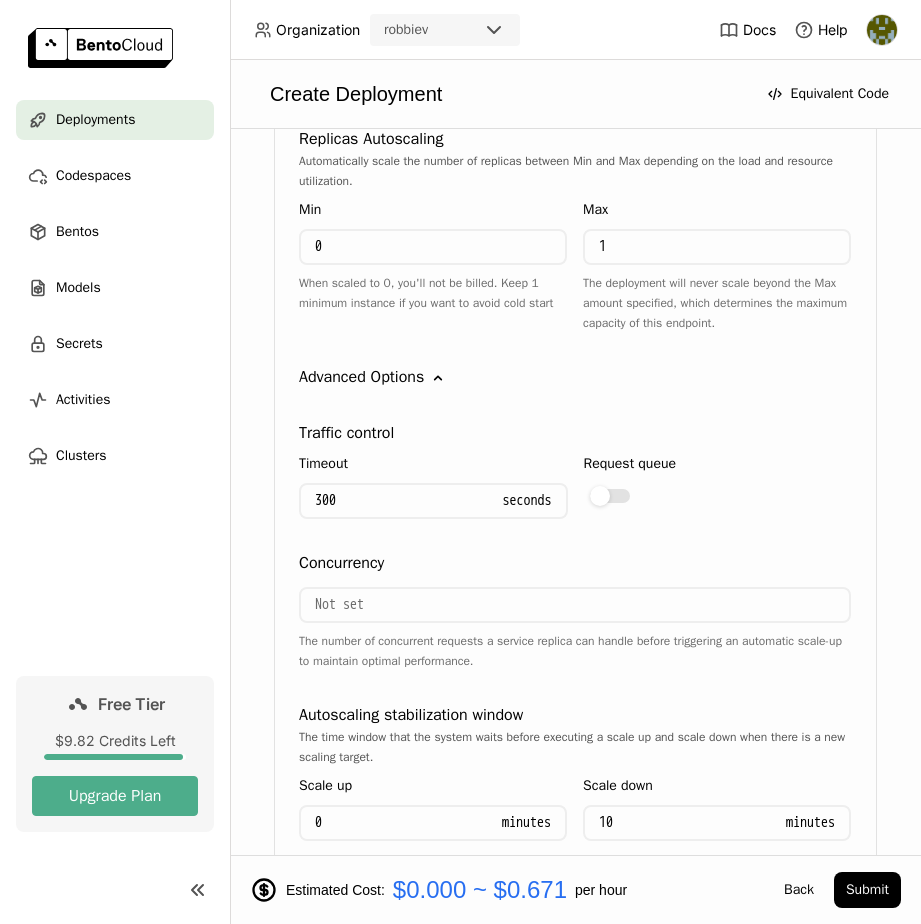 scroll, scrollTop: 2954, scrollLeft: 0, axis: vertical 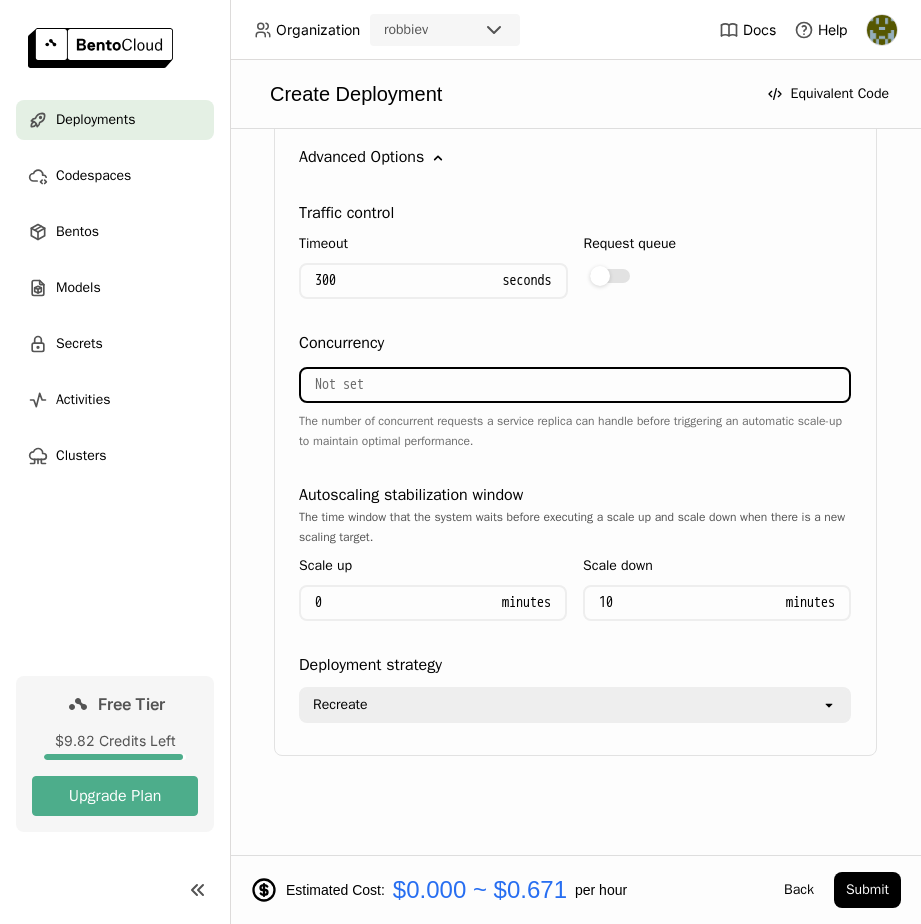 click at bounding box center (575, 385) 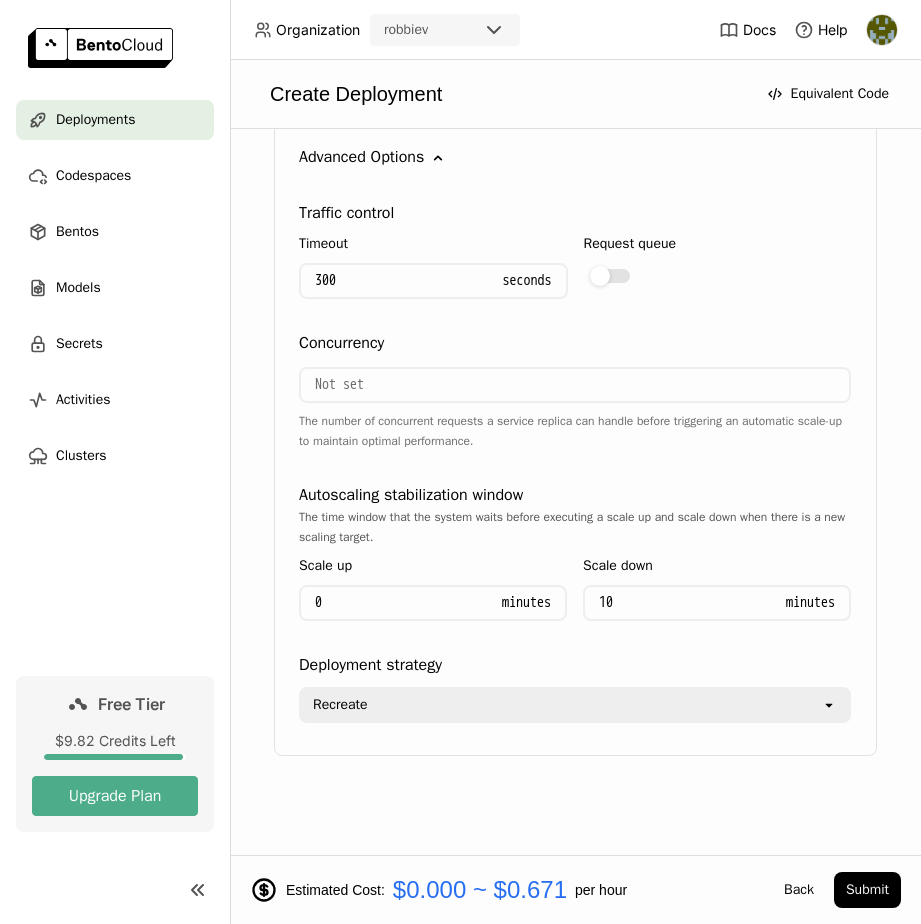 click on "The number of concurrent requests a service replica can handle before triggering an automatic scale-up to maintain optimal performance." at bounding box center [575, 431] 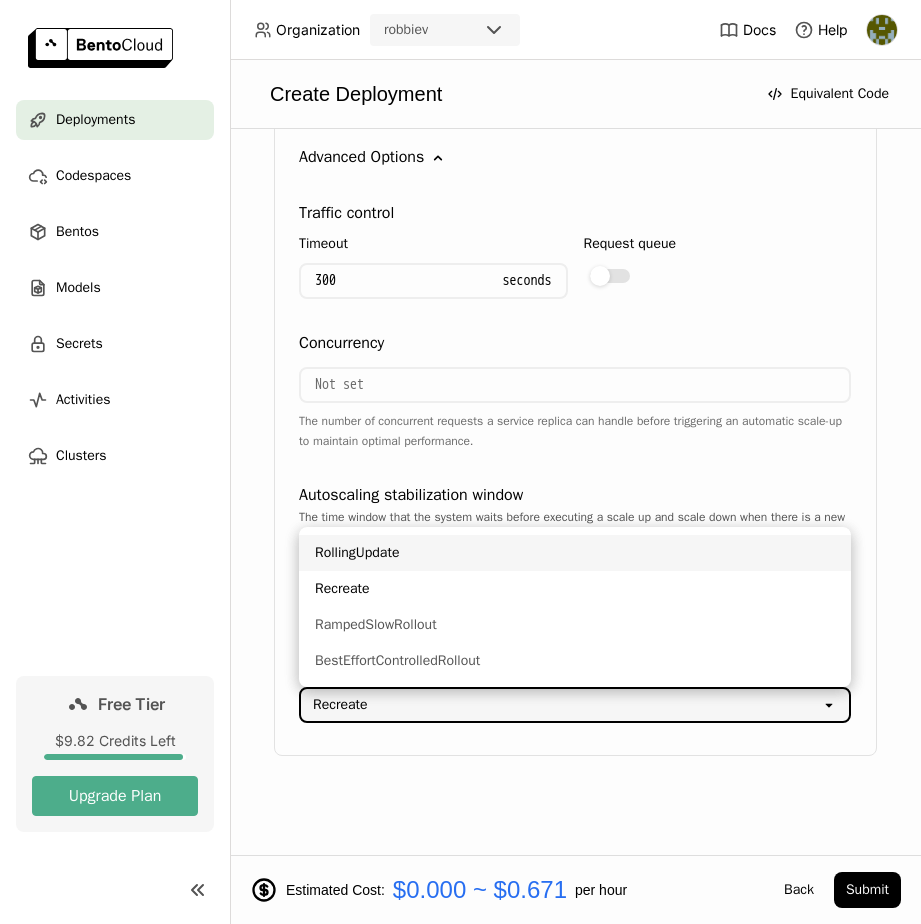 click at bounding box center [575, 385] 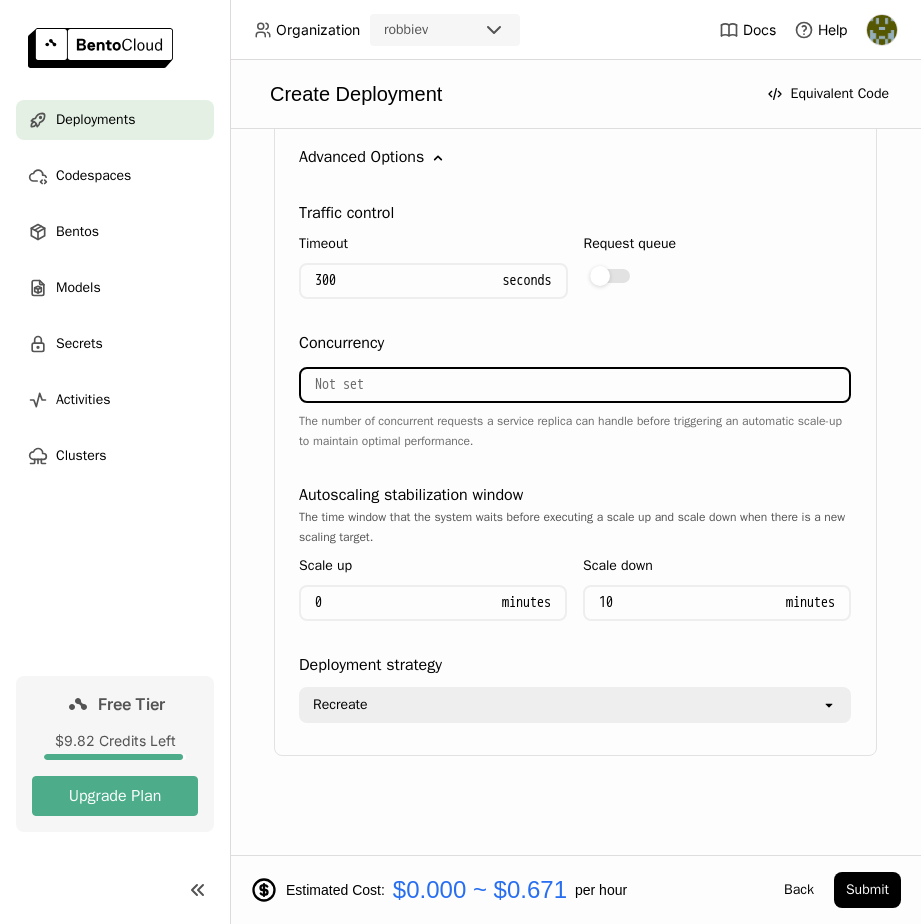 click on "Autoscaling stabilization window" at bounding box center (411, 495) 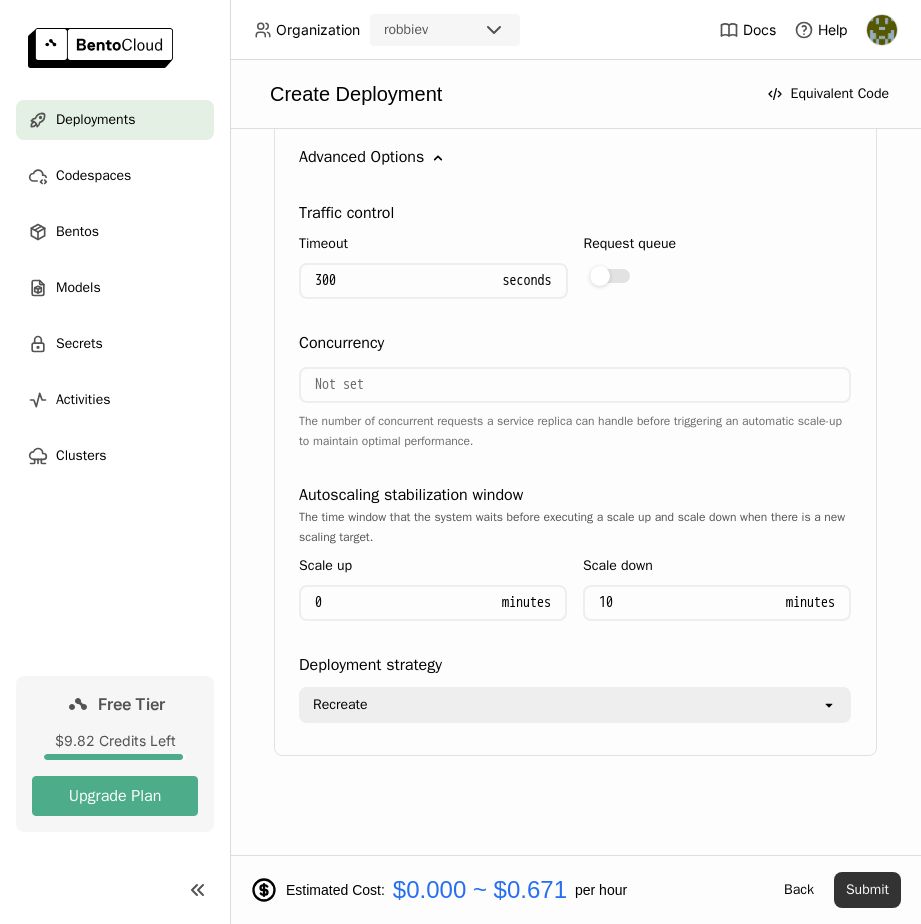 click on "Submit" at bounding box center [867, 890] 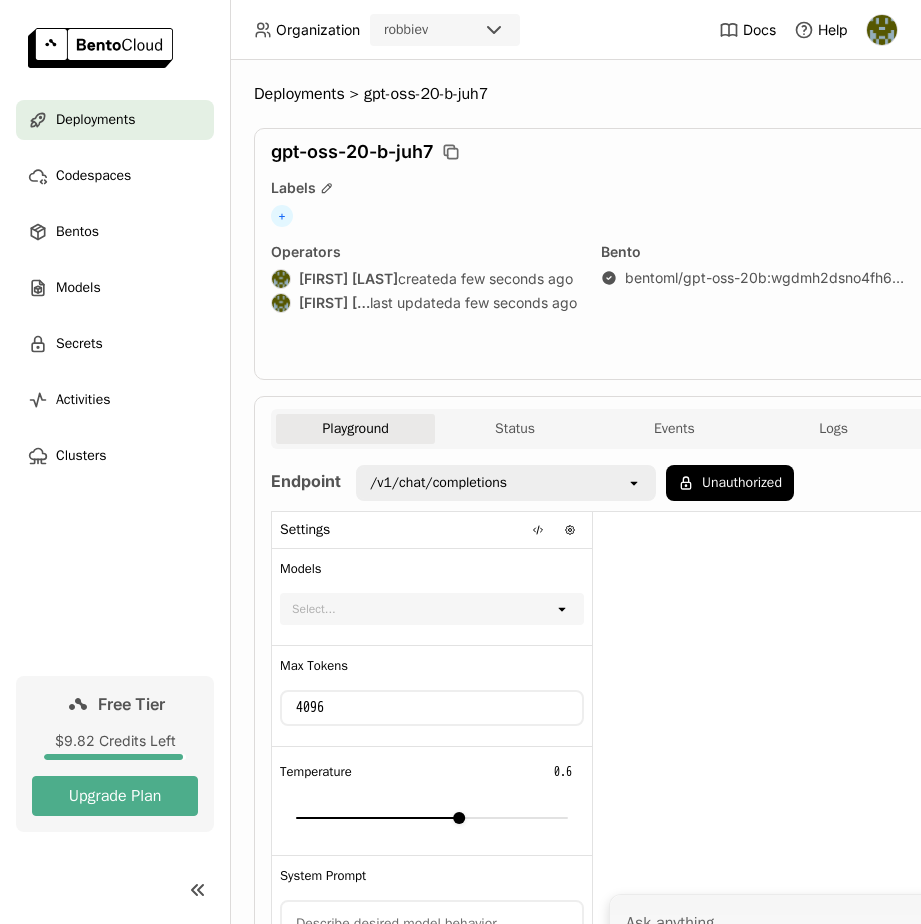 scroll, scrollTop: 0, scrollLeft: 0, axis: both 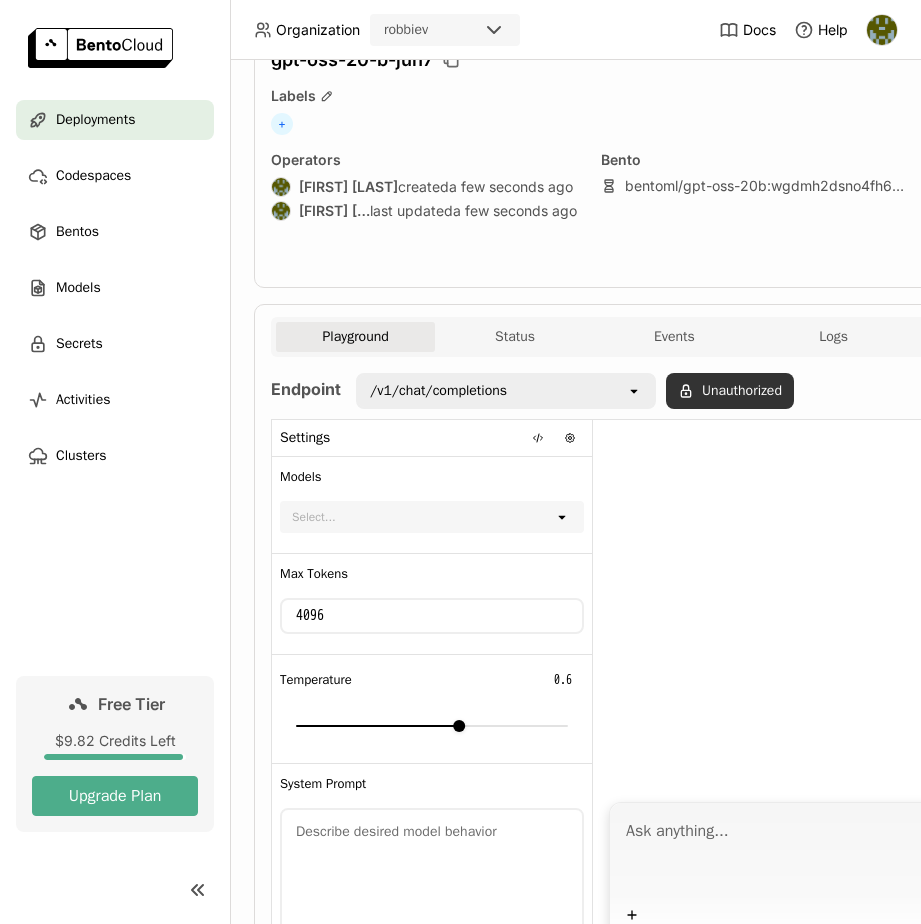 click on "Unauthorized" at bounding box center [730, 391] 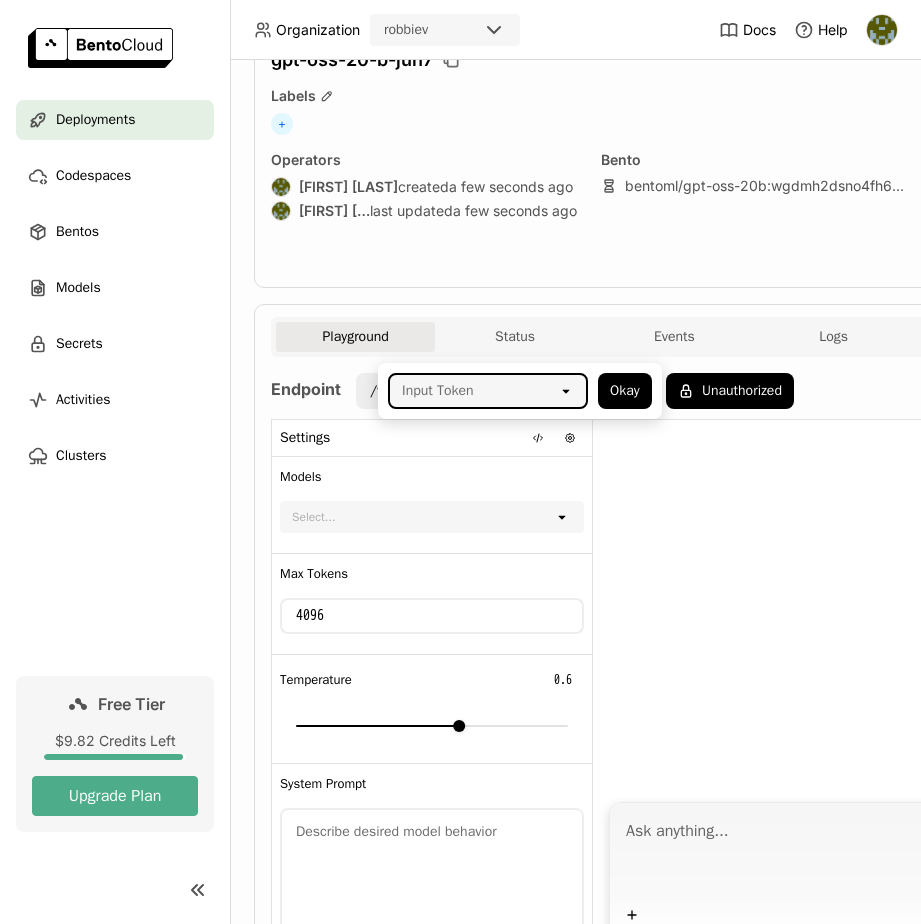 click on "open" 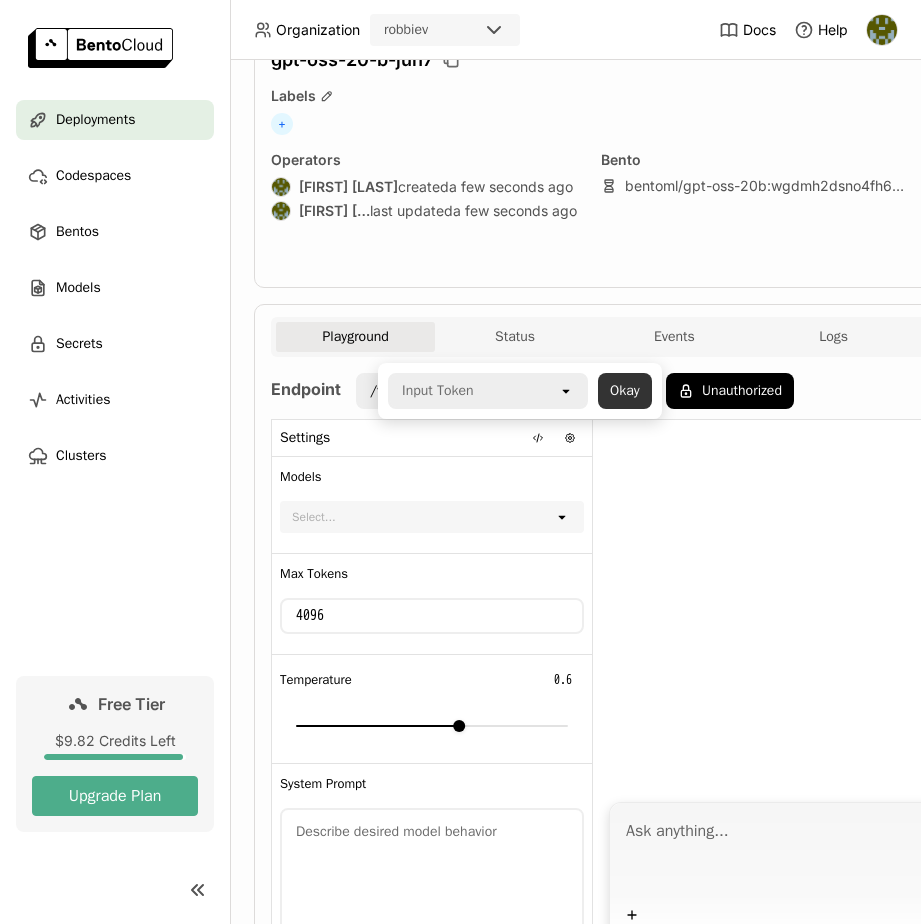 click on "Okay" at bounding box center [625, 391] 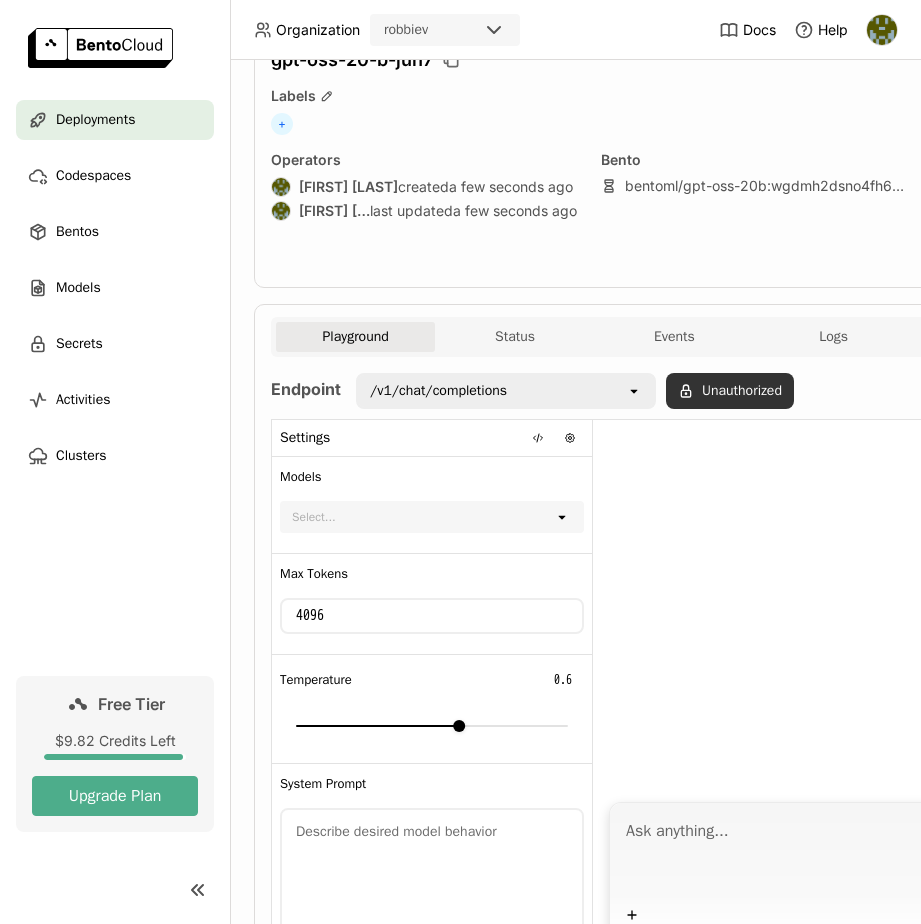 click on "Unauthorized" at bounding box center (730, 391) 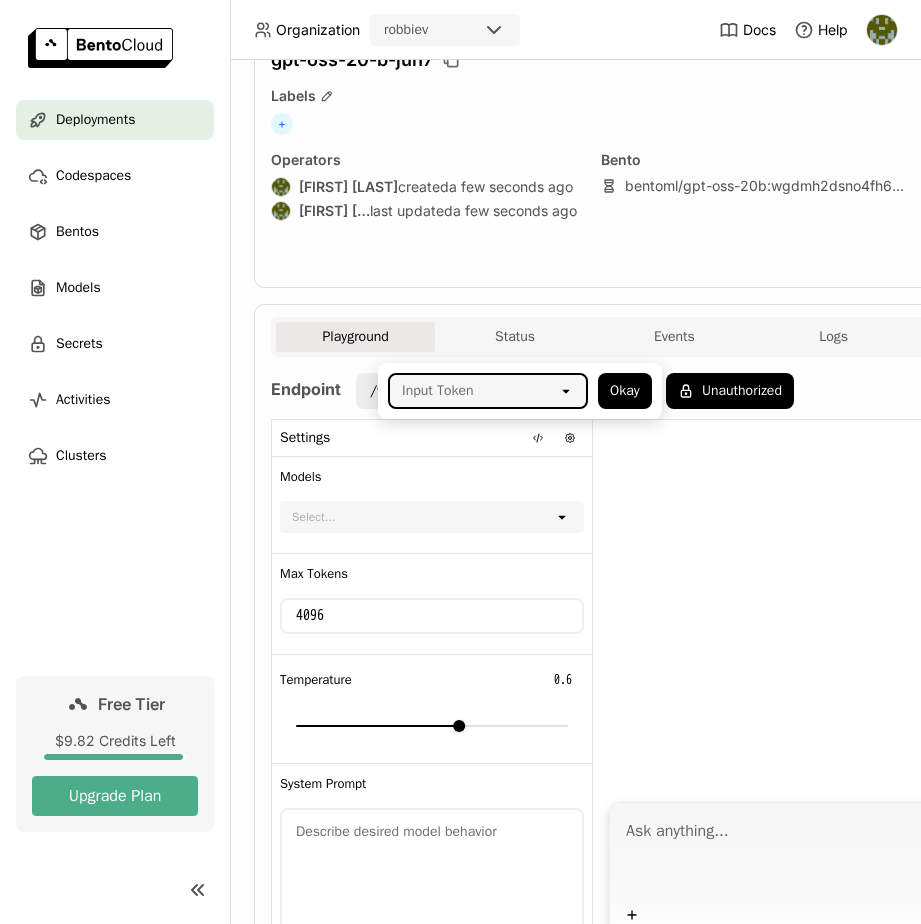 click on "Input Token" at bounding box center [438, 391] 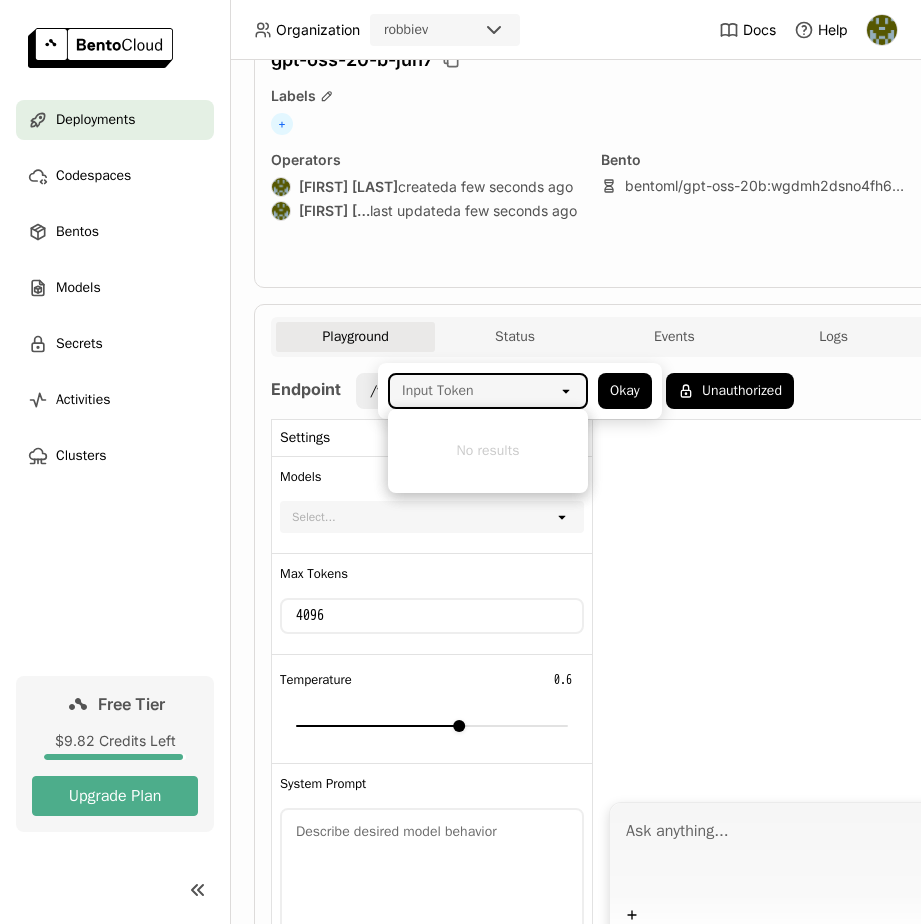 paste on "[ALPHANUMERIC_STRING]" 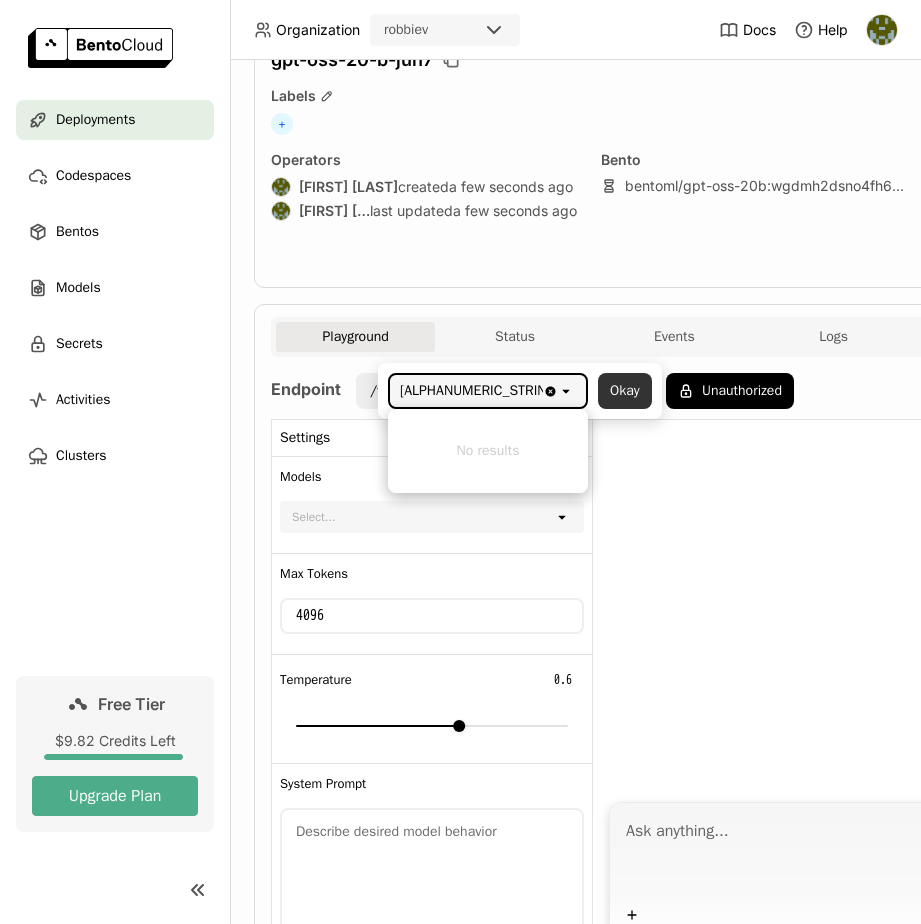 scroll, scrollTop: 0, scrollLeft: 16, axis: horizontal 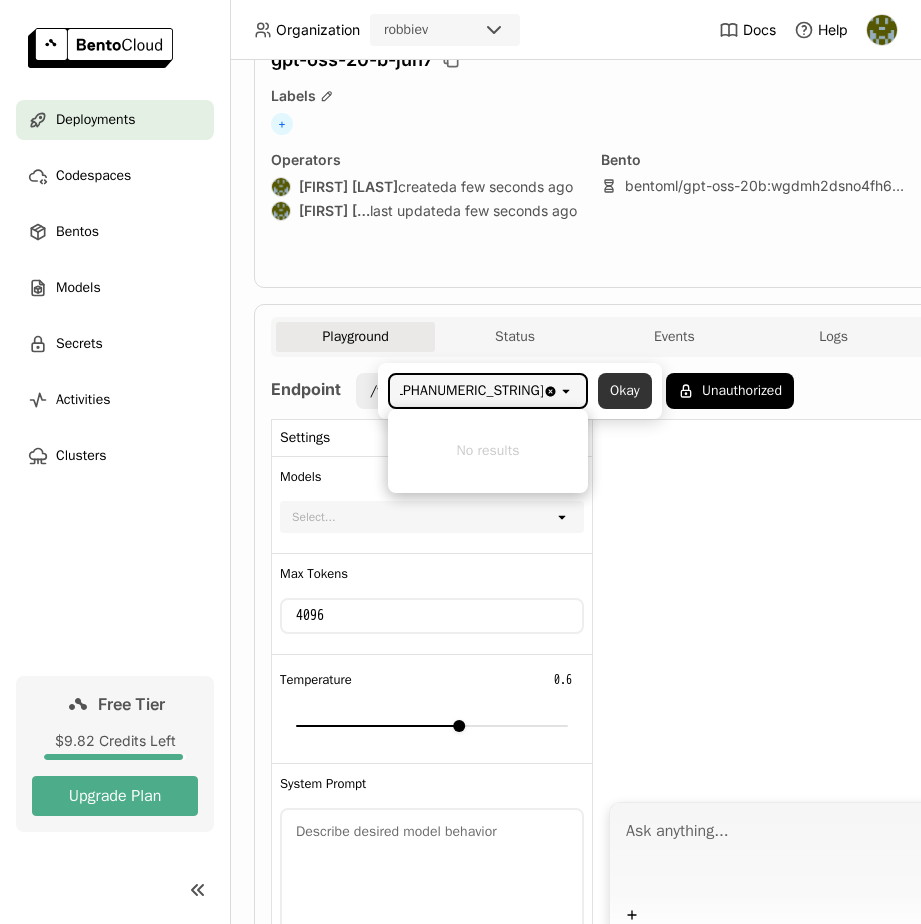 type on "[ALPHANUMERIC_STRING]" 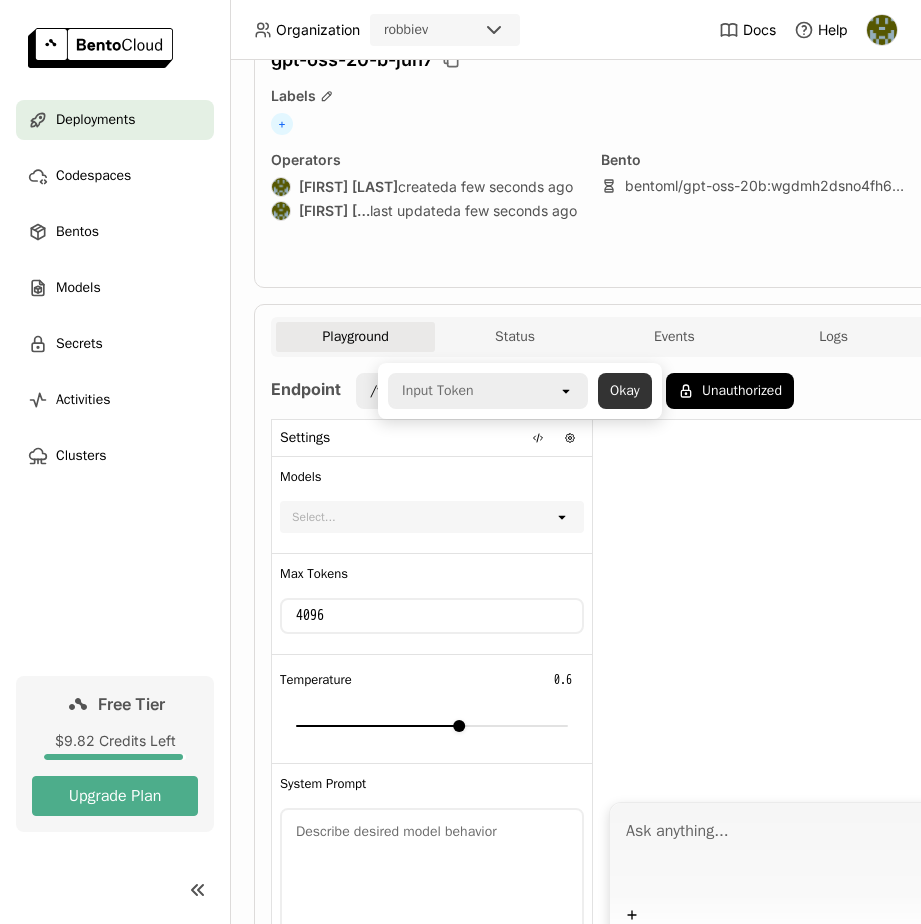 scroll, scrollTop: 0, scrollLeft: 0, axis: both 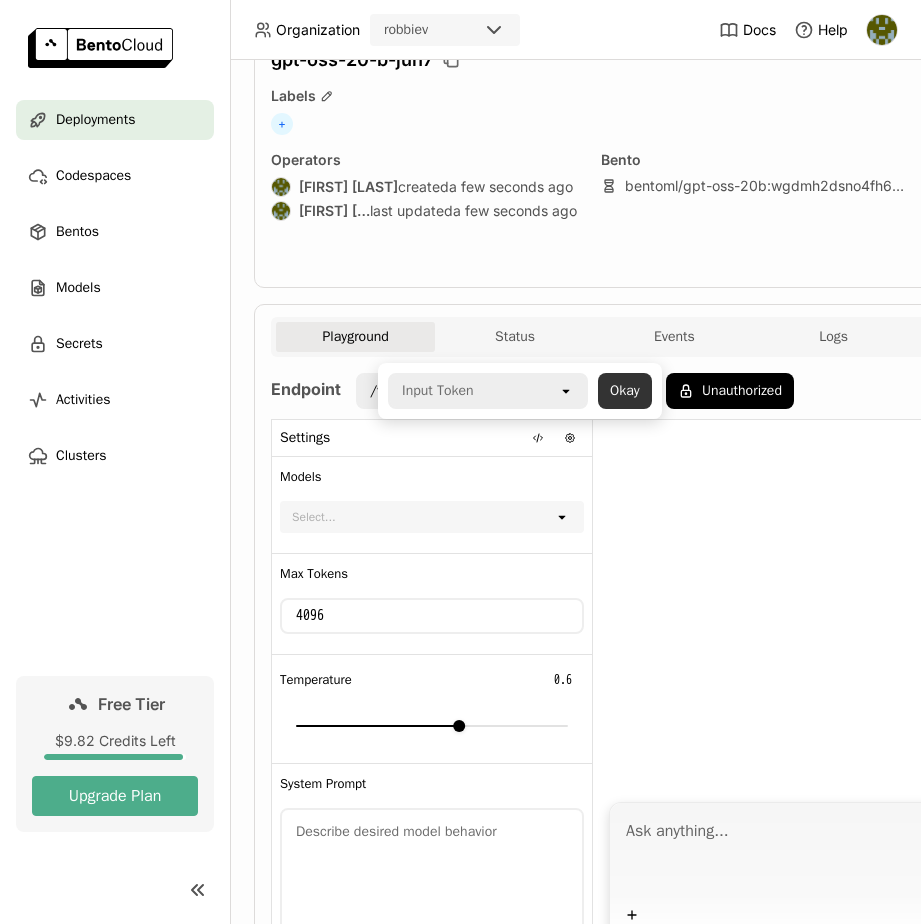 click on "Okay" at bounding box center [625, 391] 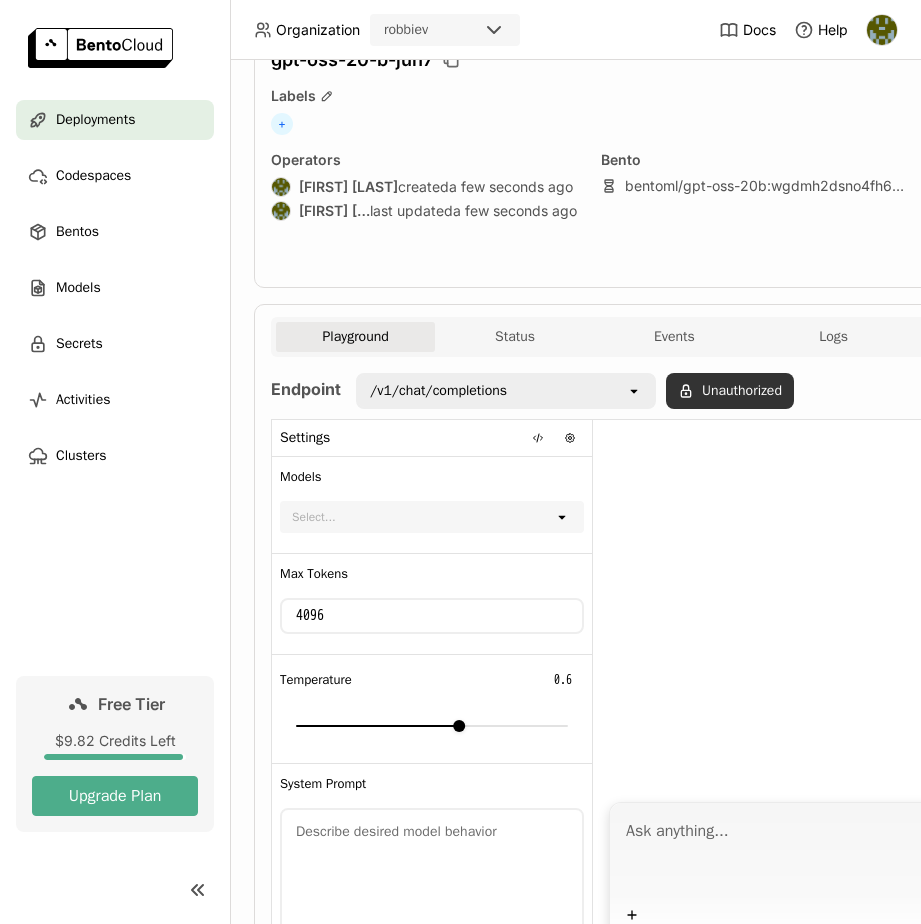 click on "Unauthorized" at bounding box center (730, 391) 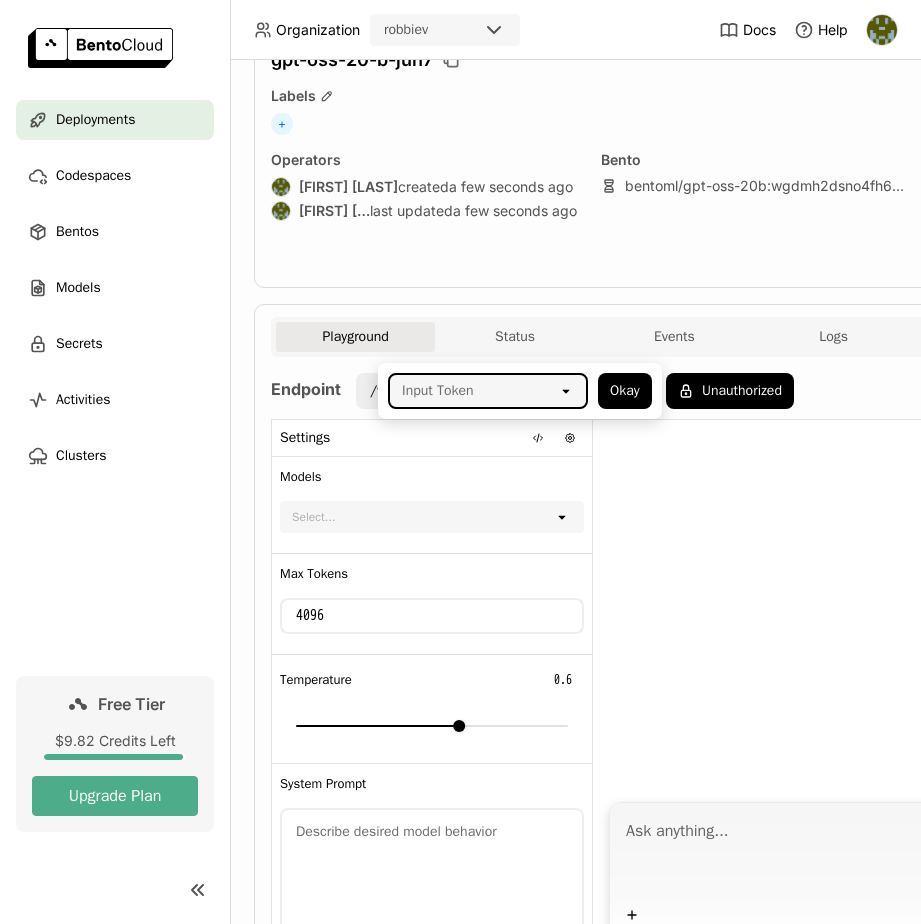 click on "Input Token" at bounding box center (474, 391) 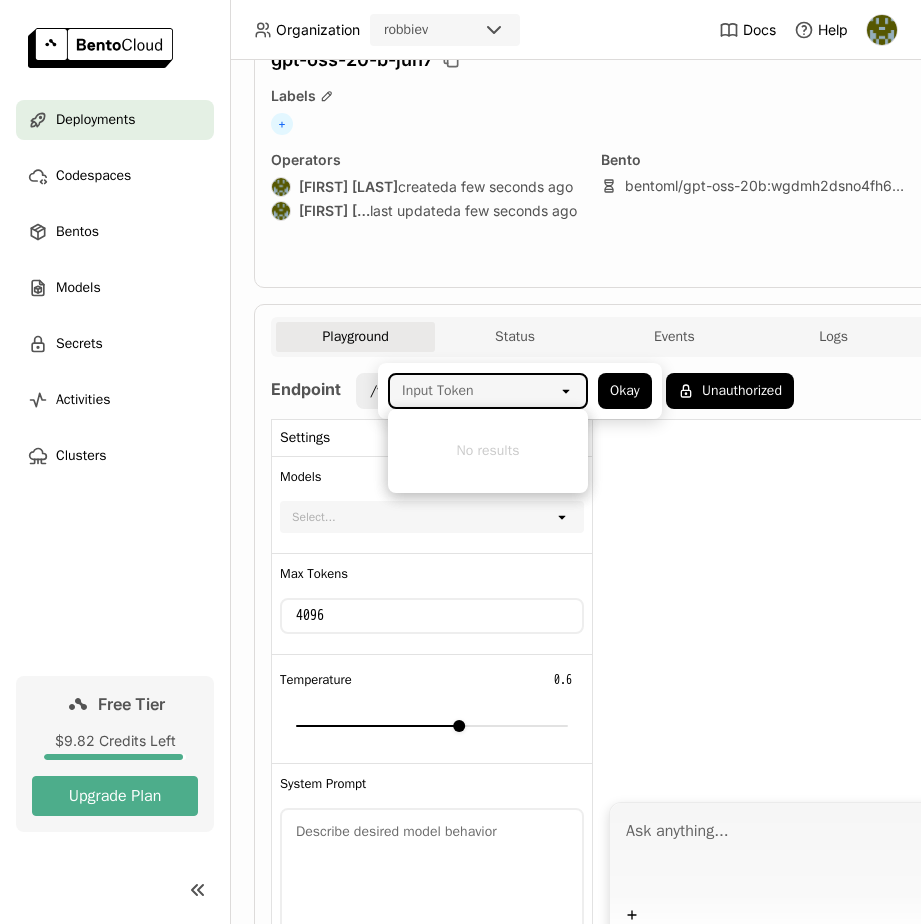paste on "[ALPHANUMERIC_STRING]" 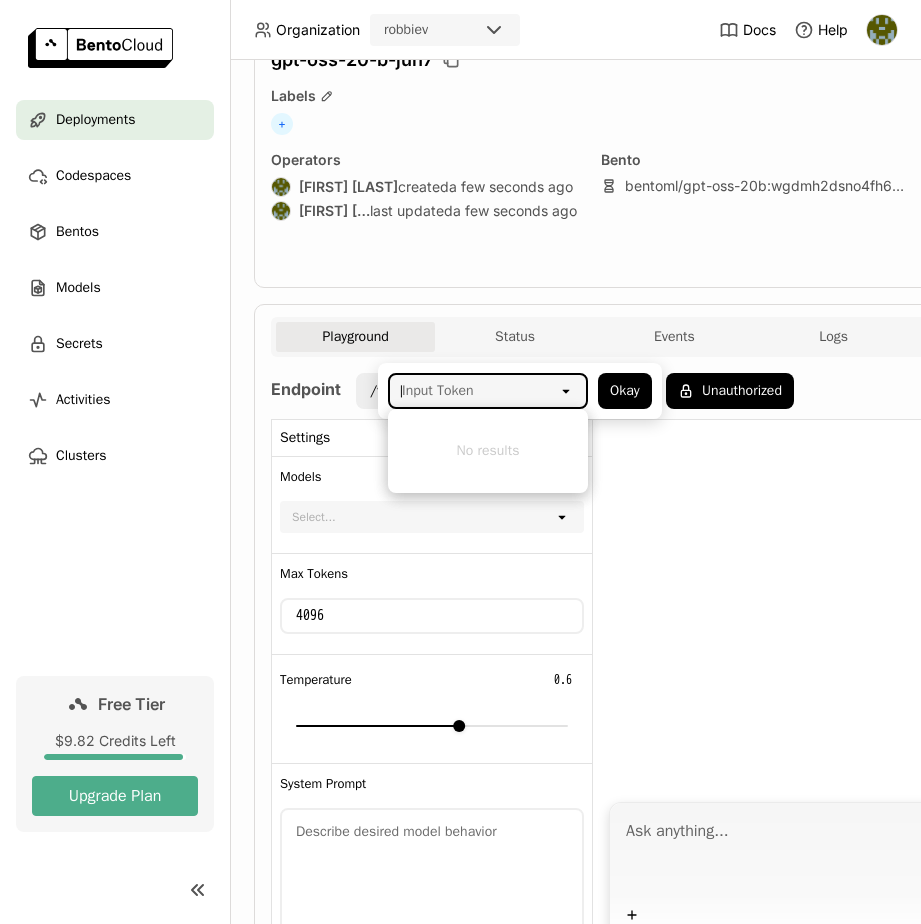 scroll, scrollTop: 0, scrollLeft: 16, axis: horizontal 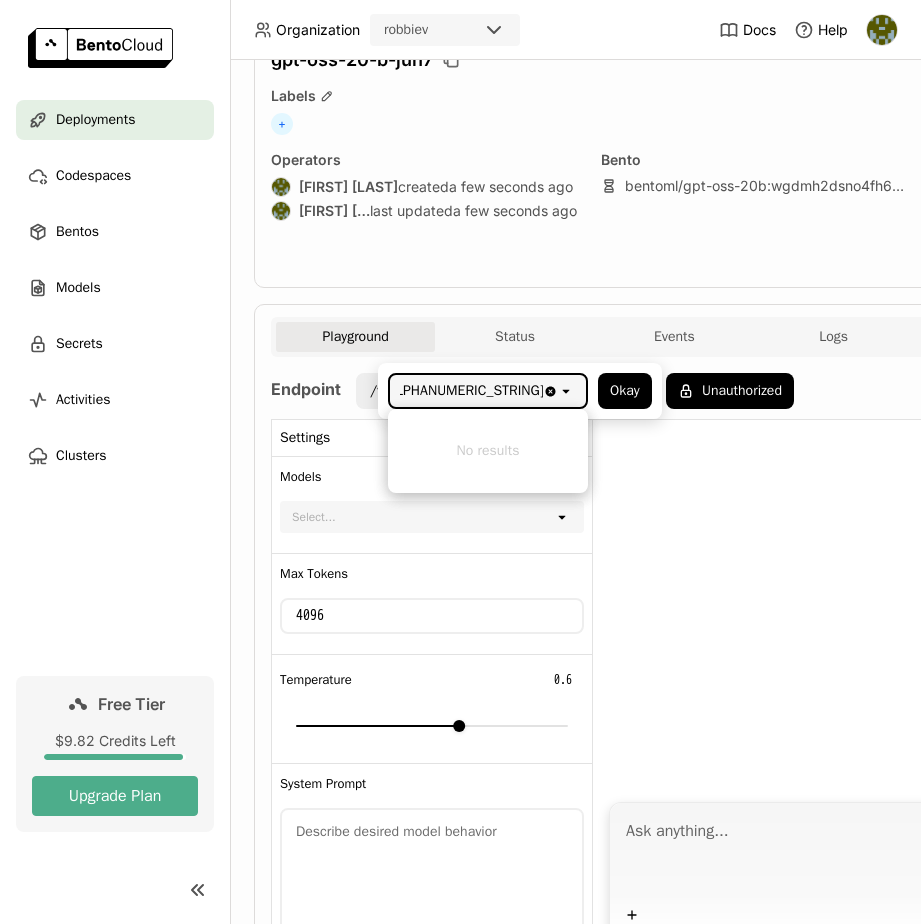 type on "[ALPHANUMERIC_STRING]" 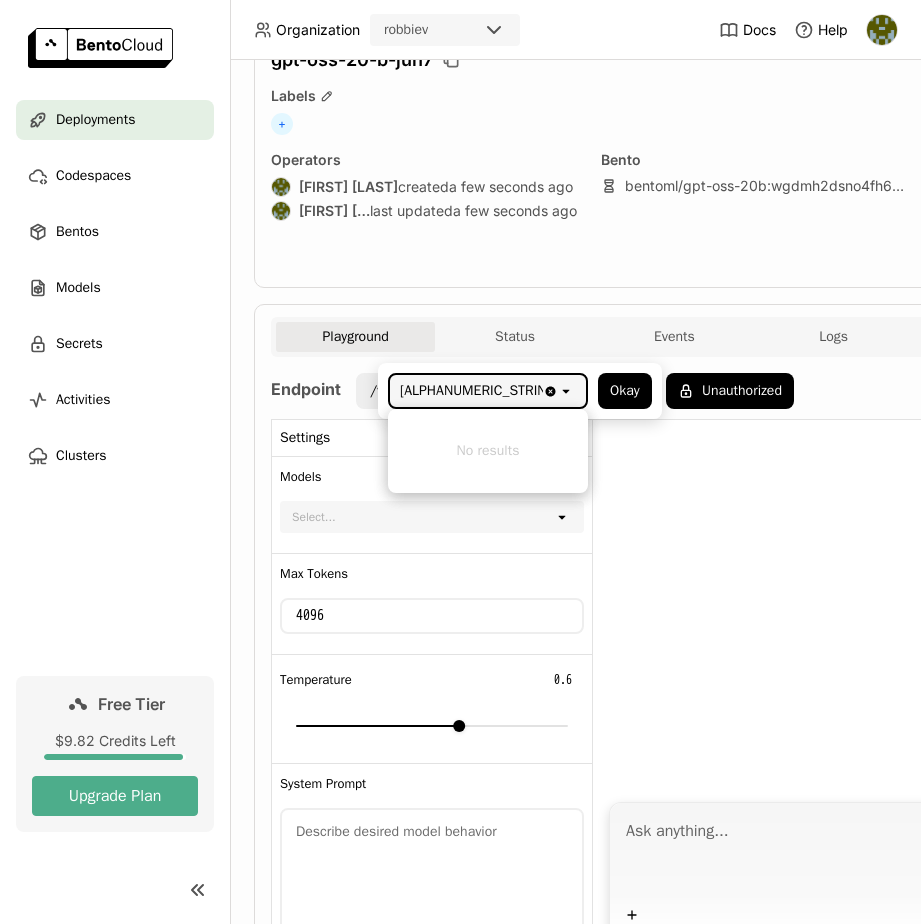 click on "No results" at bounding box center [488, 451] 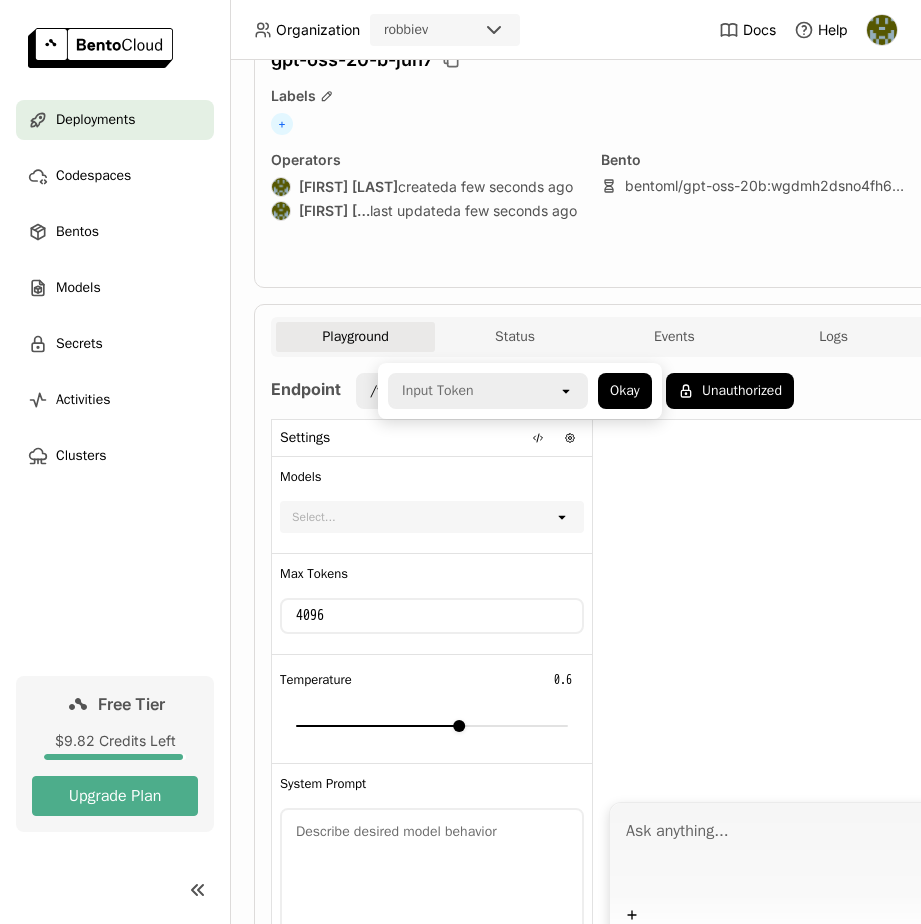 click on "Input Token" at bounding box center (474, 391) 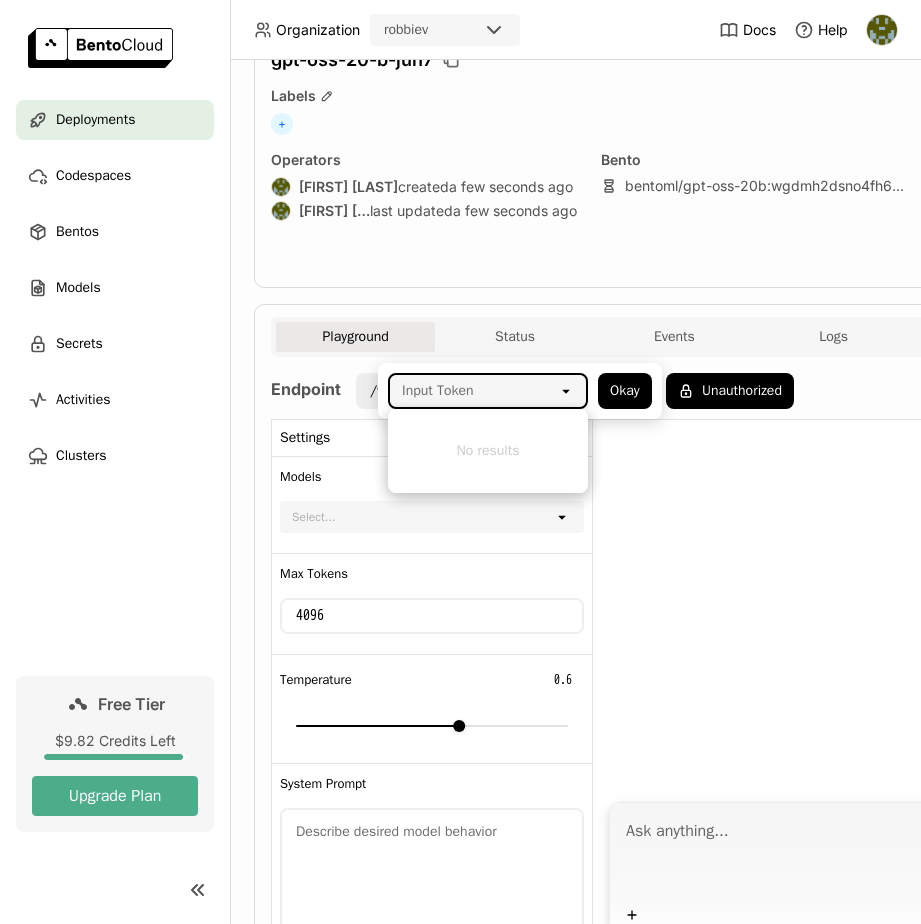 paste on "[ALPHANUMERIC_STRING]" 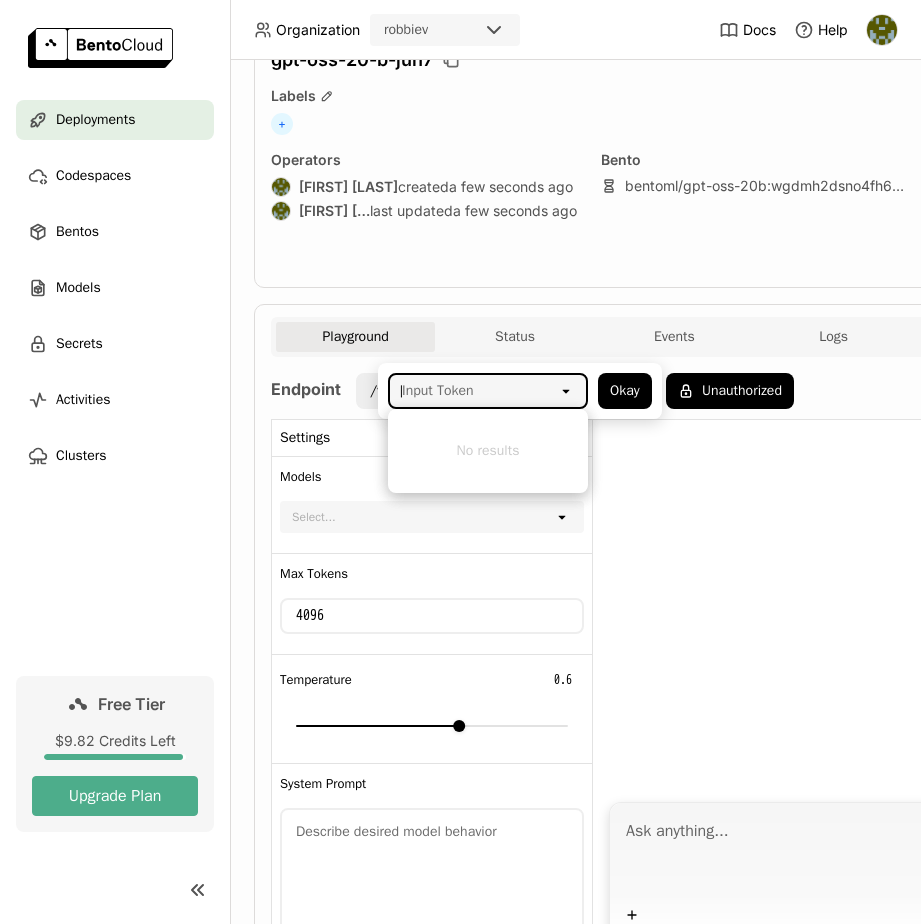 scroll, scrollTop: 0, scrollLeft: 16, axis: horizontal 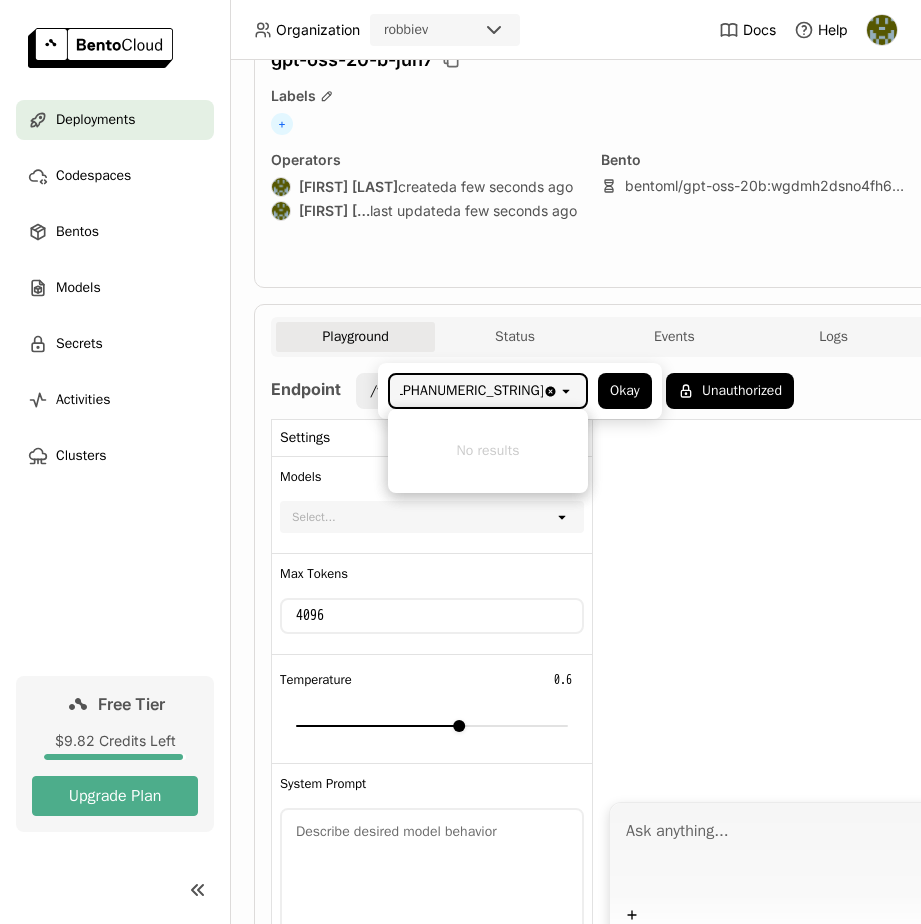 type on "[ALPHANUMERIC_STRING]" 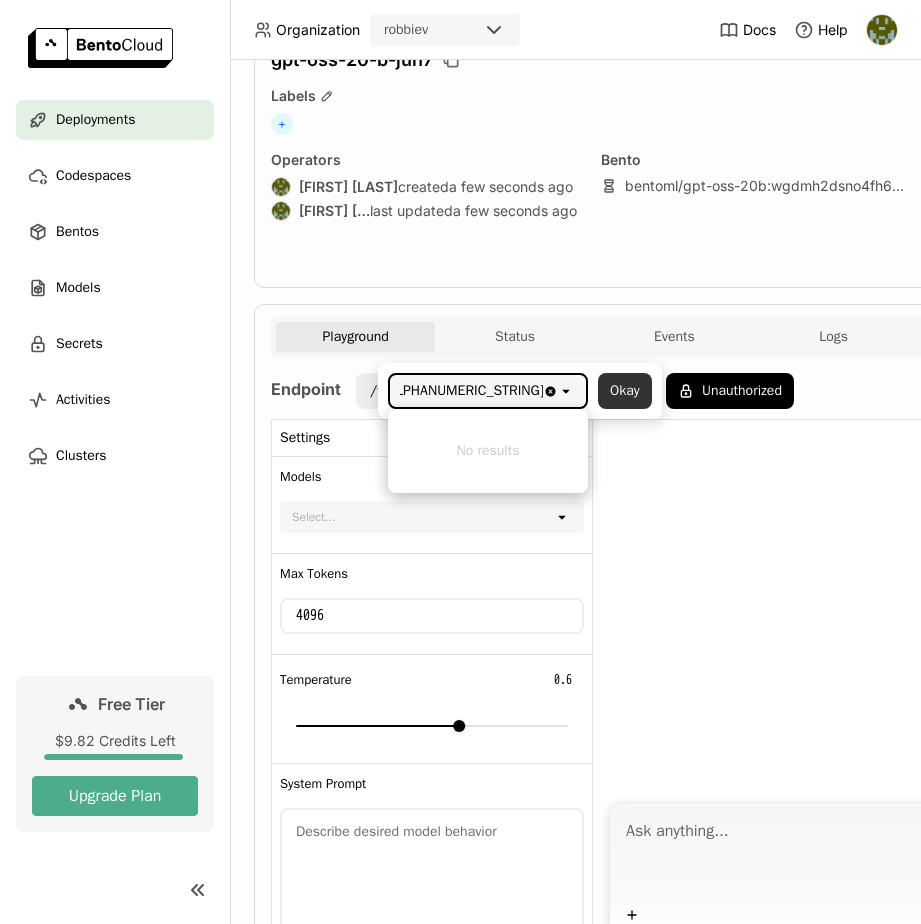 type 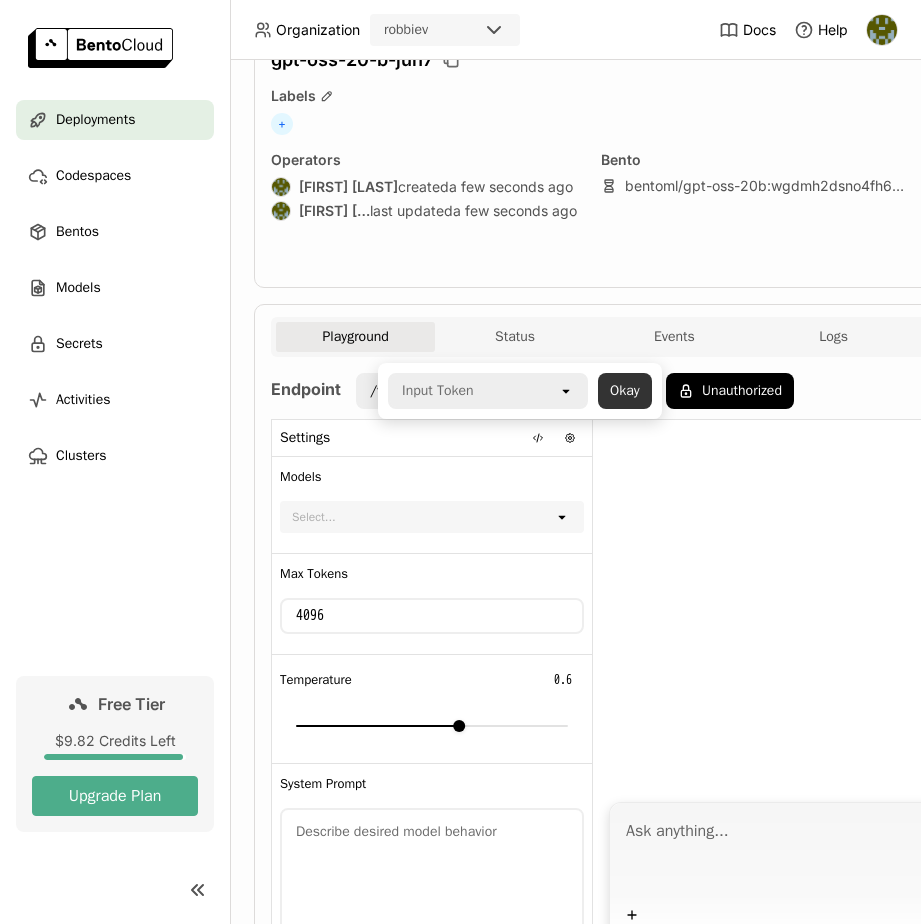 click on "Okay" at bounding box center (625, 391) 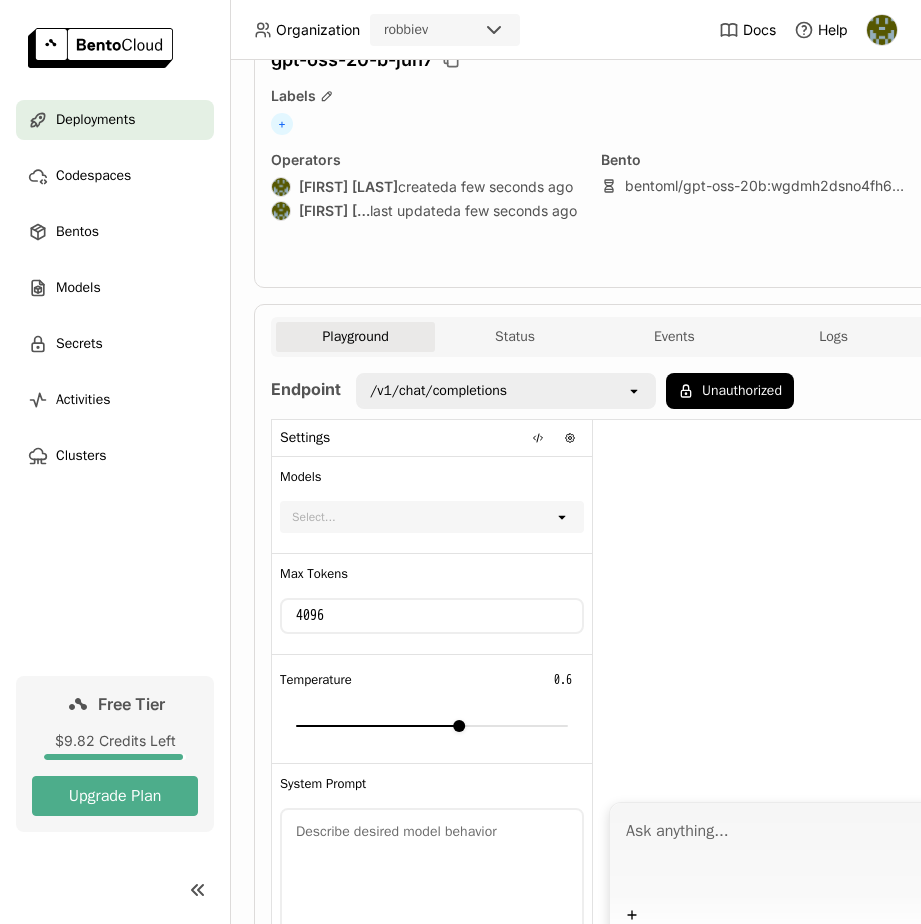 click on "/v1/chat/completions" at bounding box center [492, 391] 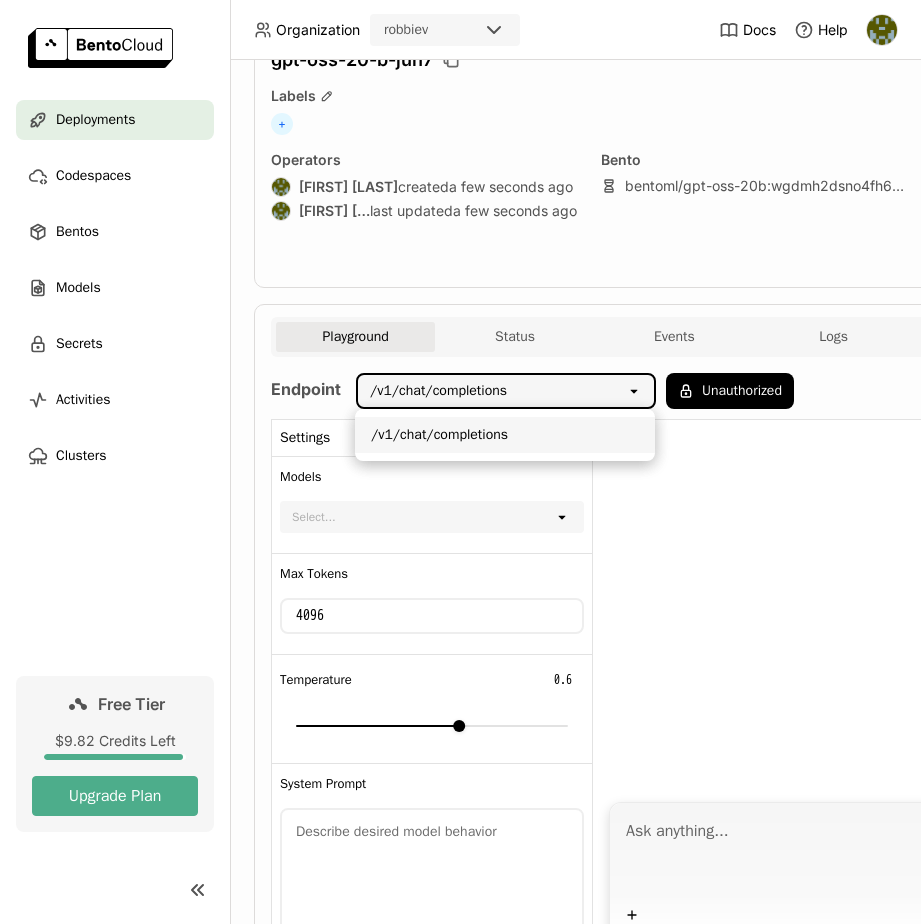 click on "Operators [FIRST] [LAST] created a few seconds ago [FIRST] [LAST] last updated a few seconds ago" at bounding box center (424, 188) 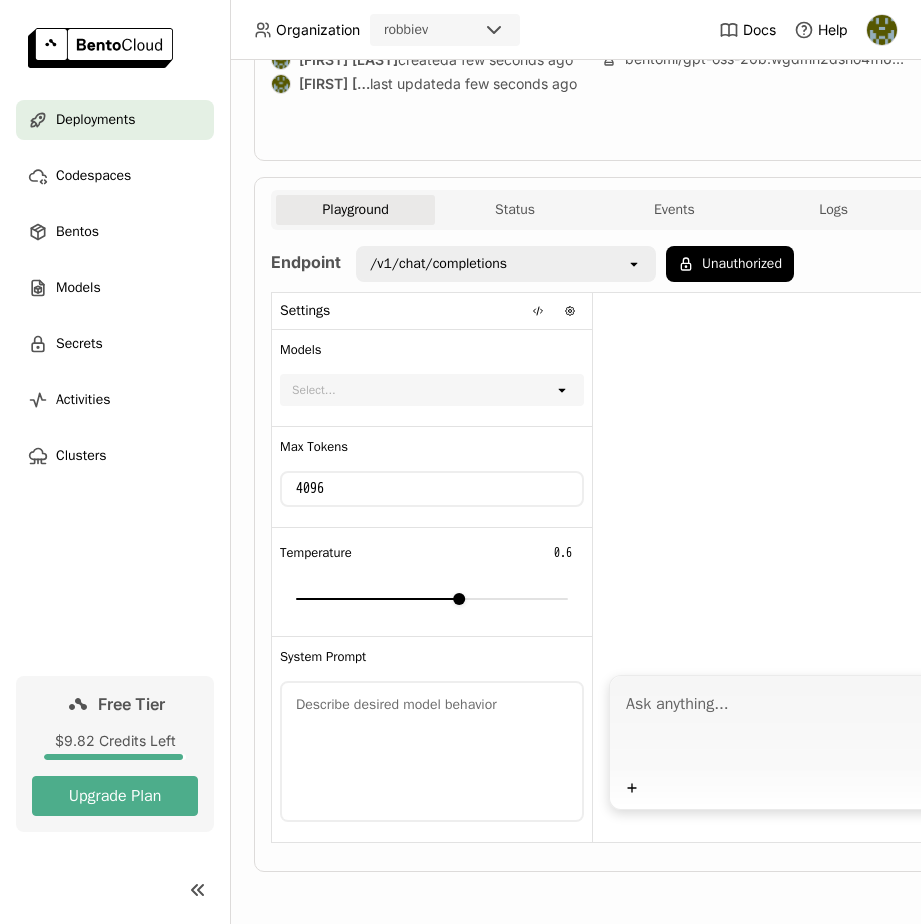 scroll, scrollTop: 0, scrollLeft: 0, axis: both 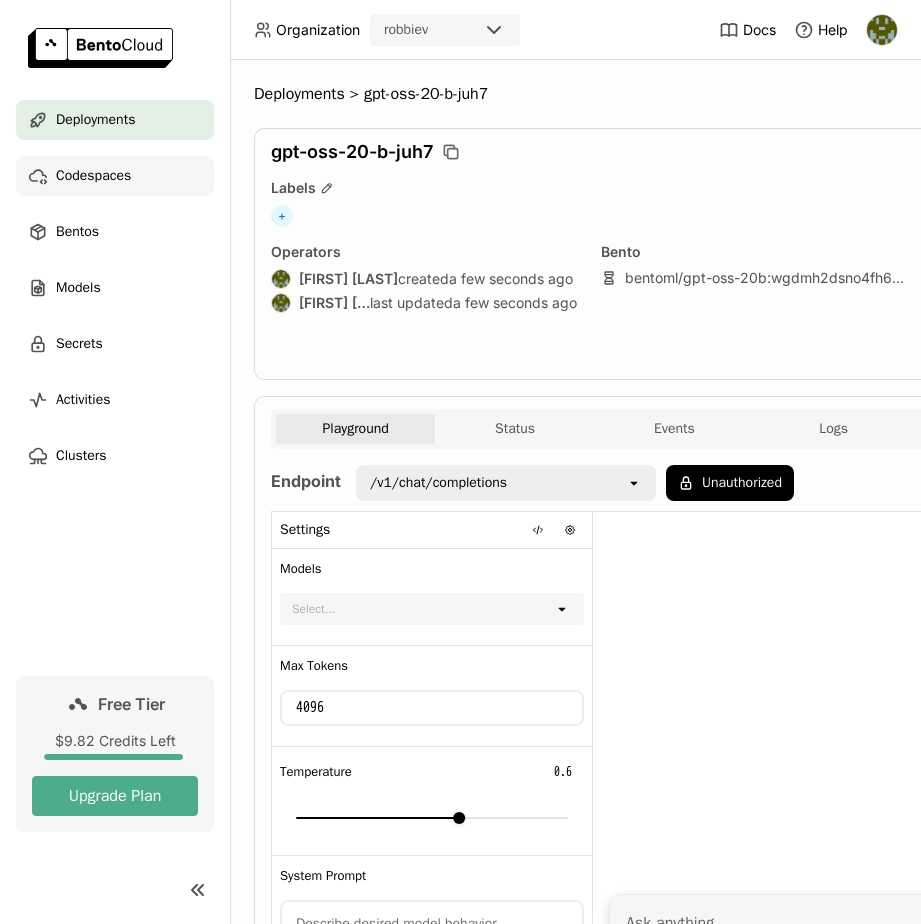 click on "Codespaces" at bounding box center [115, 176] 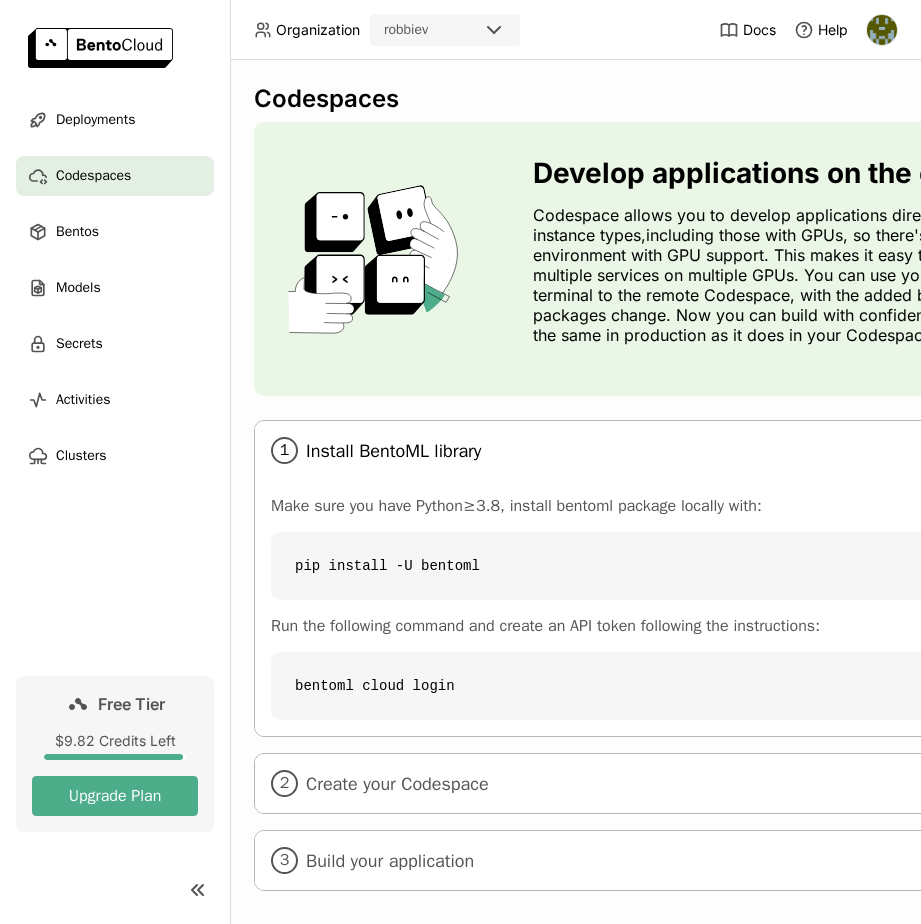 scroll, scrollTop: 21, scrollLeft: 0, axis: vertical 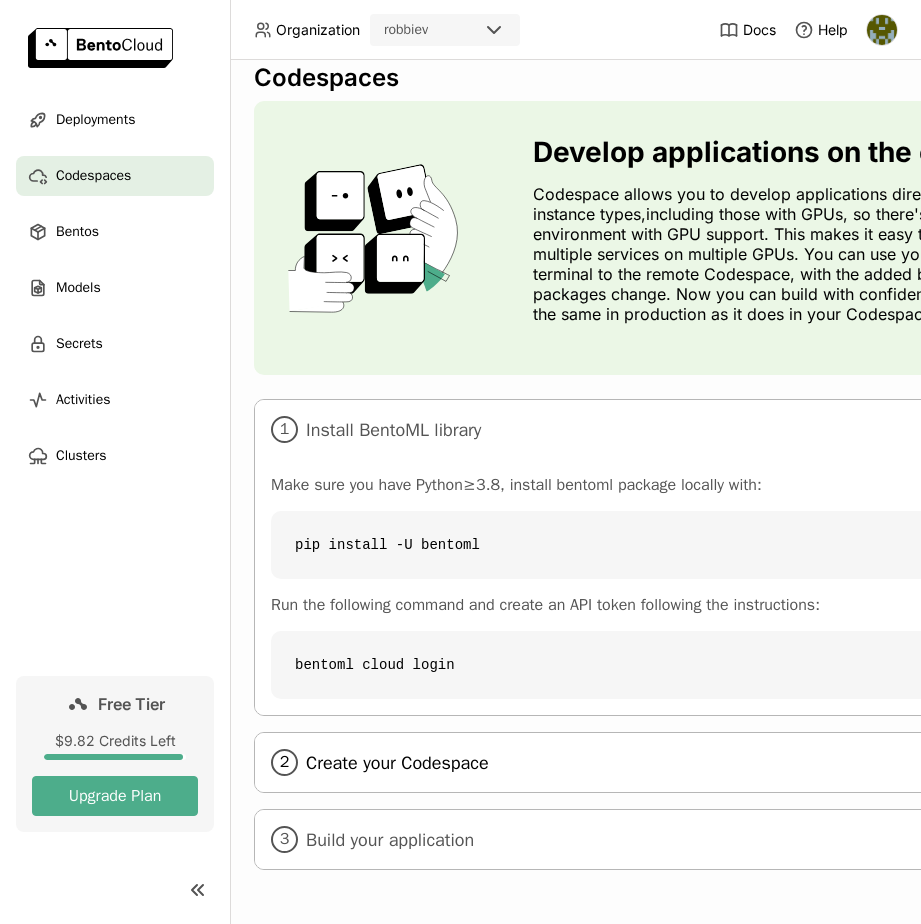 click on "2 Create your Codespace" at bounding box center (754, 762) 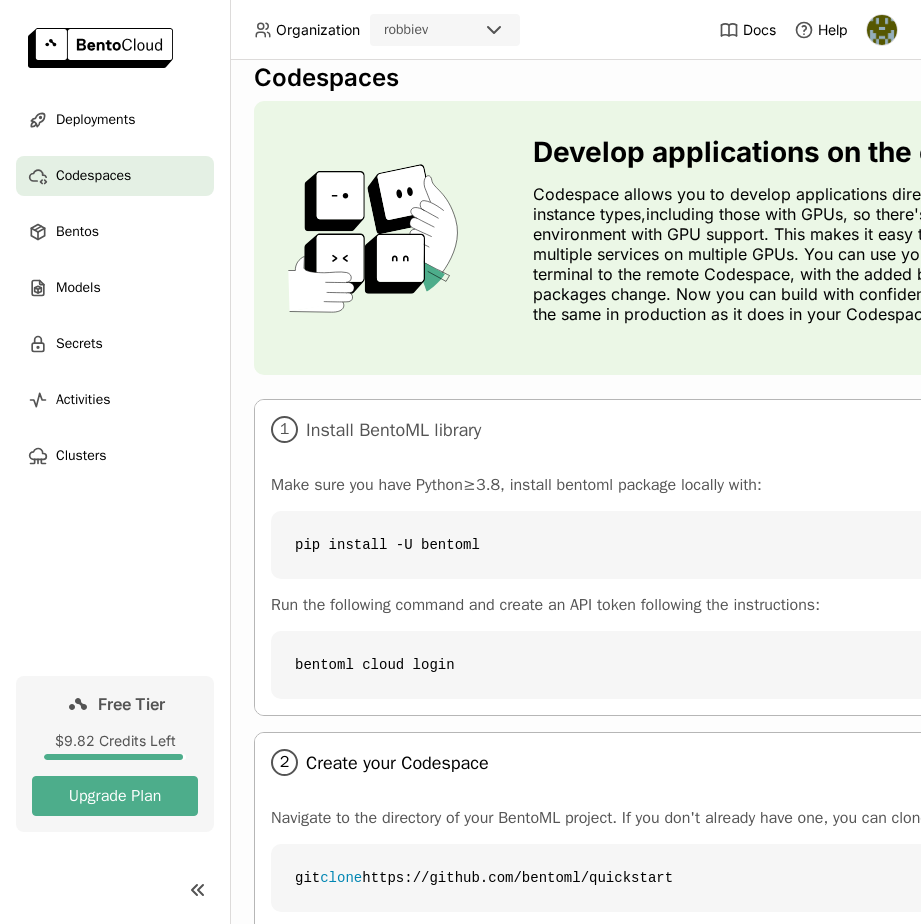 scroll, scrollTop: 277, scrollLeft: 0, axis: vertical 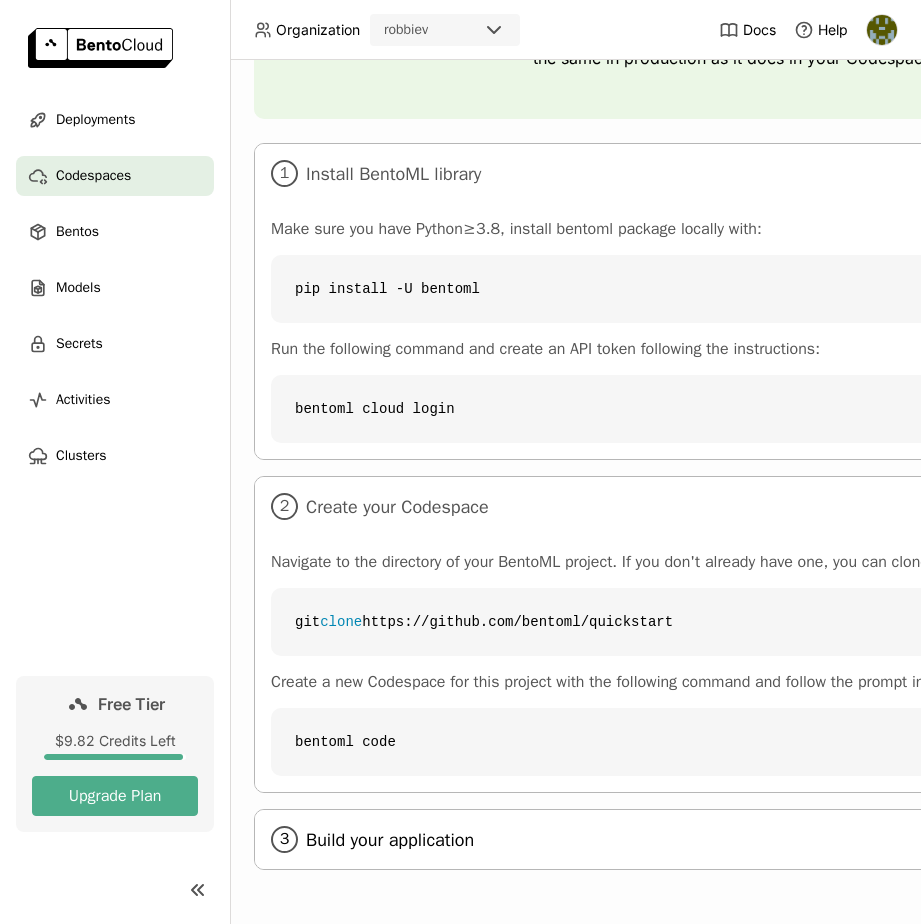 click on "3 Build your application" at bounding box center (754, 839) 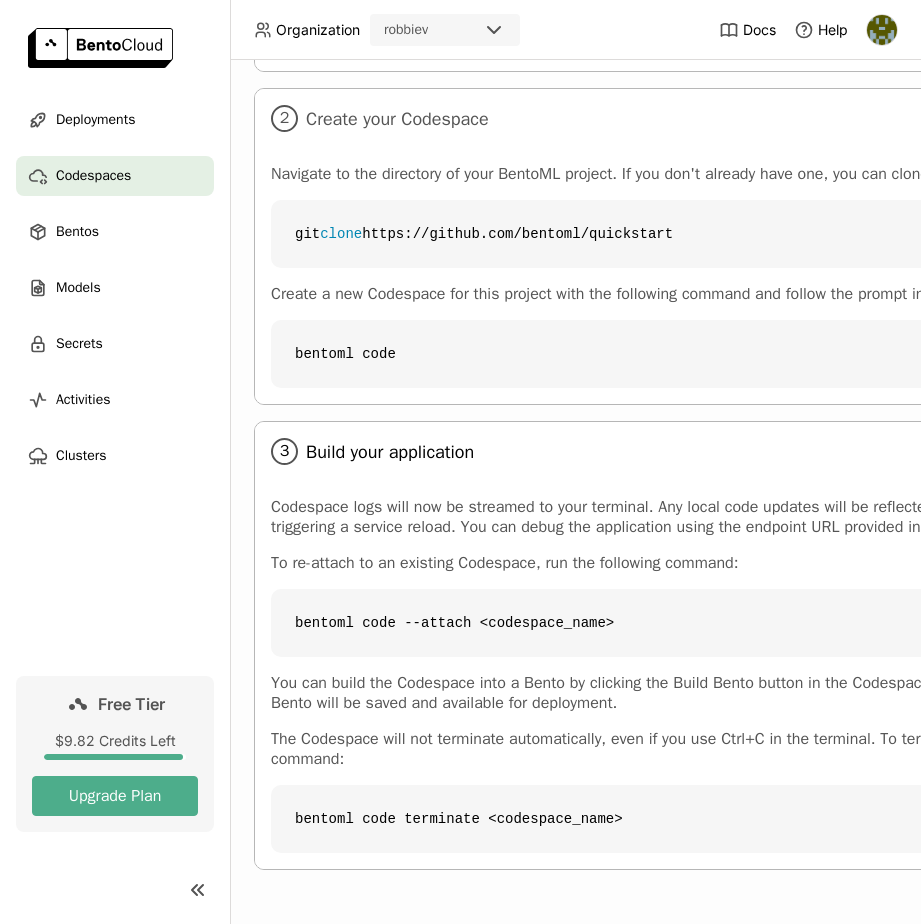 scroll, scrollTop: 665, scrollLeft: 1, axis: both 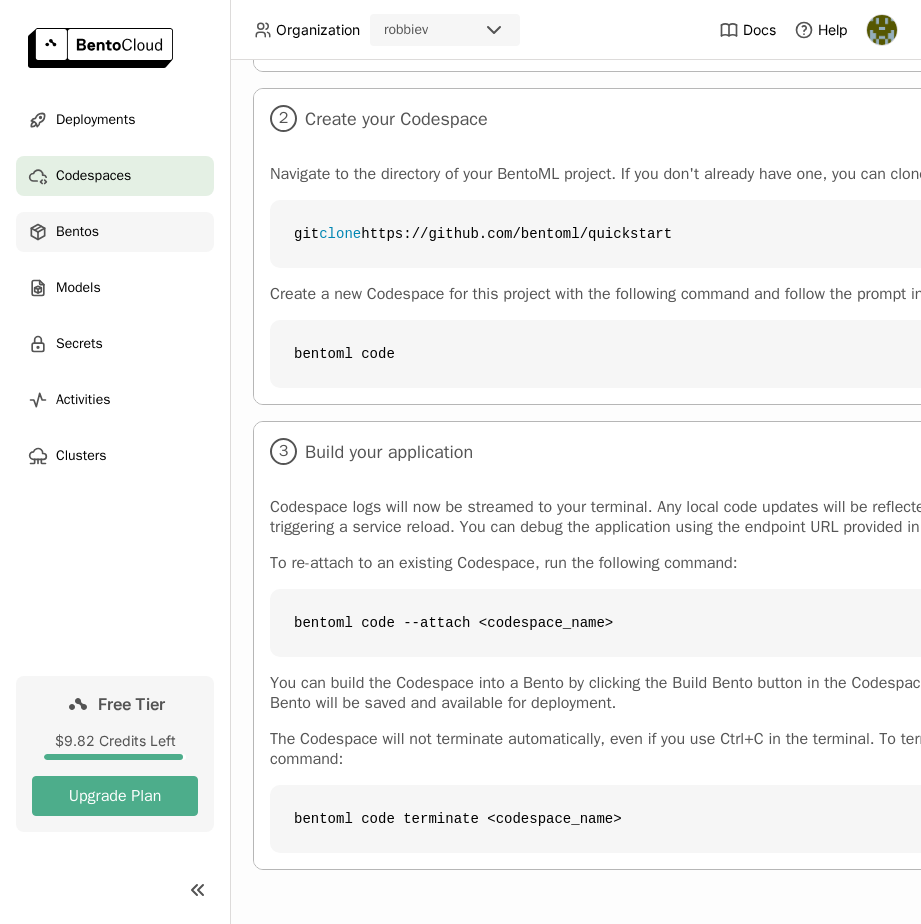 click on "Bentos" at bounding box center (77, 232) 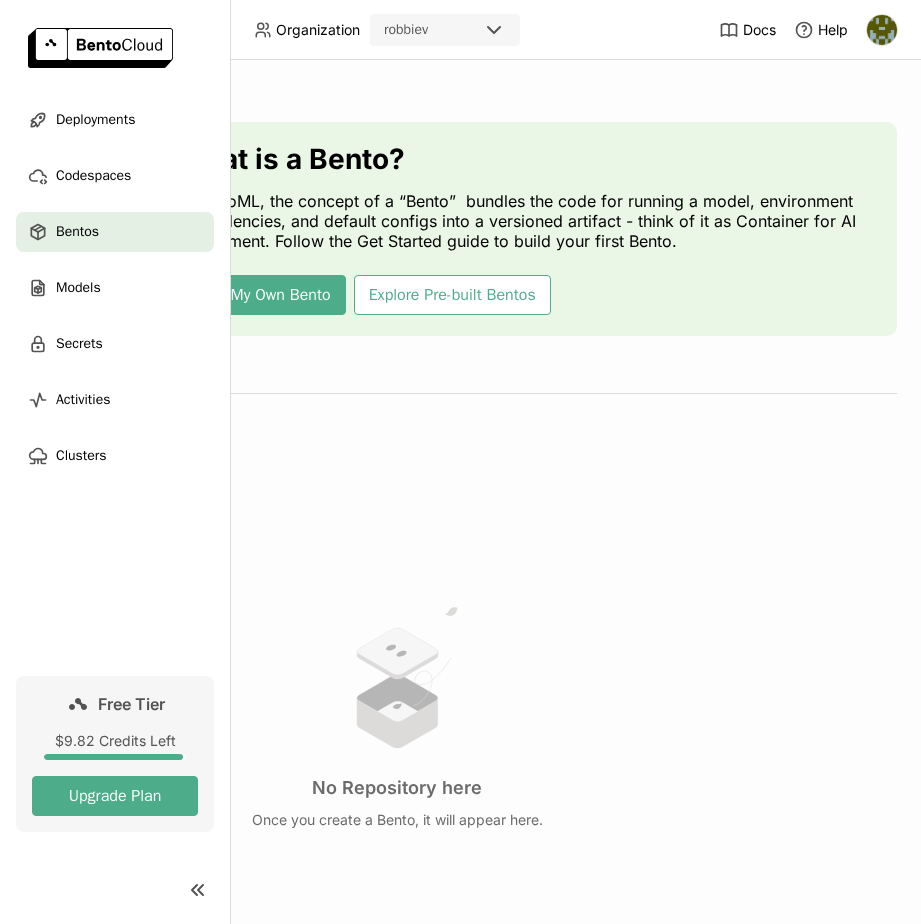 scroll, scrollTop: 0, scrollLeft: 0, axis: both 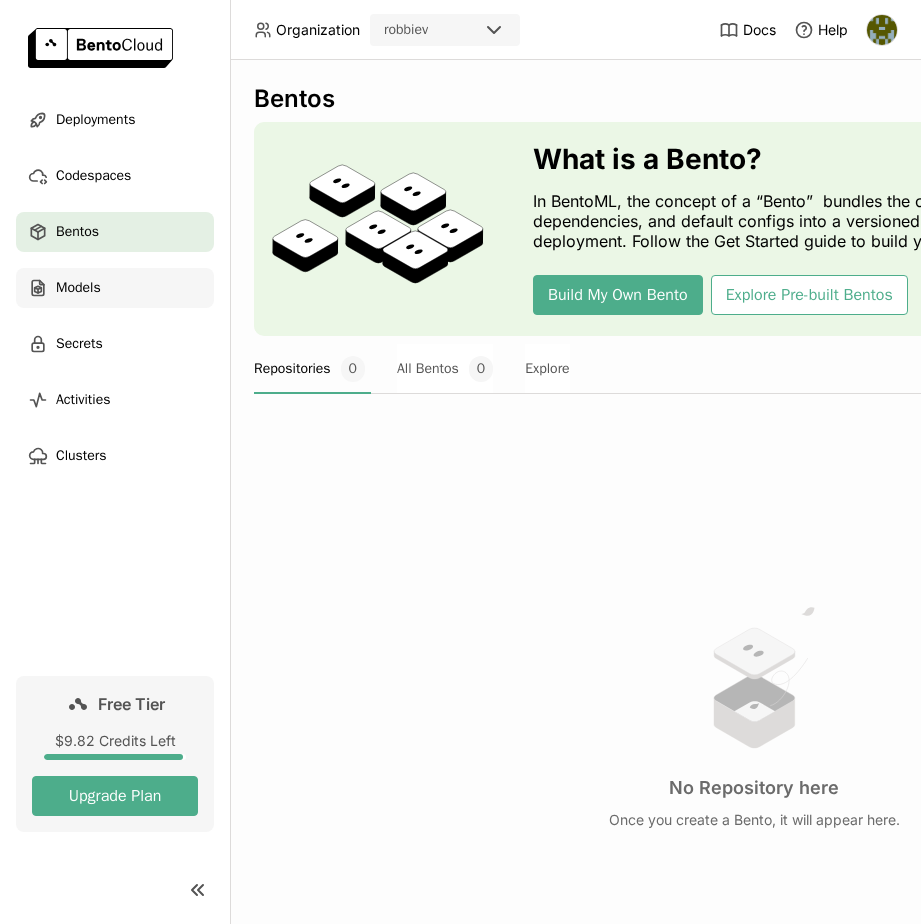click on "Models" at bounding box center (115, 288) 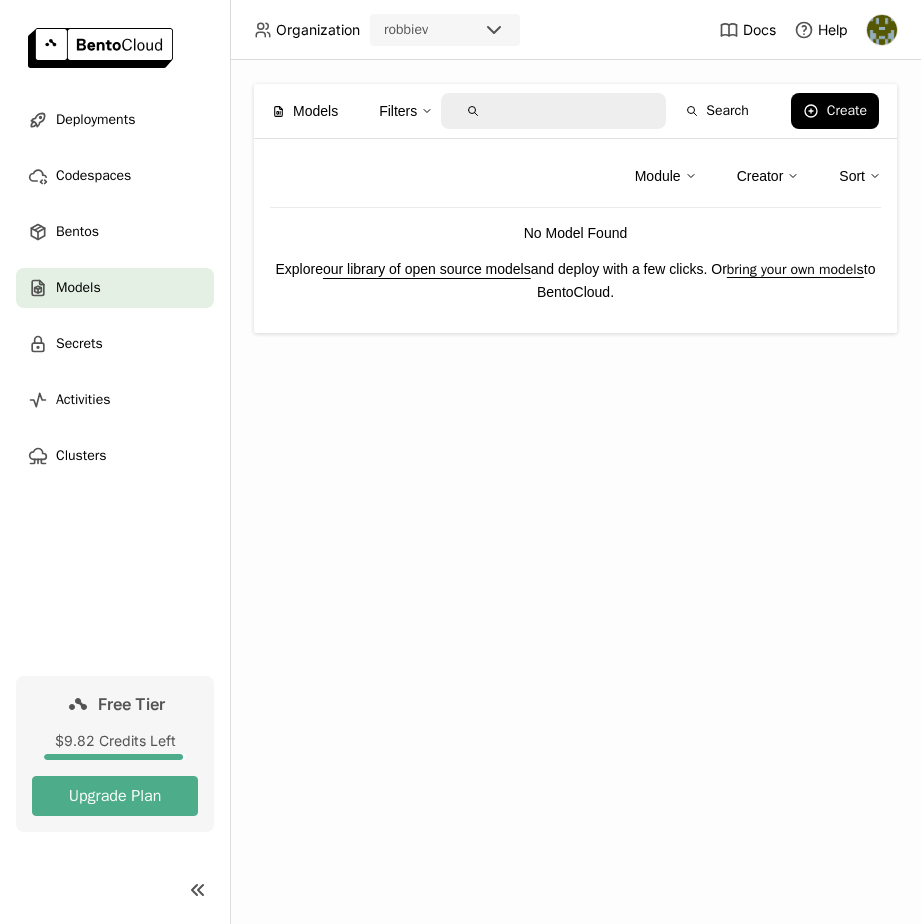 click on "Deployments Codespaces Bentos Models Secrets Activities Clusters" at bounding box center [115, 288] 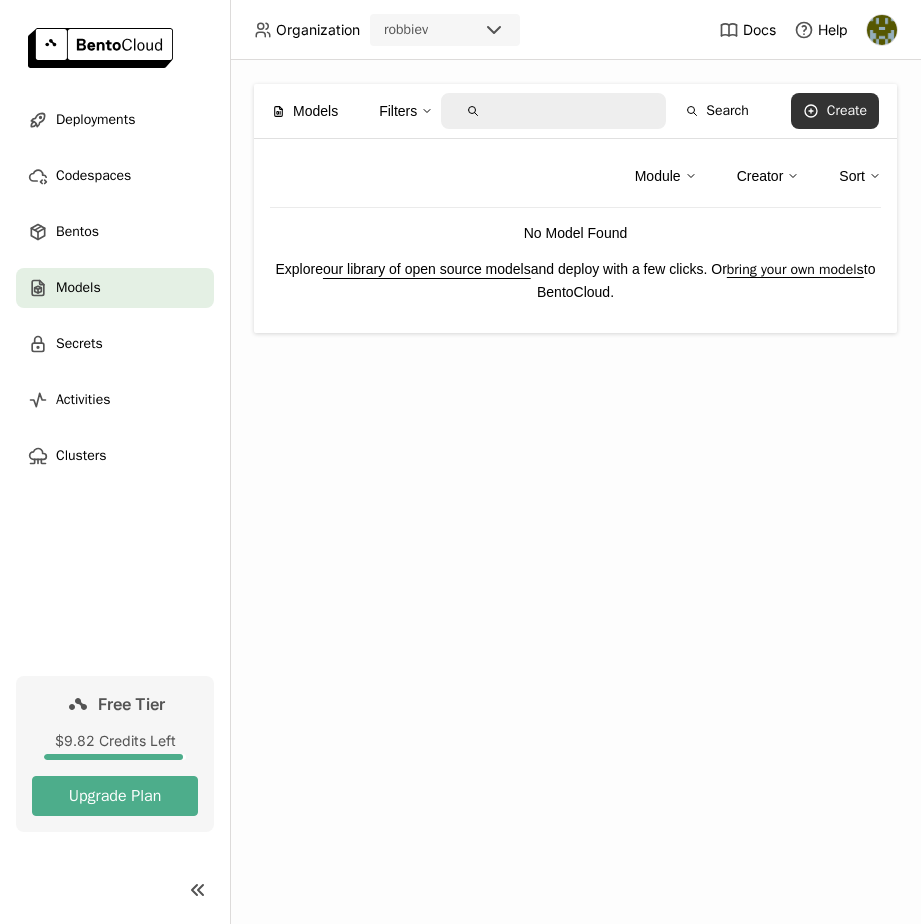 click on "Create" at bounding box center [847, 111] 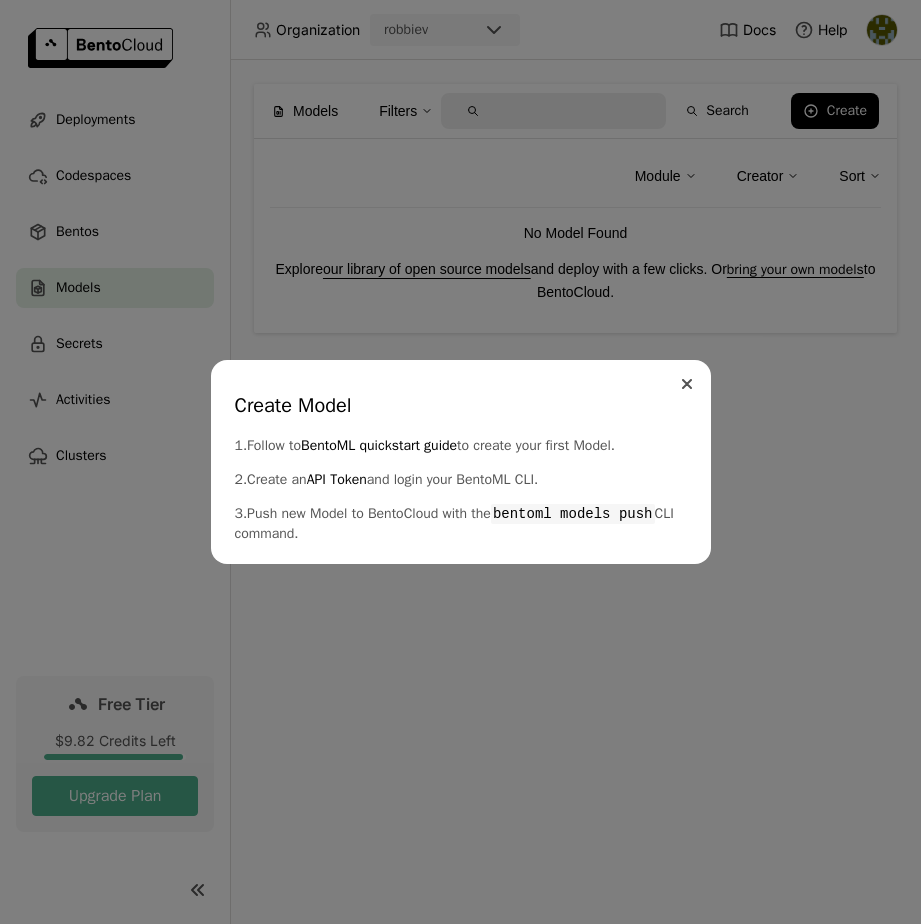 click at bounding box center [687, 384] 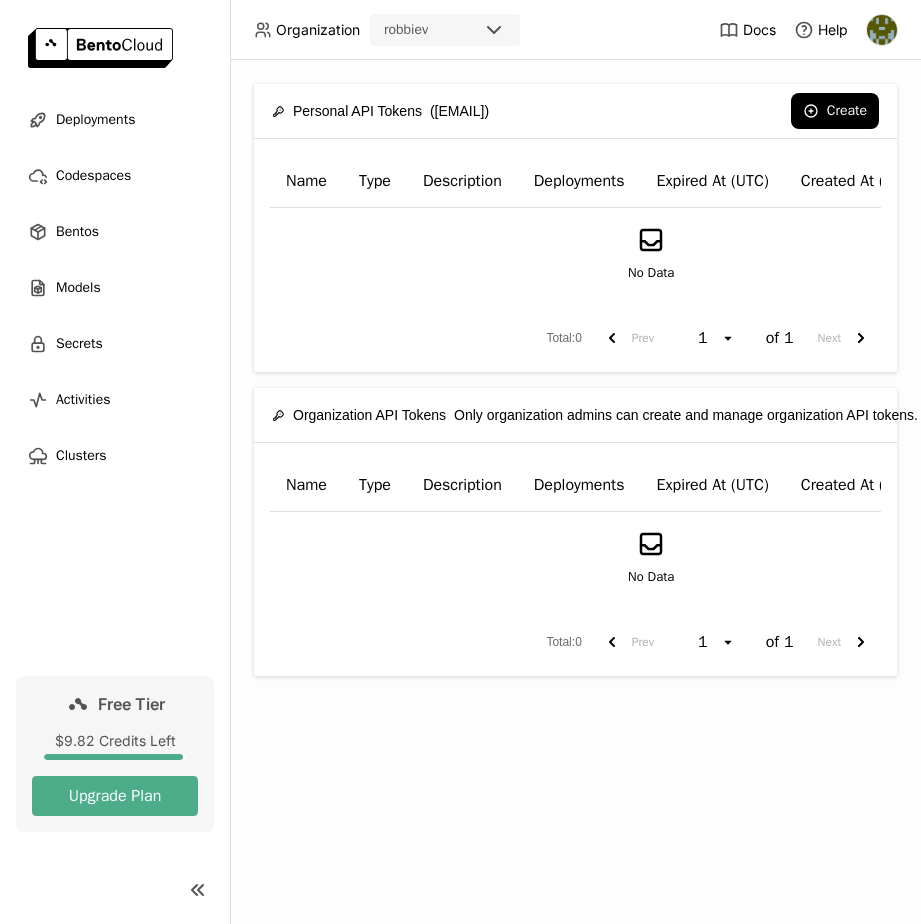 scroll, scrollTop: 0, scrollLeft: 0, axis: both 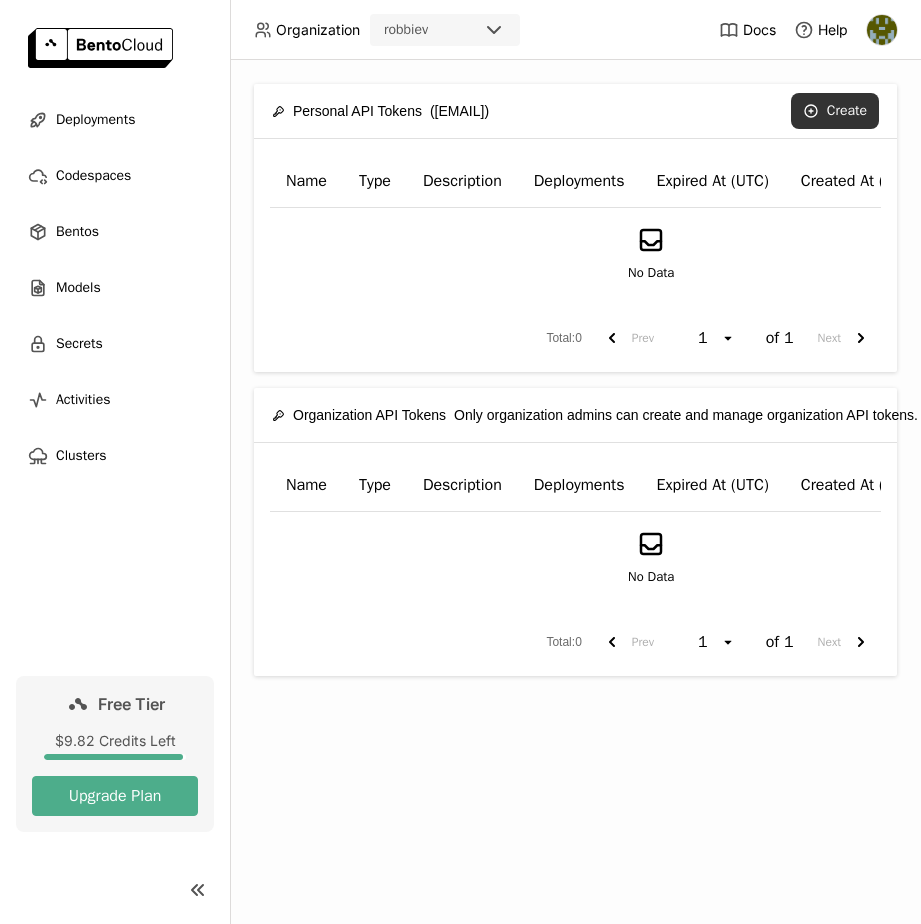 click on "Create" at bounding box center [835, 111] 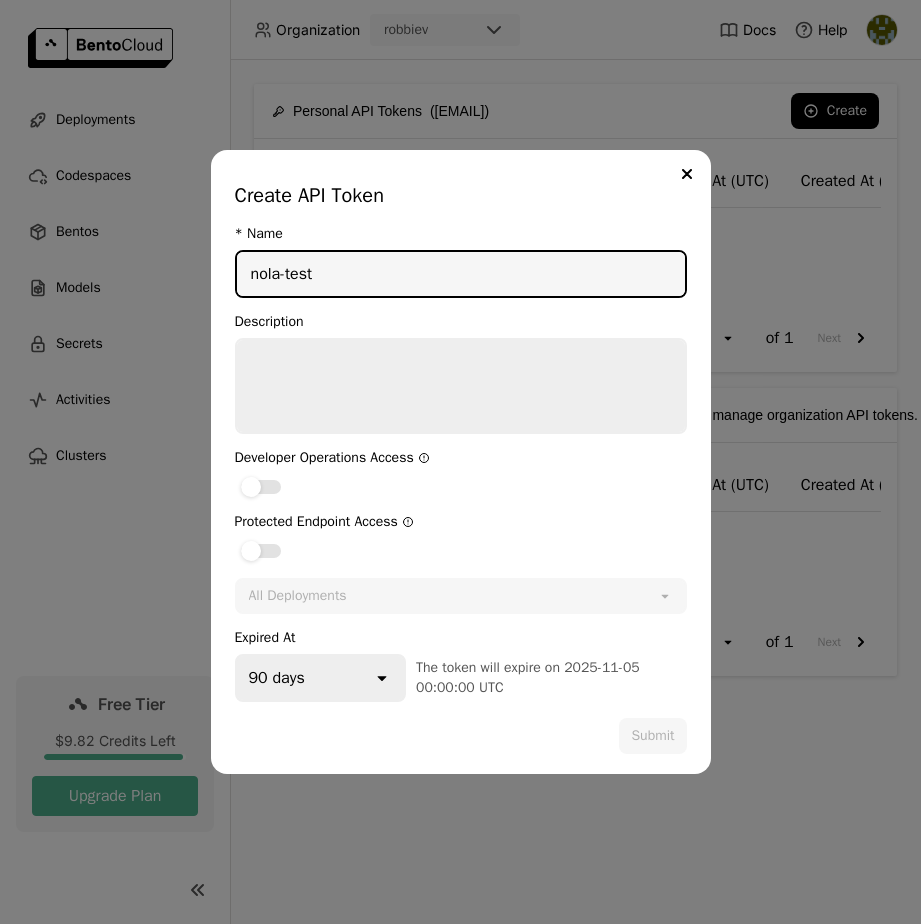 click at bounding box center (461, 386) 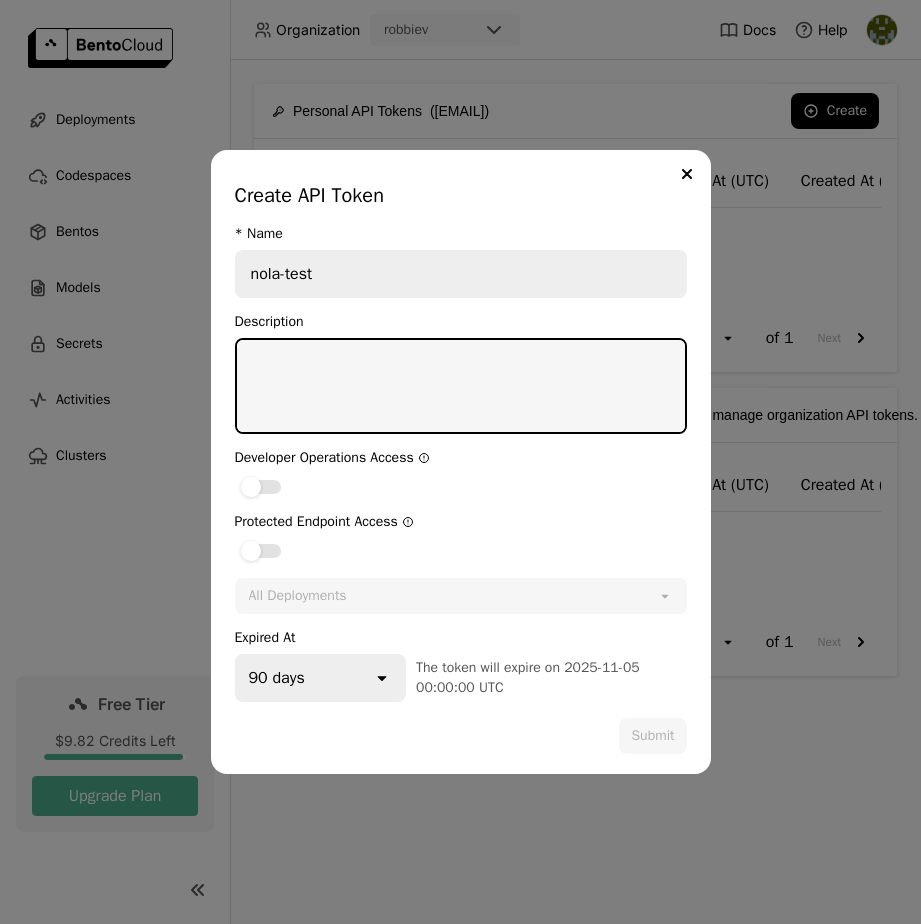 click 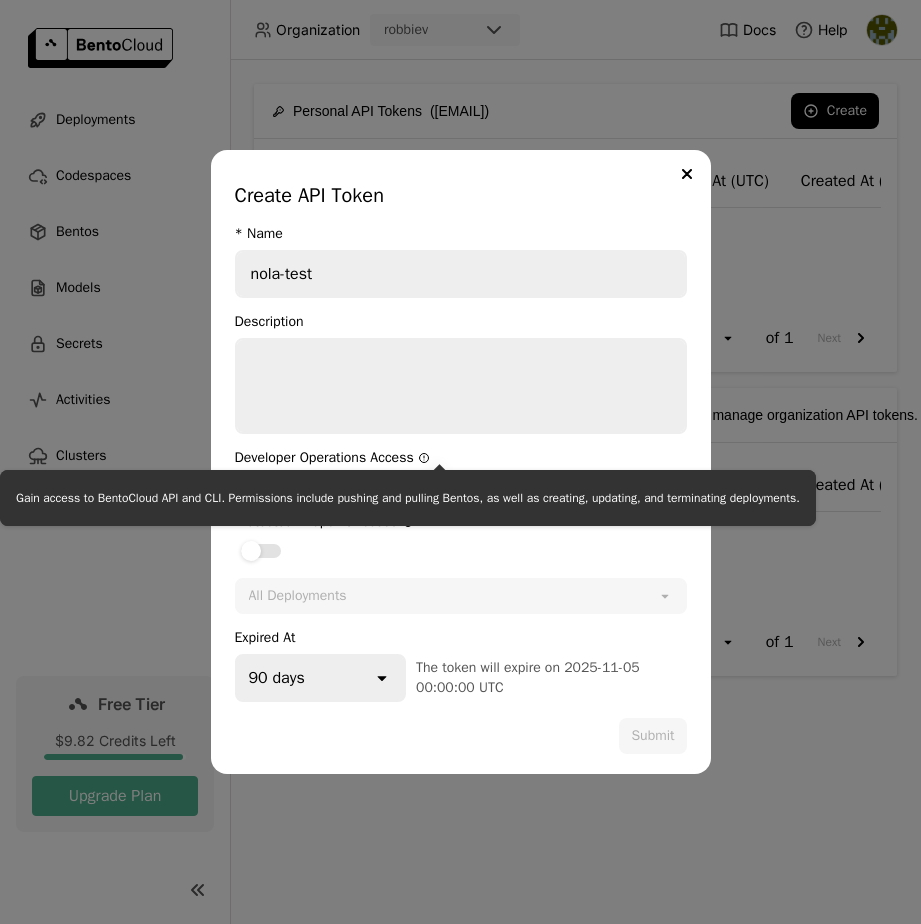 click on "Developer Operations Access" at bounding box center [461, 458] 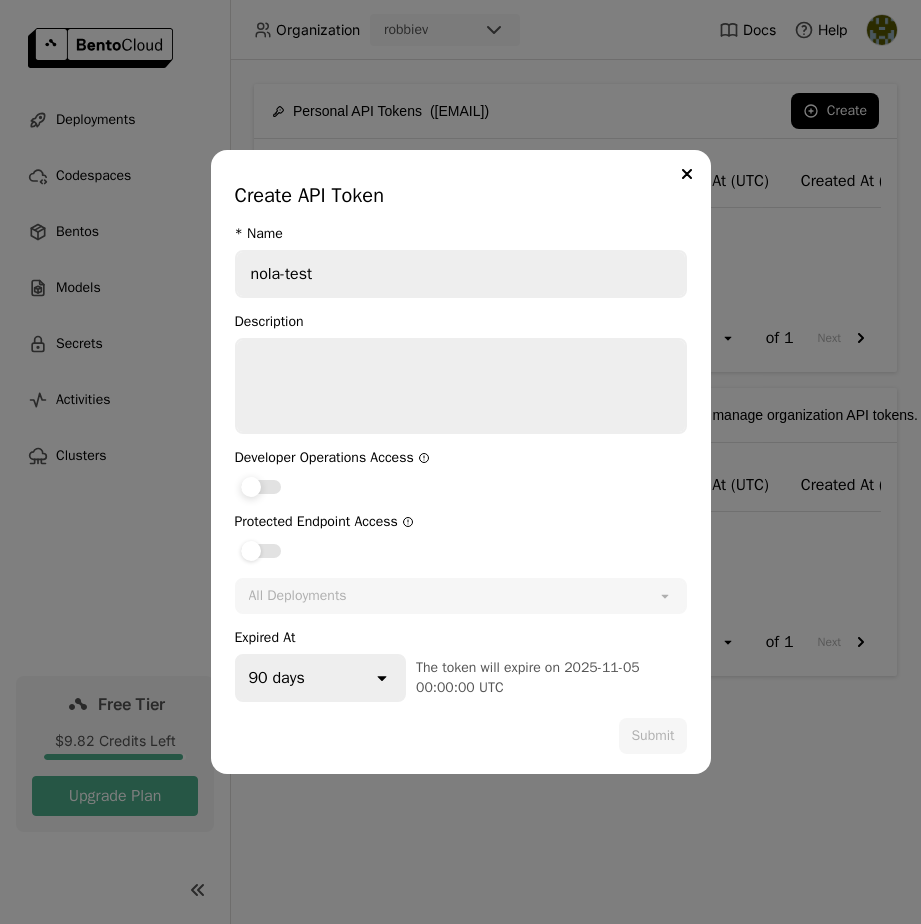 click at bounding box center [261, 487] 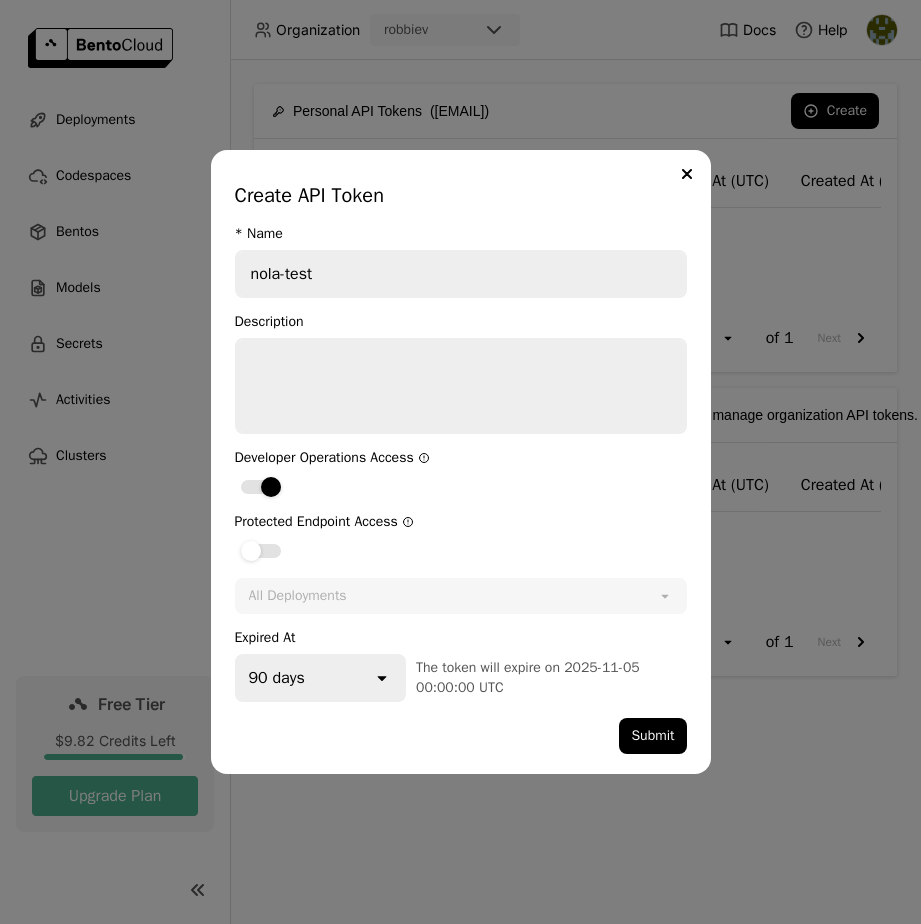 click 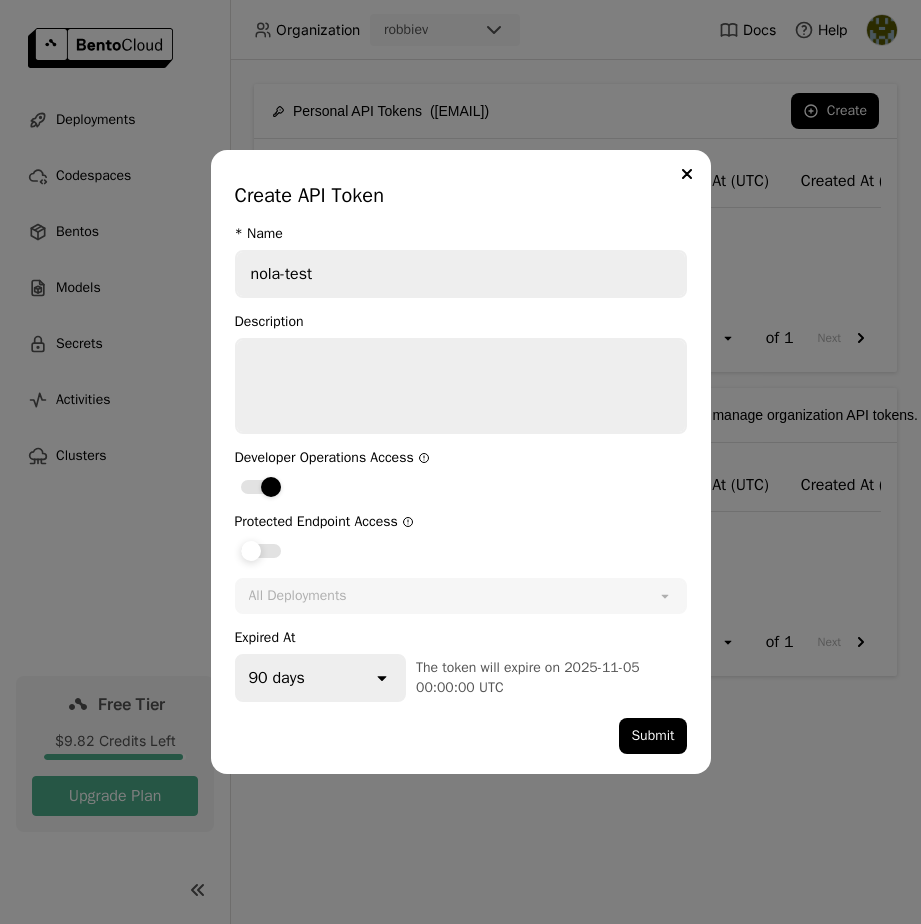 click at bounding box center [261, 551] 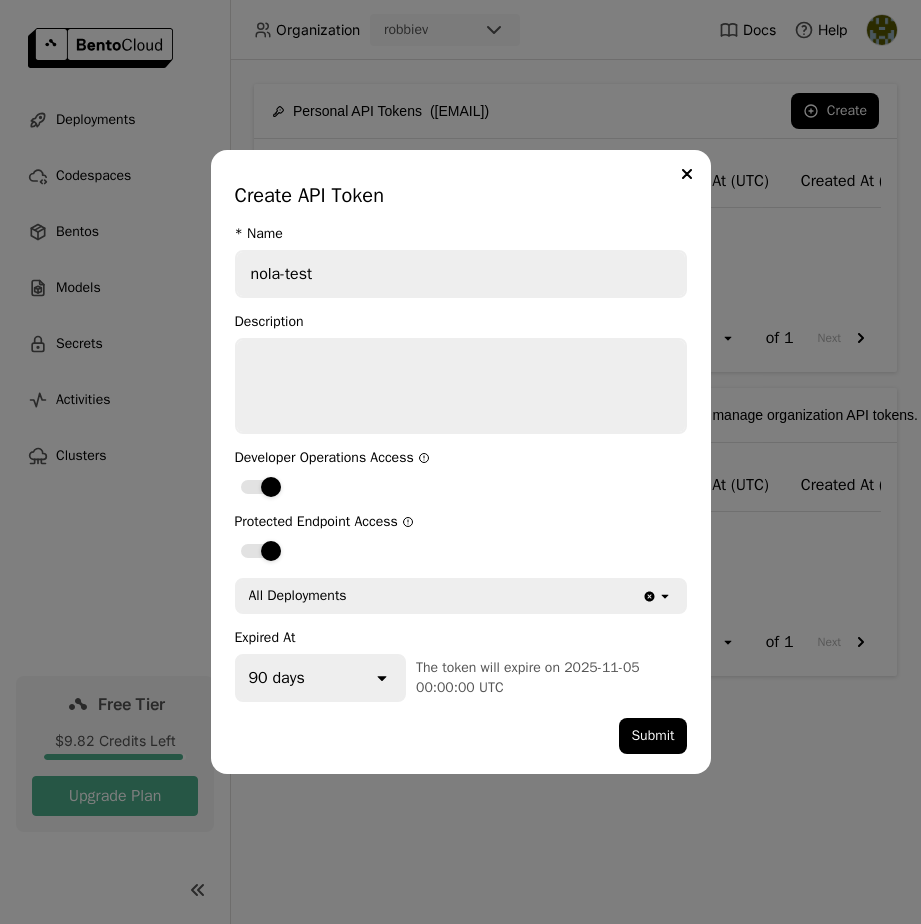 click on "All Deployments" at bounding box center (298, 596) 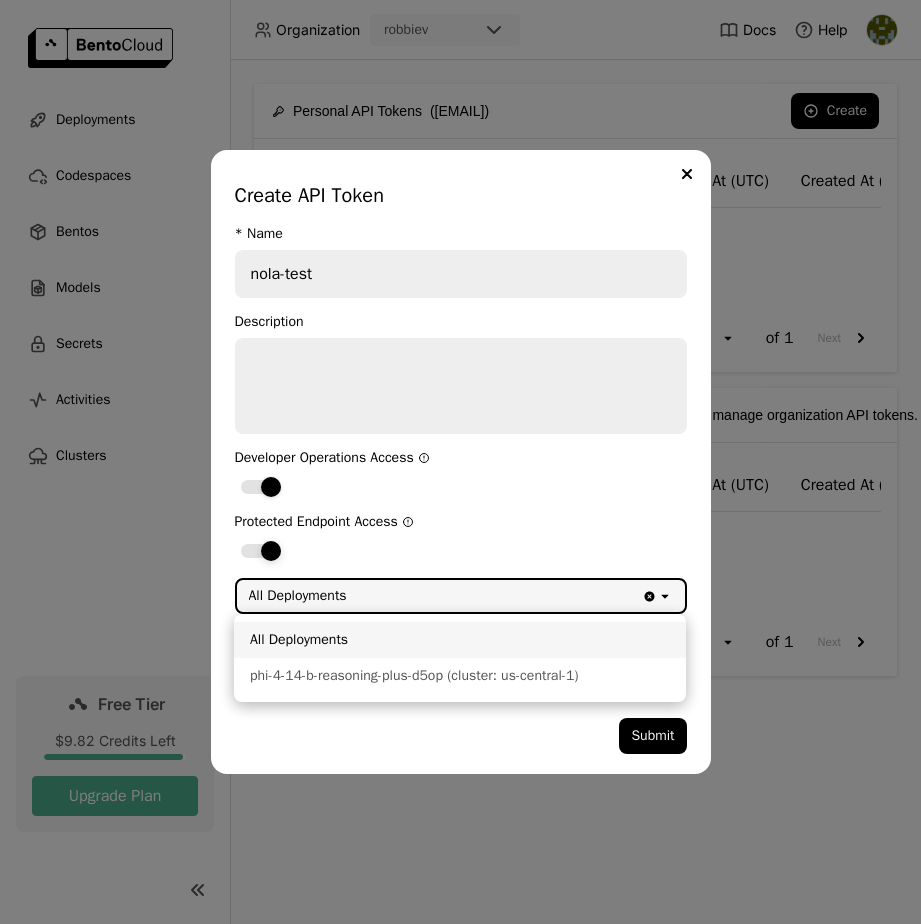 click at bounding box center [461, 550] 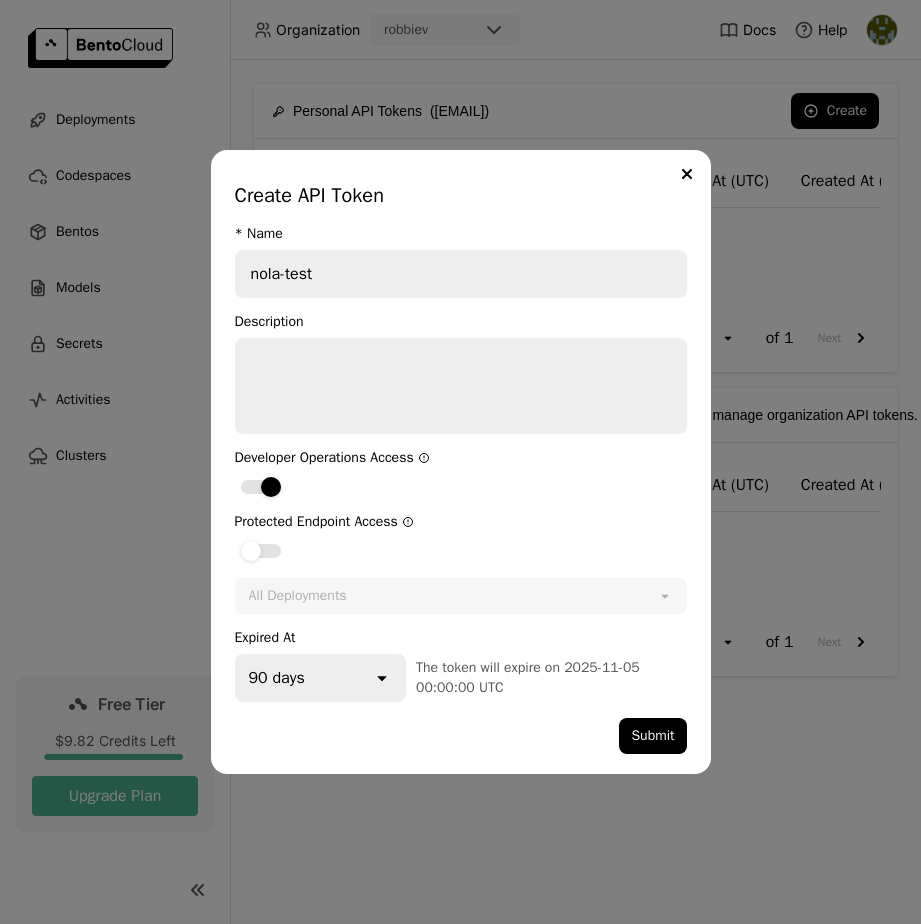 click on "All Deployments" at bounding box center (447, 596) 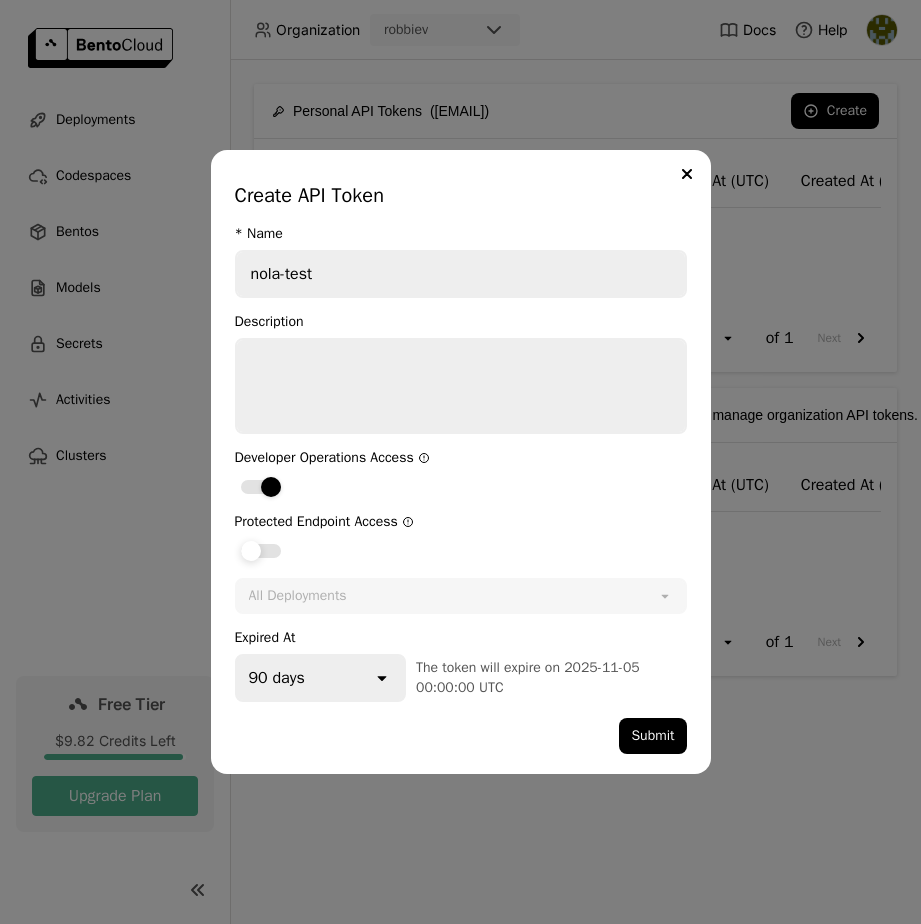 click on "All Deployments" at bounding box center (298, 596) 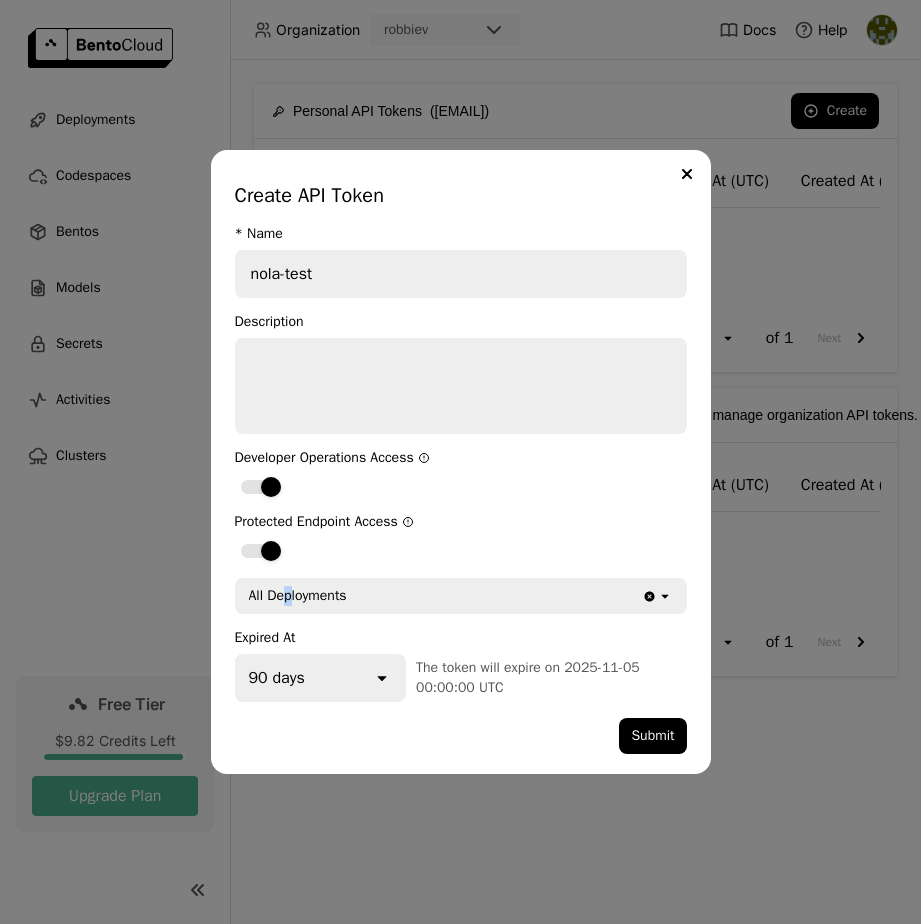 click on "All Deployments" at bounding box center [298, 596] 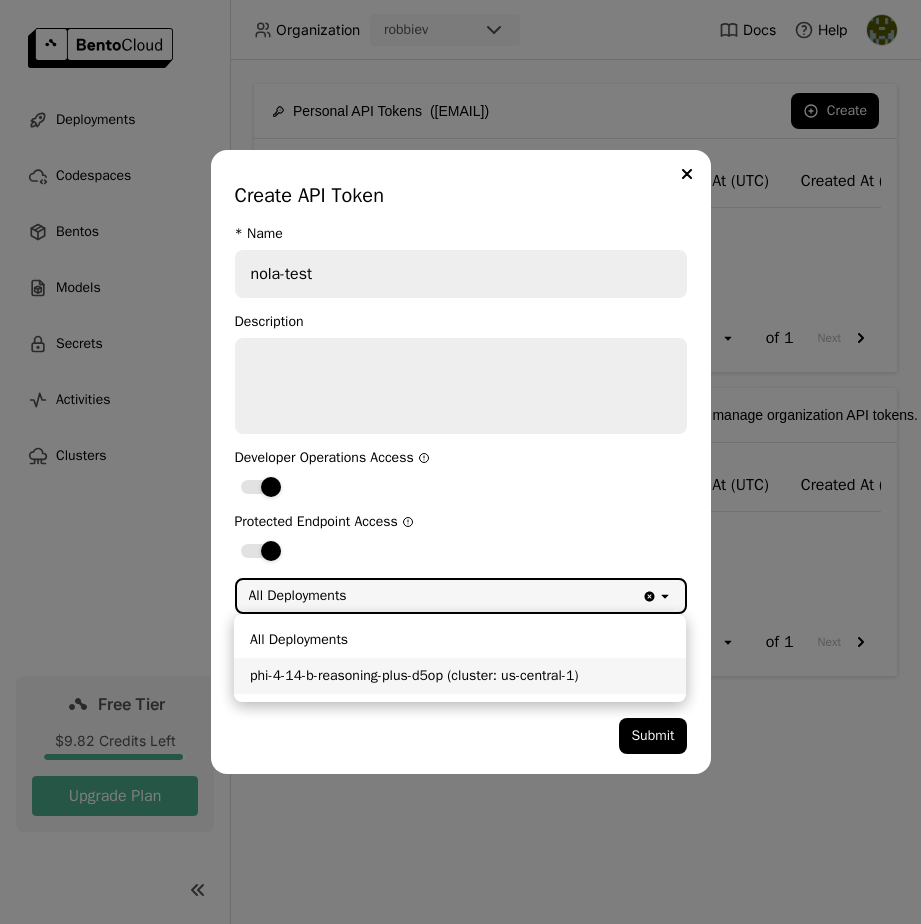 click on "phi-4-14-b-reasoning-plus-d5op (cluster: us-central-1)" at bounding box center (460, 676) 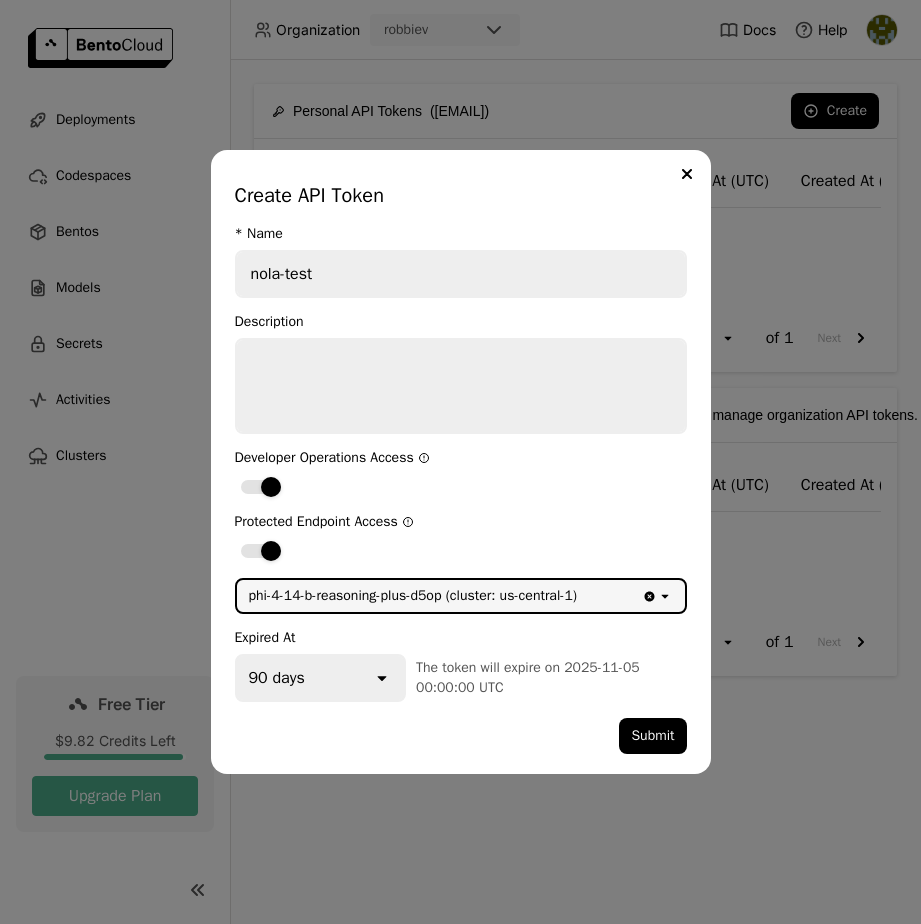 click on "nola-test" at bounding box center (461, 274) 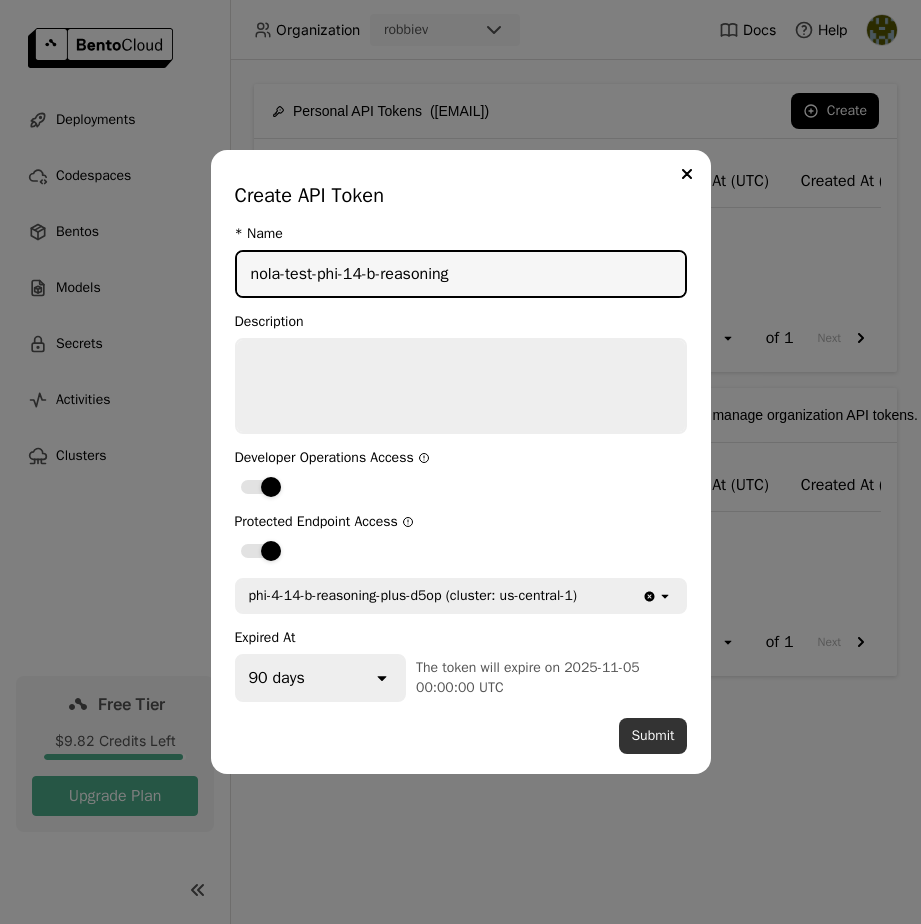 type on "nola-test-phi-14-b-reasoning" 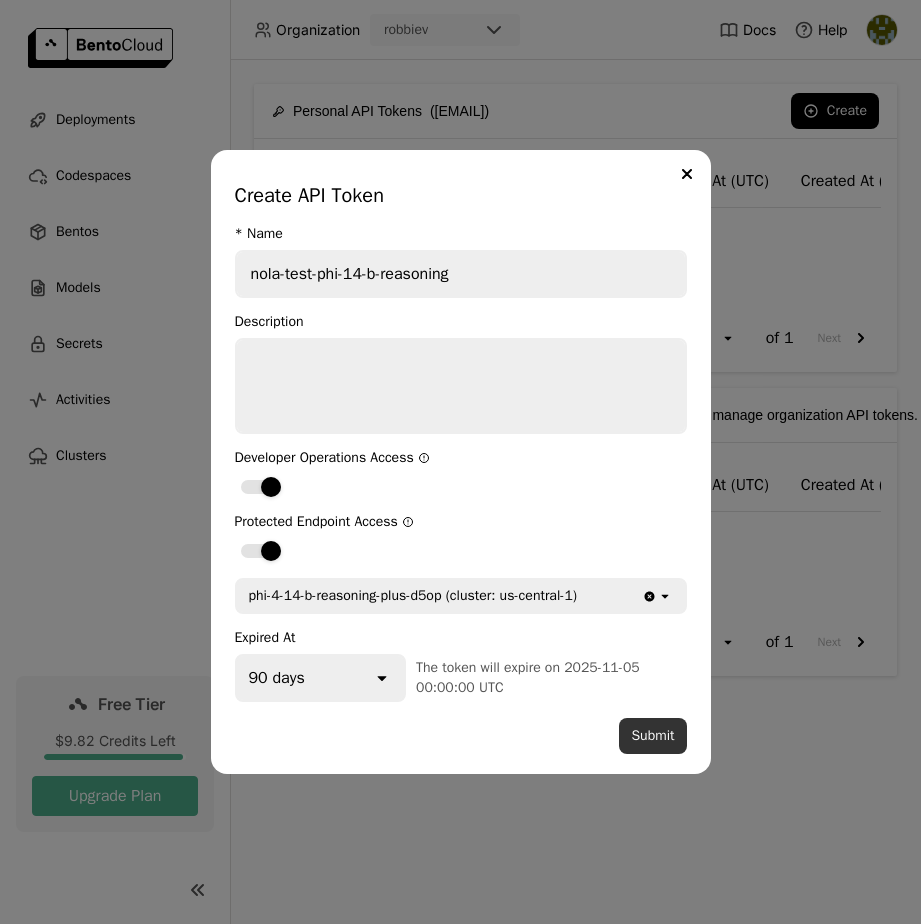 click on "Submit" at bounding box center [652, 736] 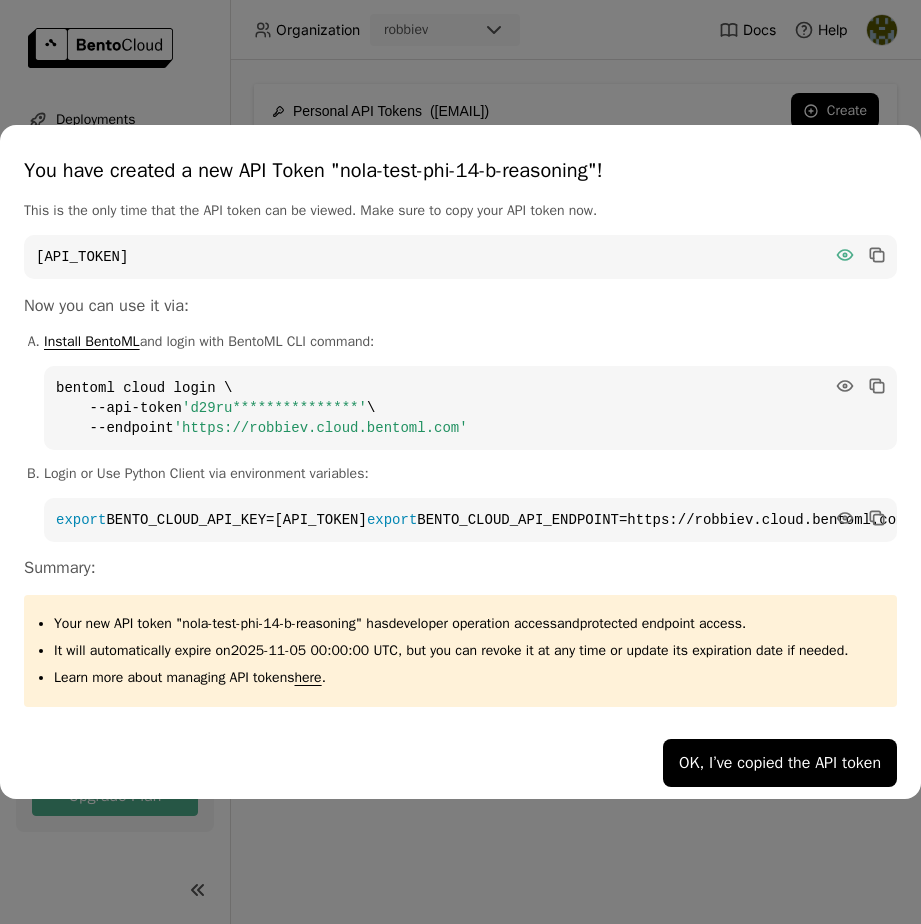 click 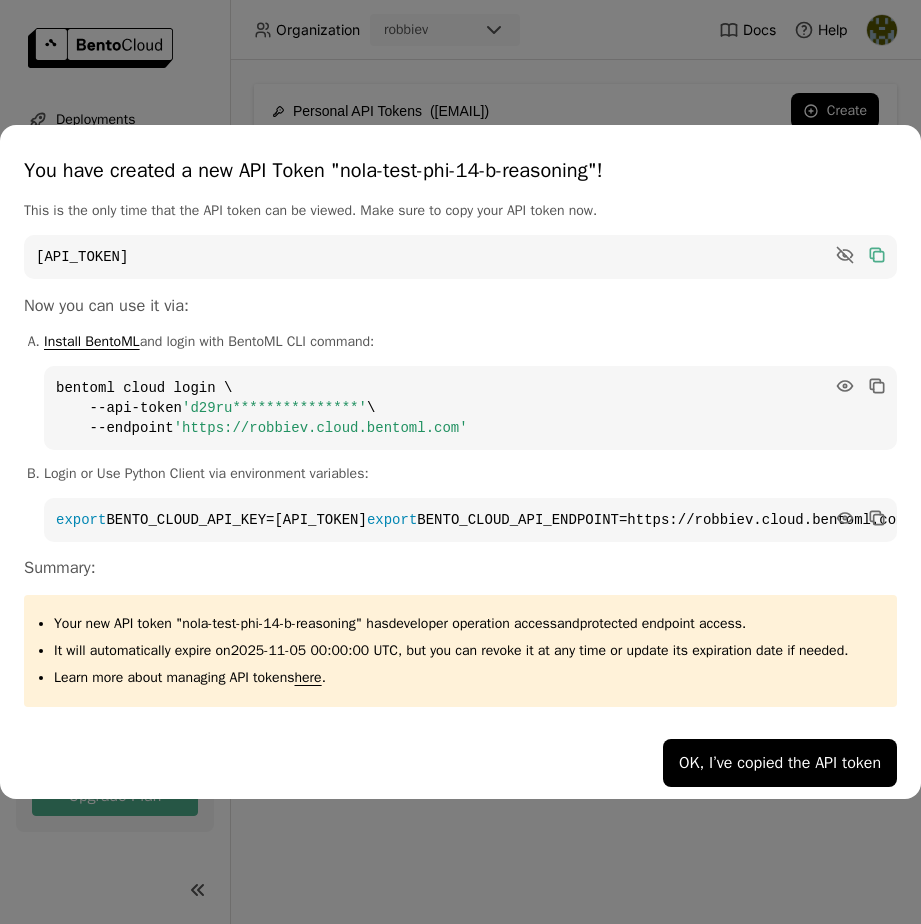 click 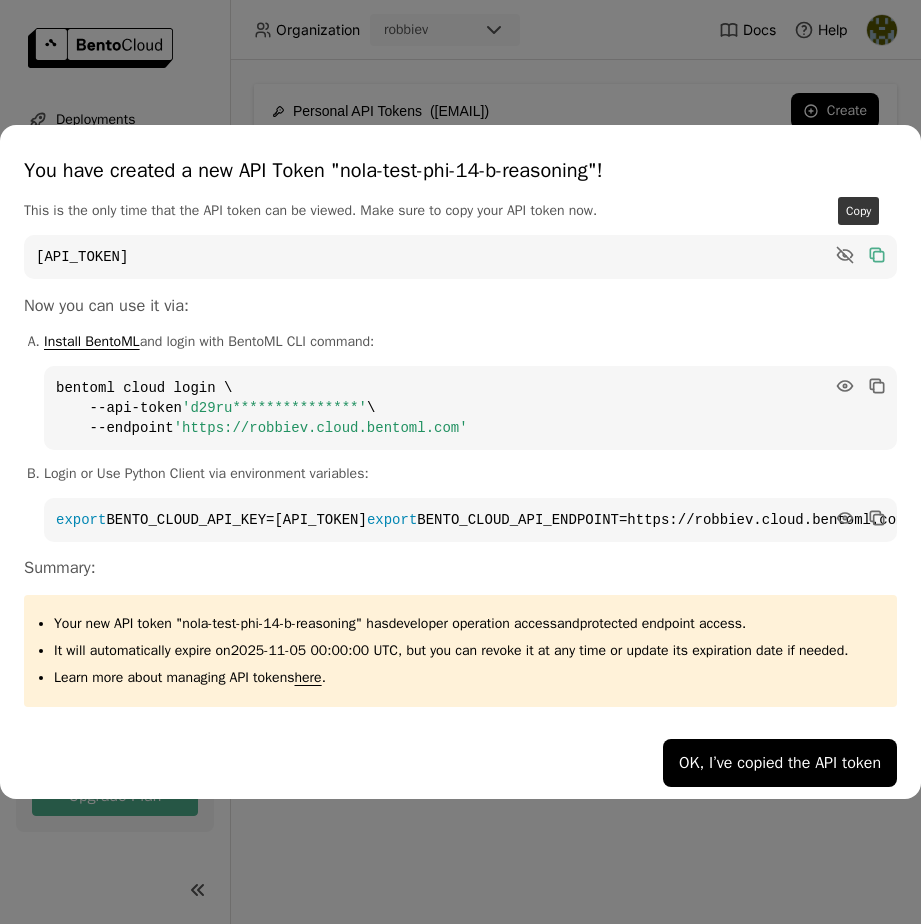 click 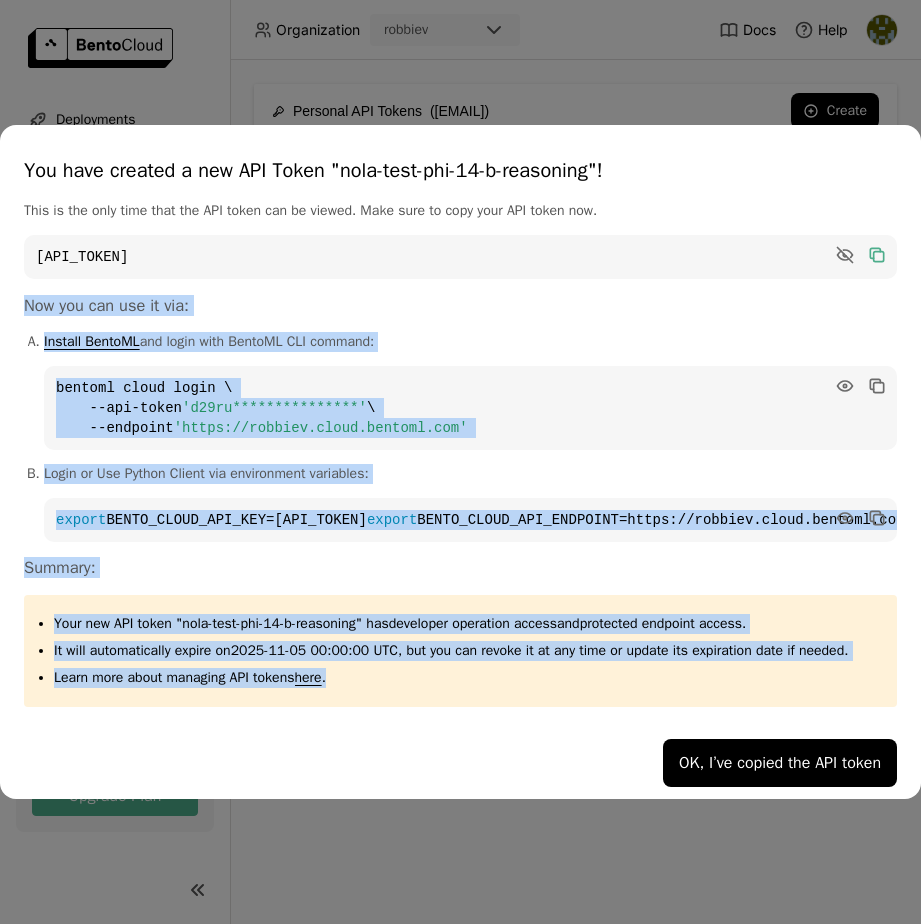 drag, startPoint x: 409, startPoint y: 702, endPoint x: 40, endPoint y: 279, distance: 561.3288 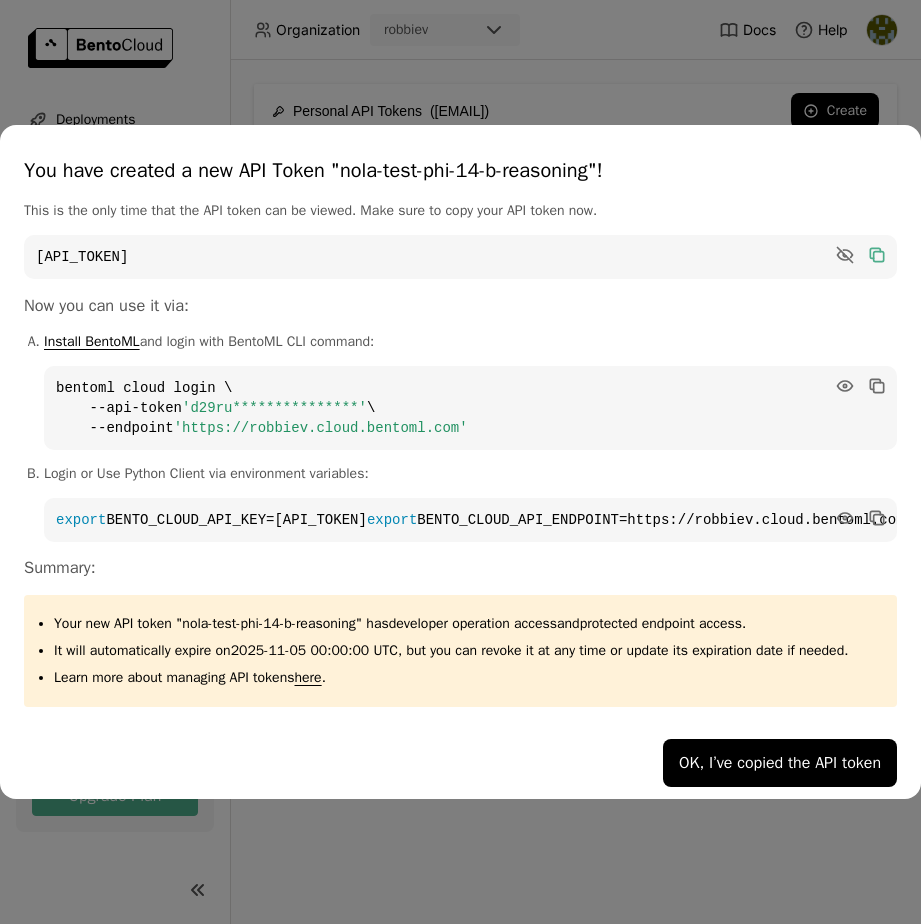 click on "**********" at bounding box center [460, 454] 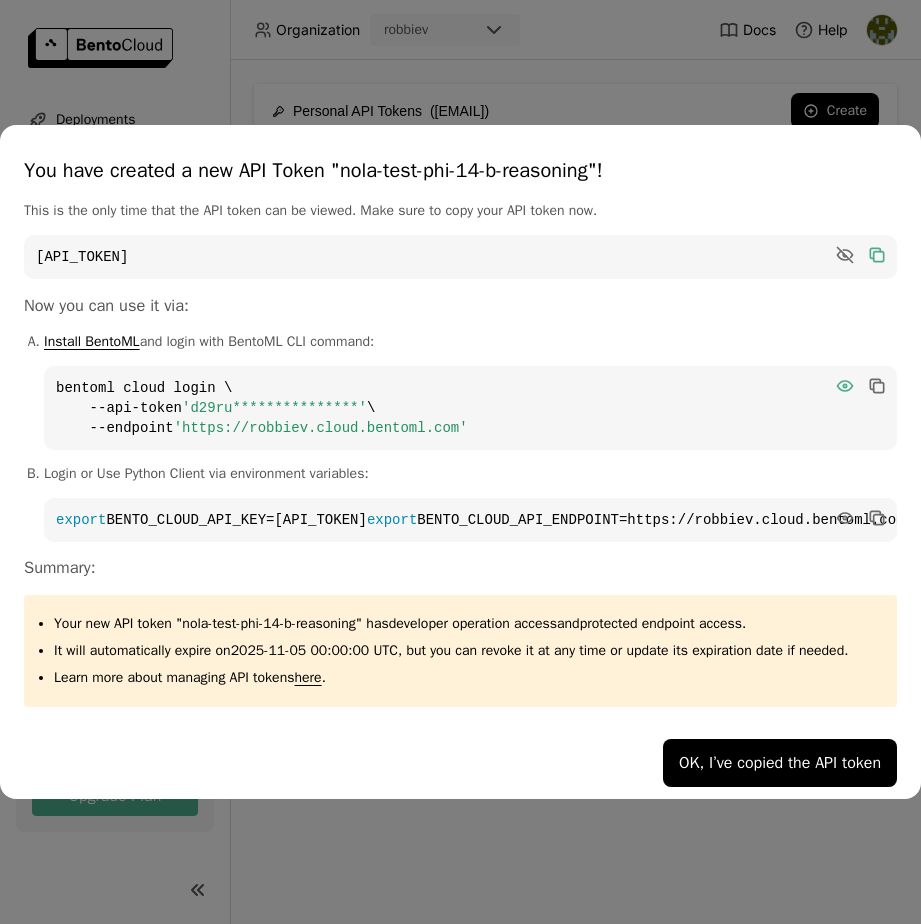 click 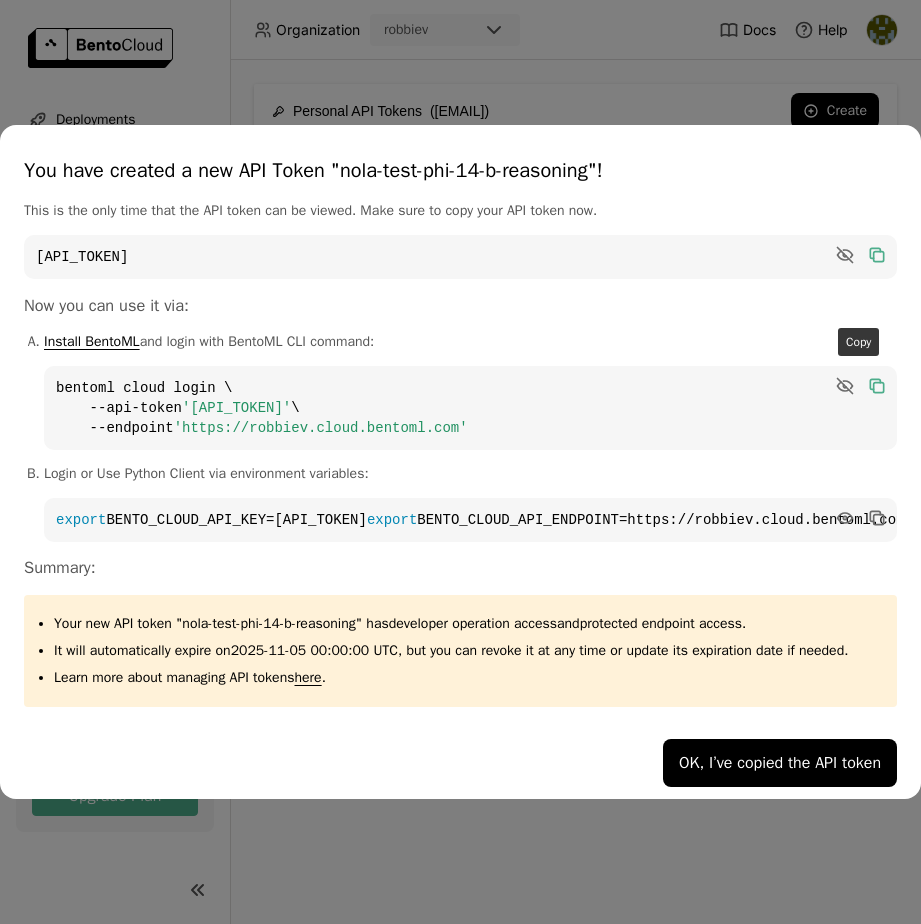 click 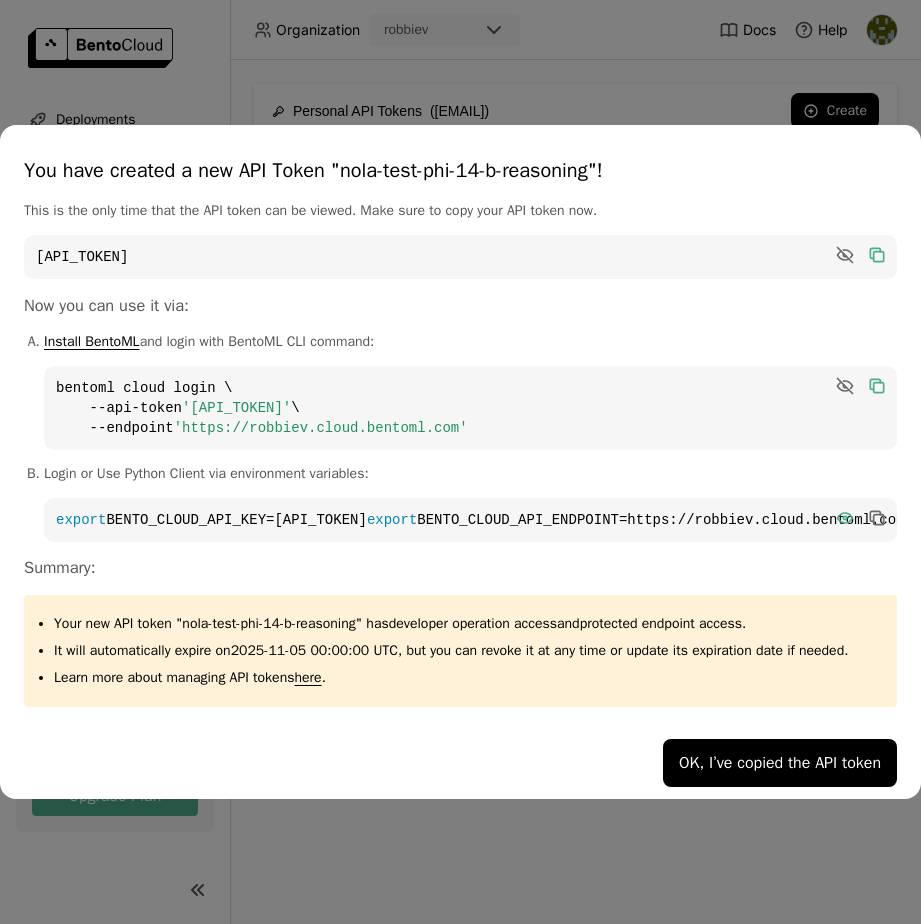 click 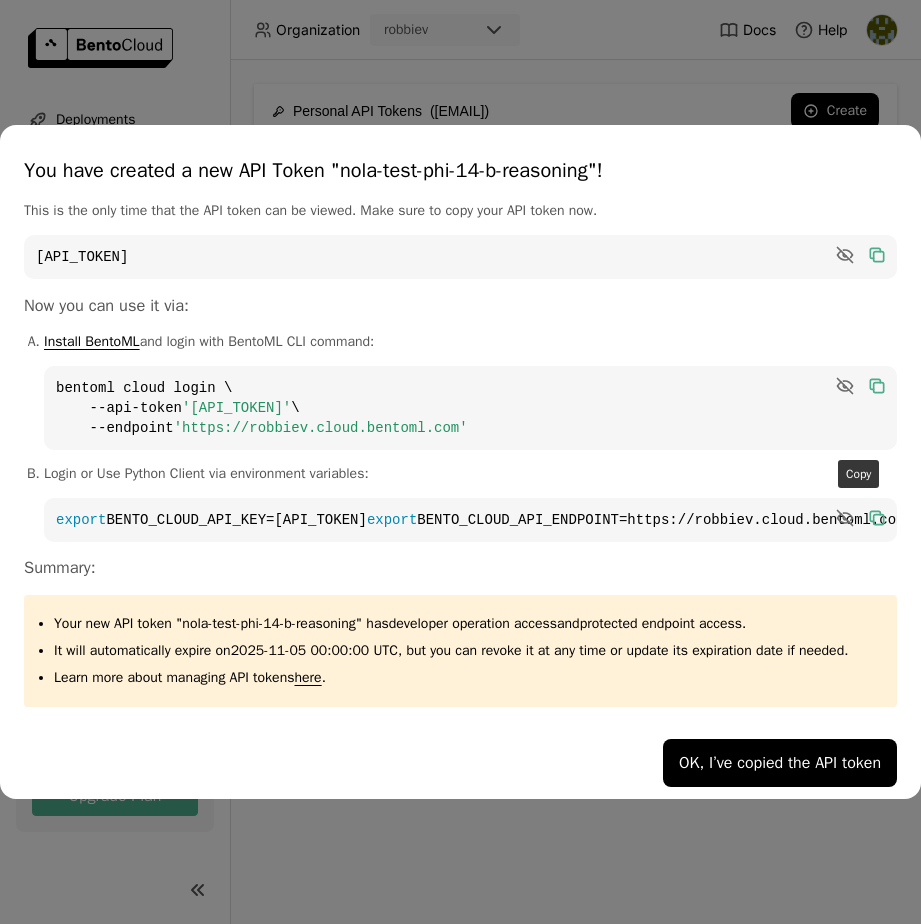 click 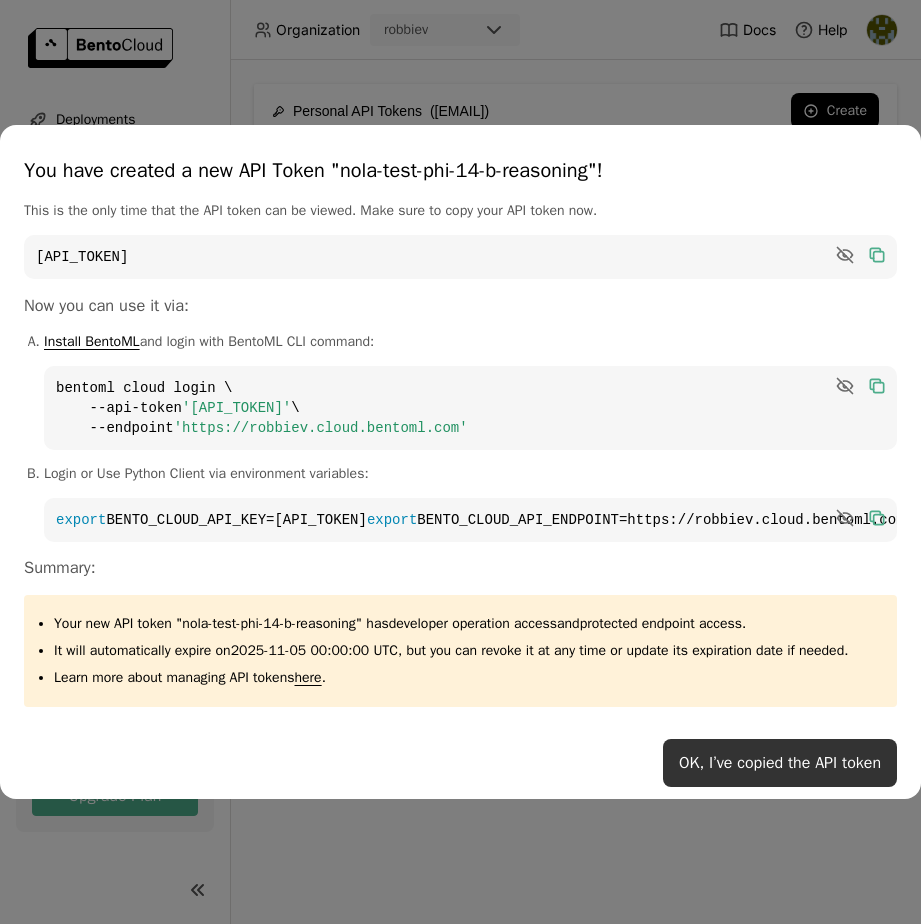 click on "OK, I’ve copied the API token" at bounding box center (780, 763) 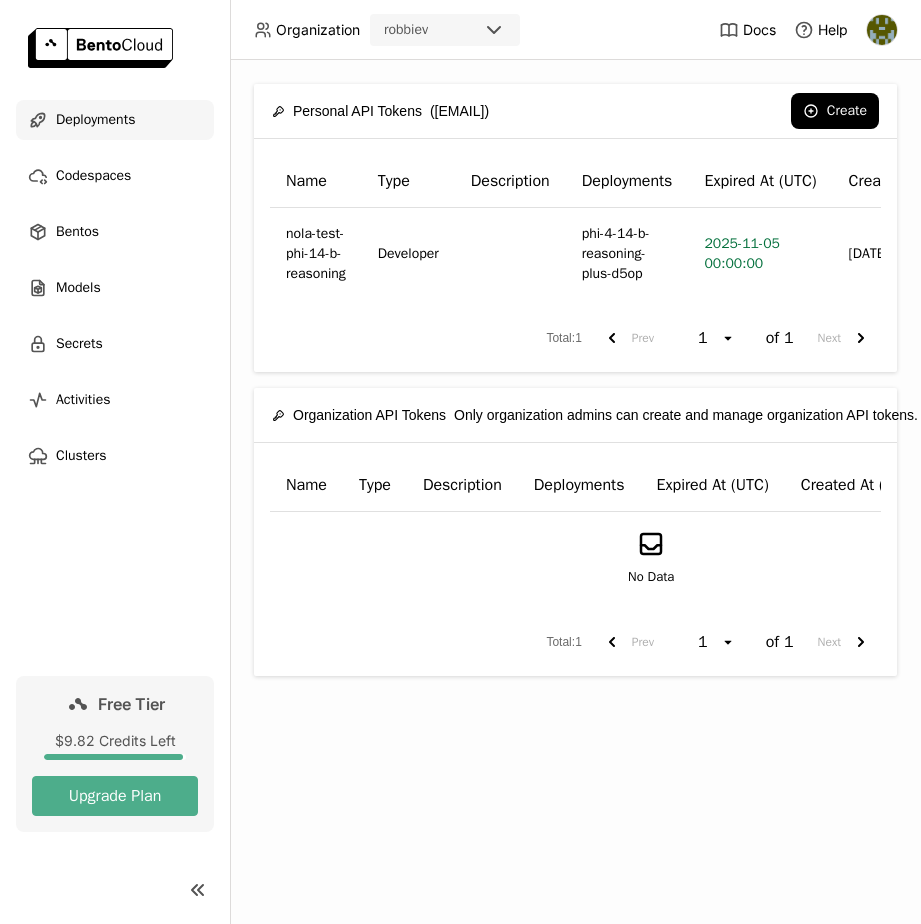 click on "Deployments" at bounding box center (95, 120) 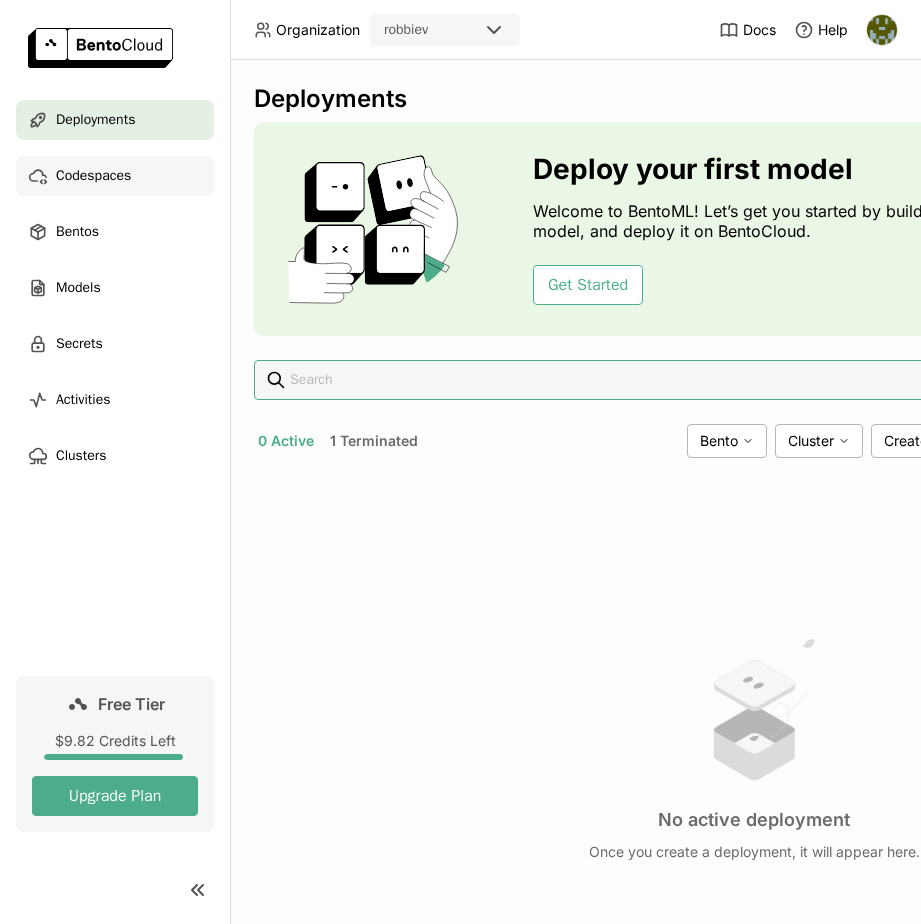 click on "Codespaces" at bounding box center [93, 176] 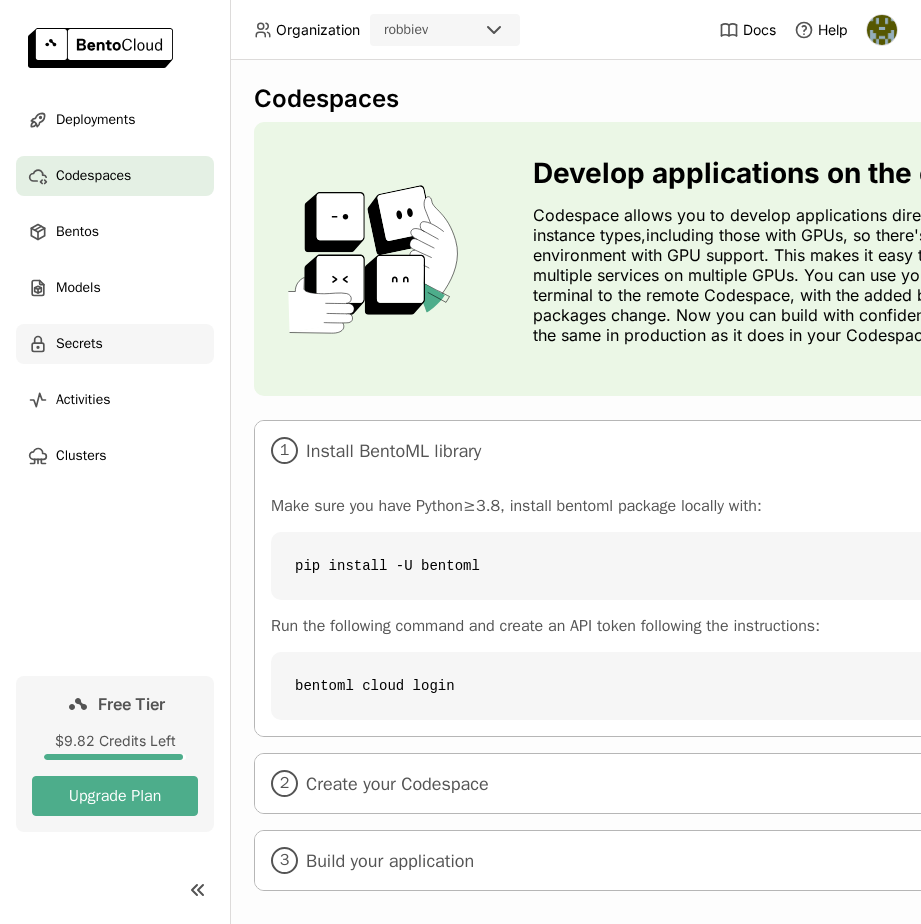 click on "Secrets" at bounding box center (79, 344) 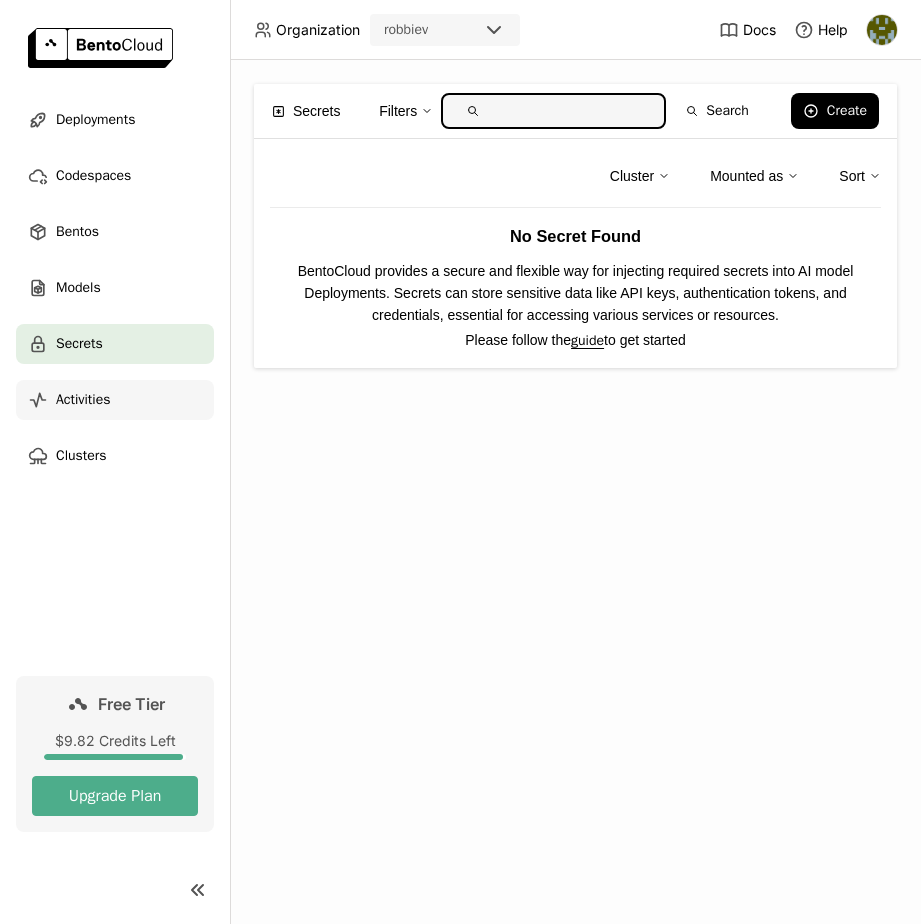 click on "Activities" at bounding box center [83, 400] 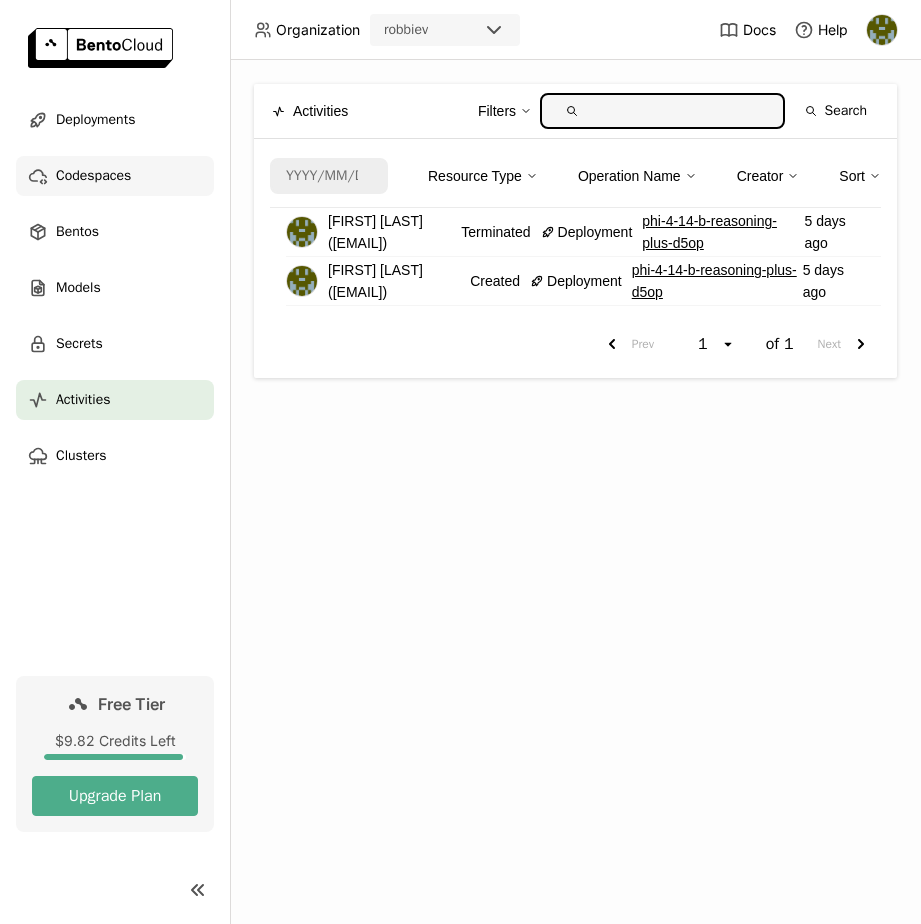 click on "Codespaces" at bounding box center [93, 176] 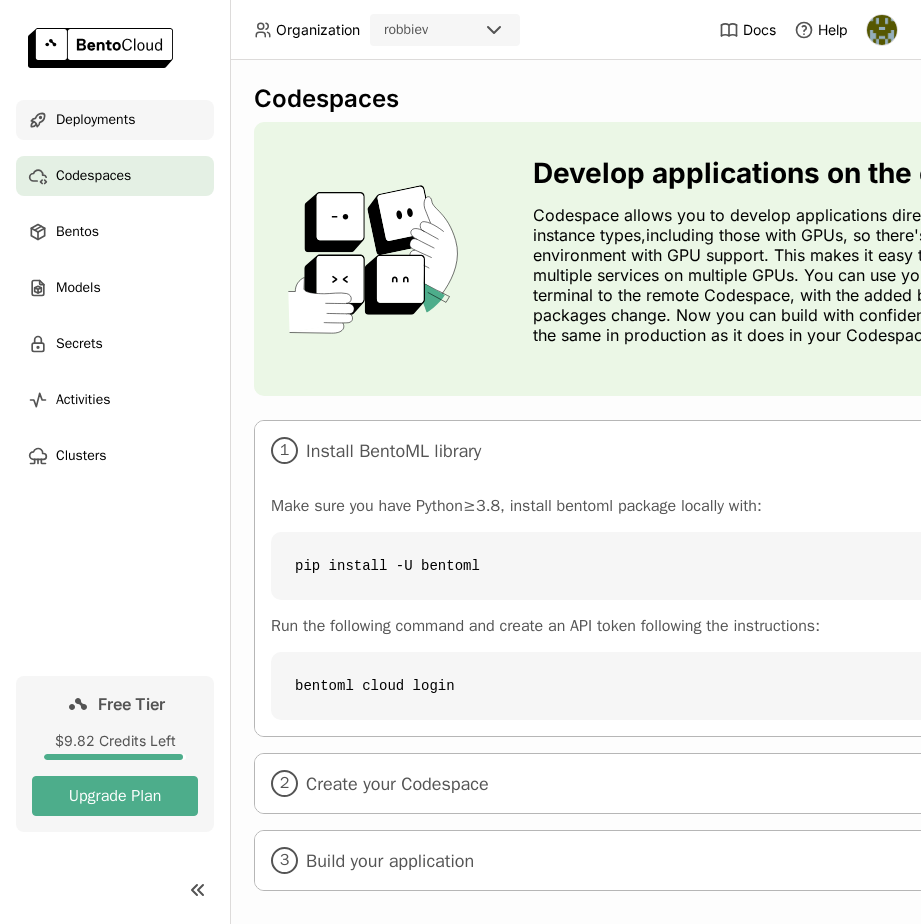 click on "Deployments" at bounding box center (95, 120) 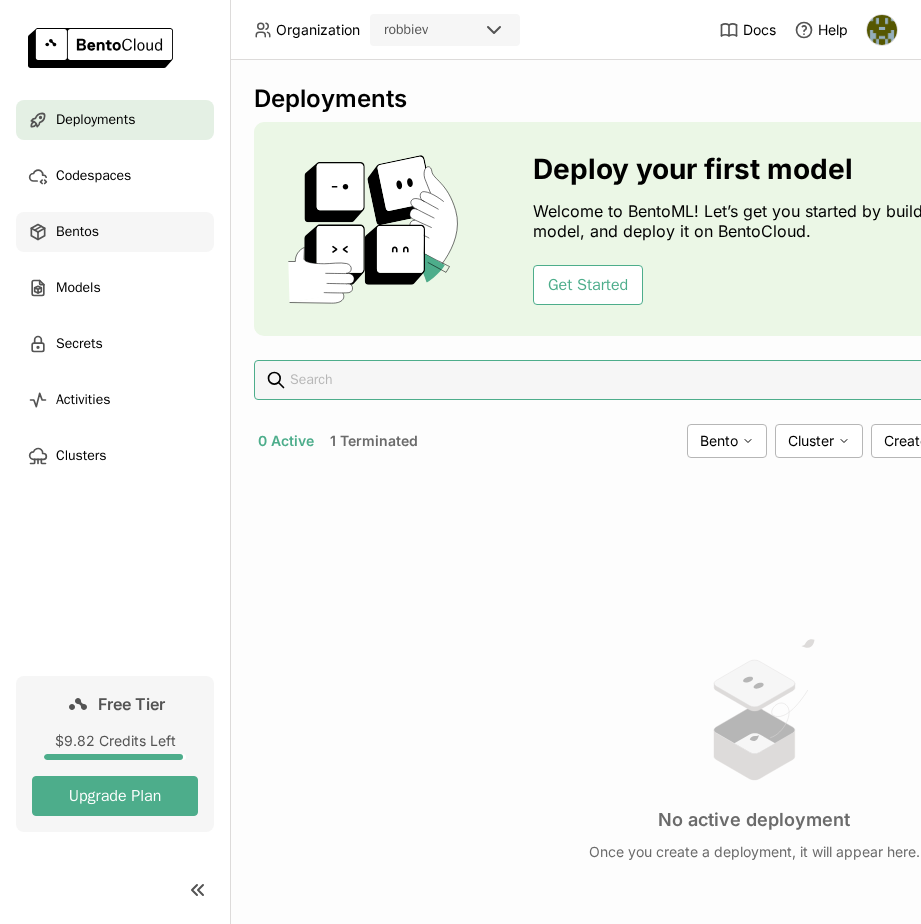 click on "Bentos" at bounding box center (115, 232) 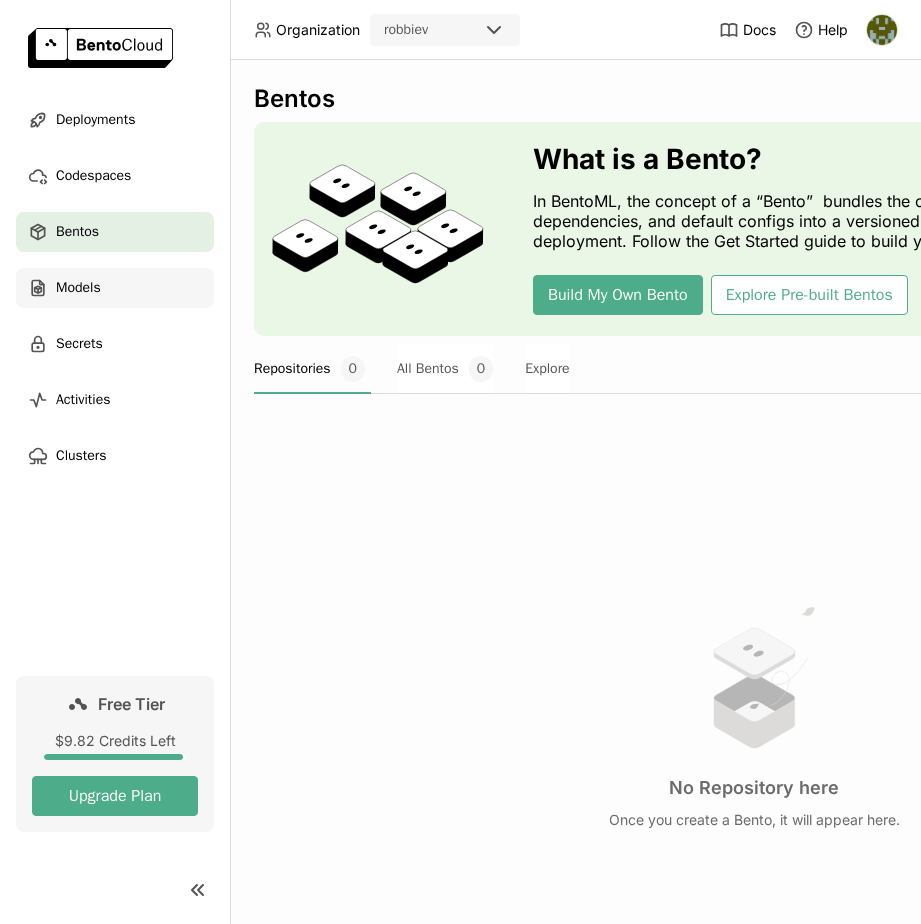click on "Models" at bounding box center [115, 288] 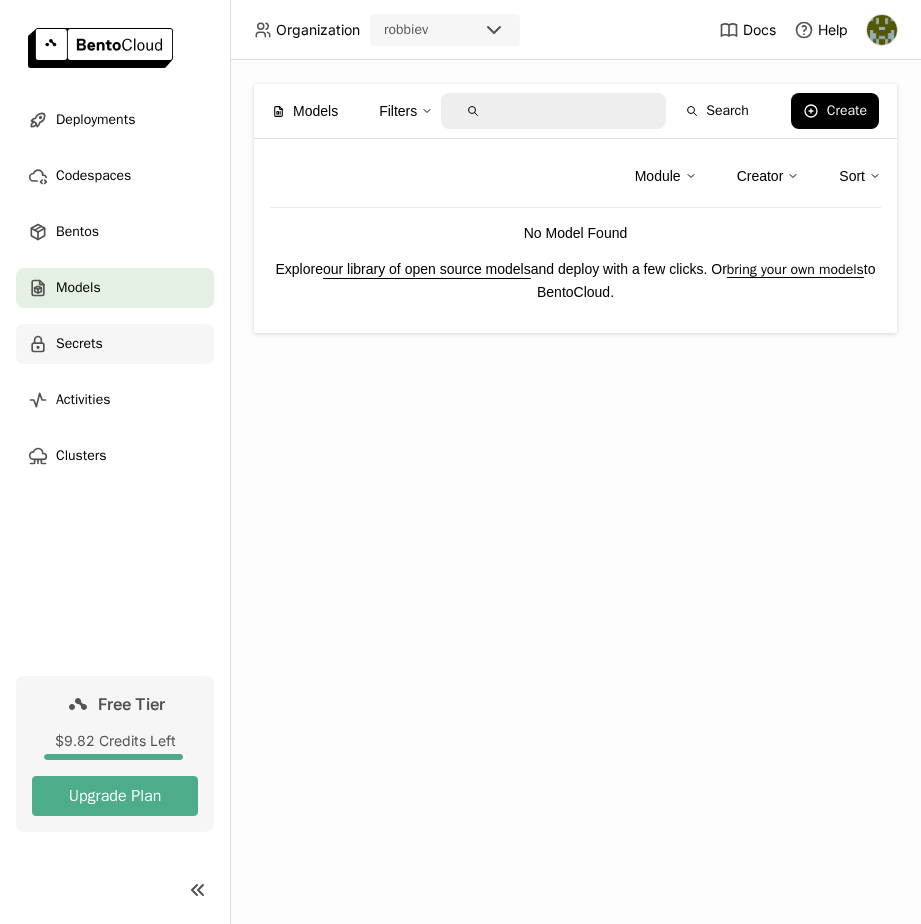 click on "Secrets" at bounding box center [115, 344] 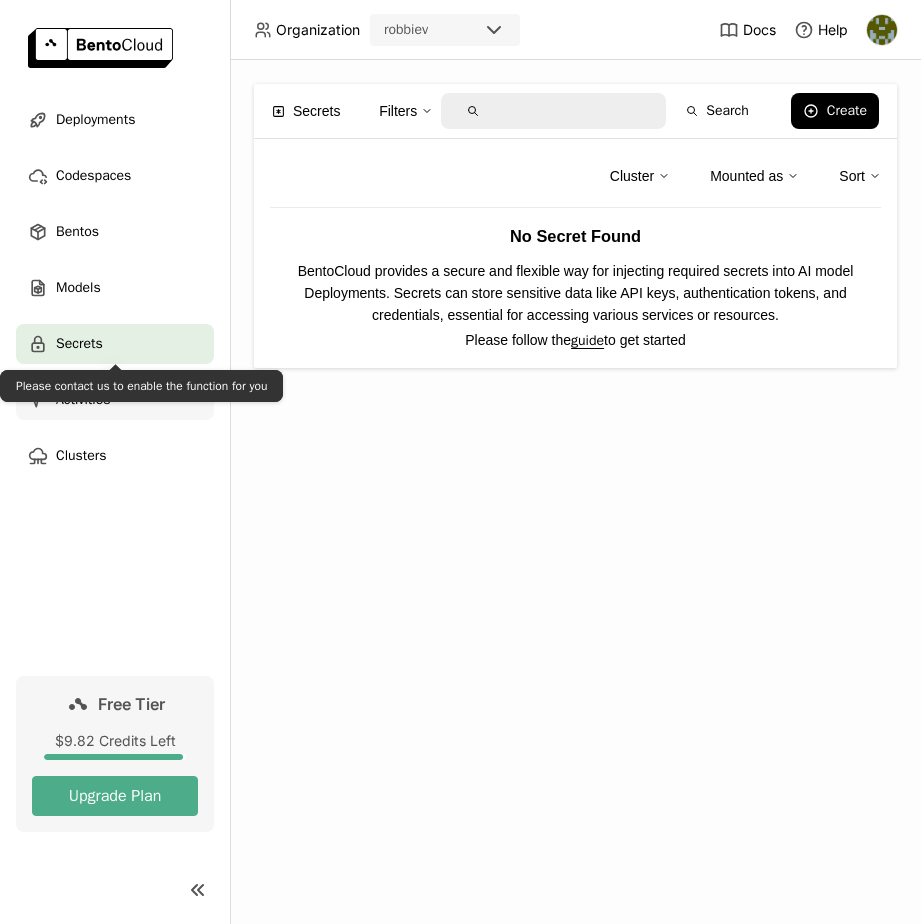 click on "Activities" at bounding box center [115, 400] 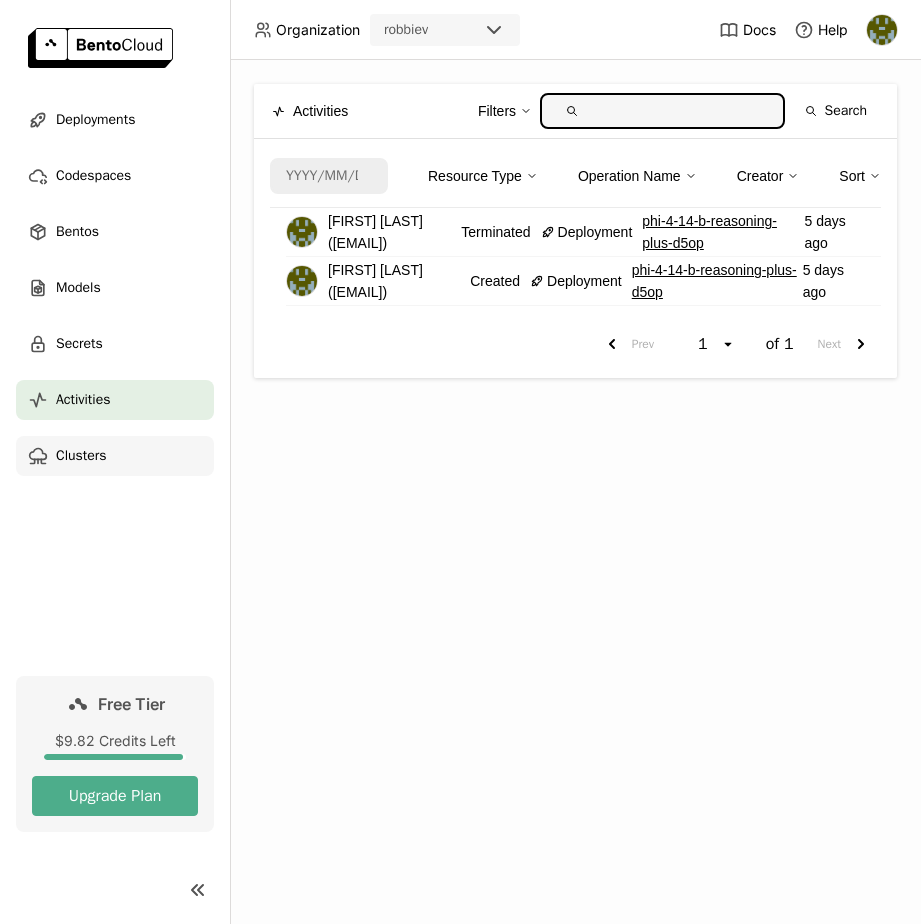 click on "Clusters" at bounding box center (115, 456) 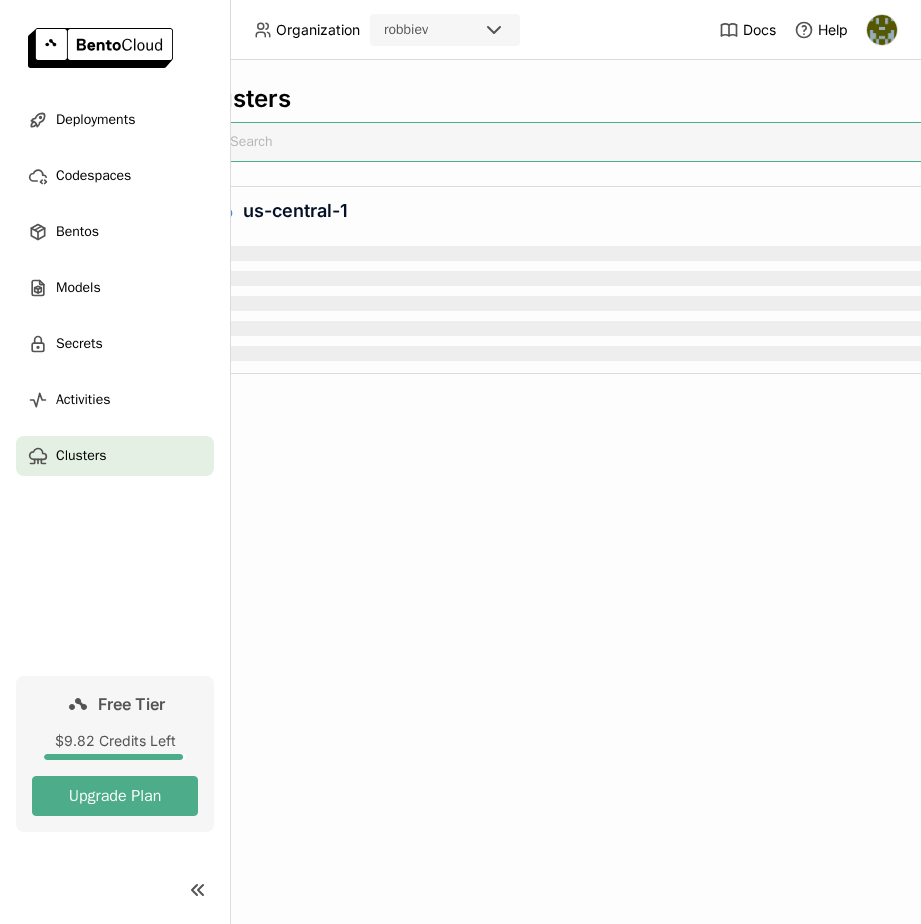 scroll, scrollTop: 0, scrollLeft: 0, axis: both 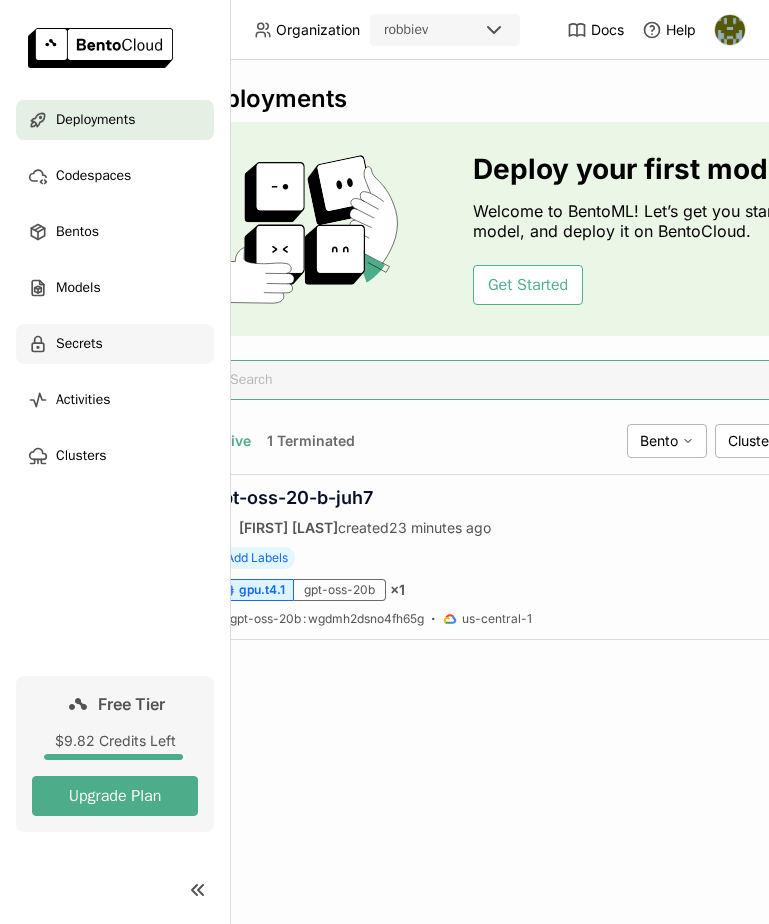 click on "Secrets" at bounding box center (79, 344) 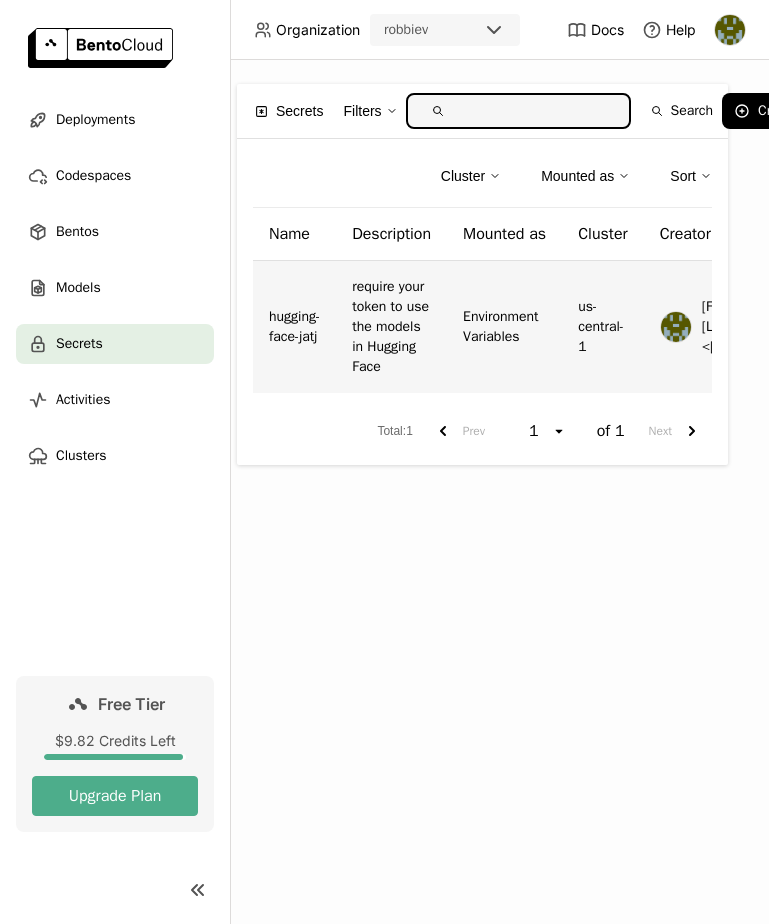 scroll, scrollTop: 0, scrollLeft: 0, axis: both 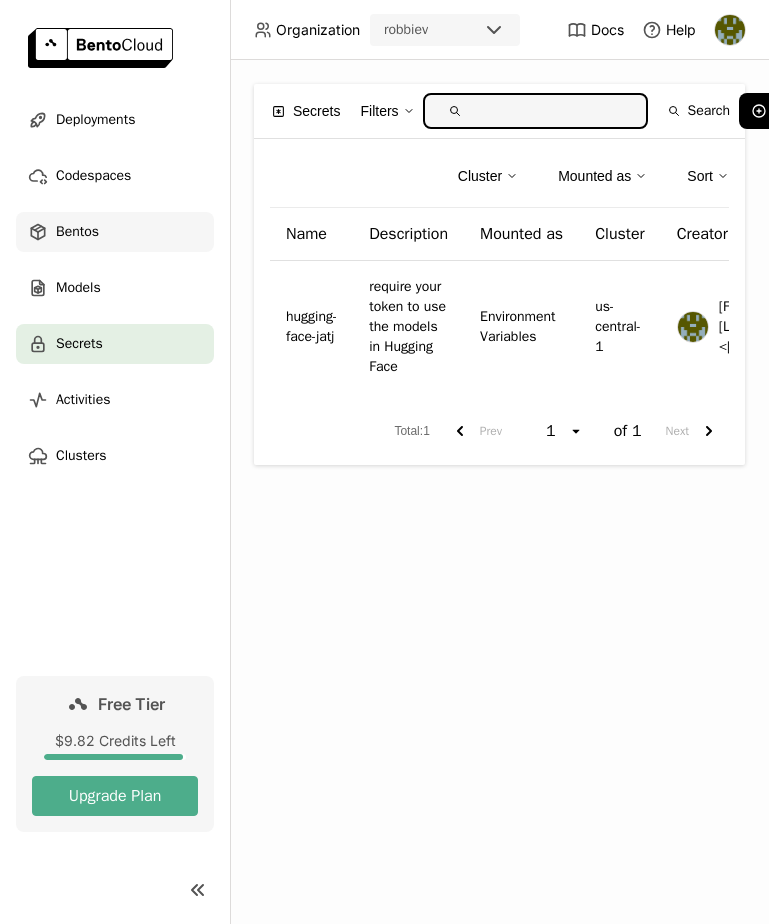 click on "Bentos" at bounding box center (77, 232) 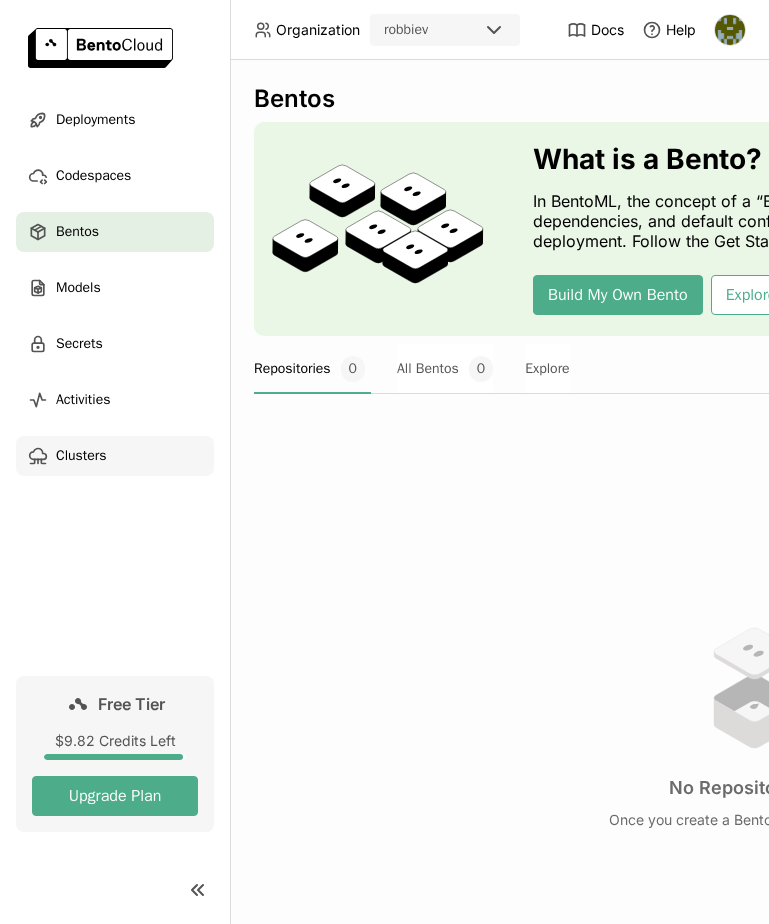 click on "Clusters" at bounding box center [81, 456] 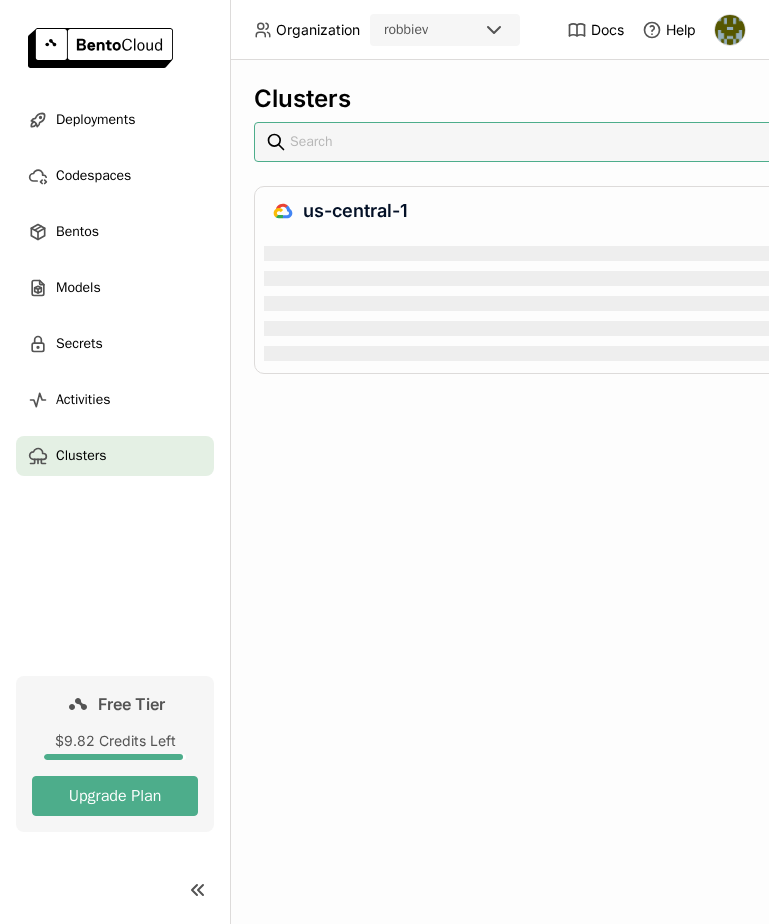 scroll, scrollTop: 0, scrollLeft: 60, axis: horizontal 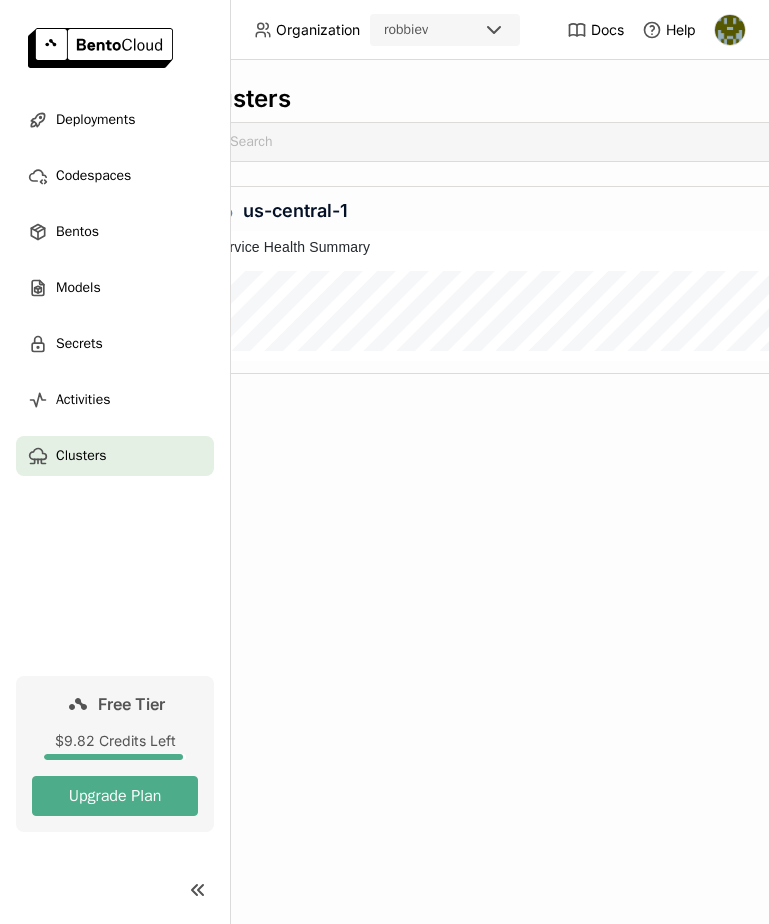 click on "Deployments Codespaces Bentos Models Secrets Activities Clusters" at bounding box center [115, 288] 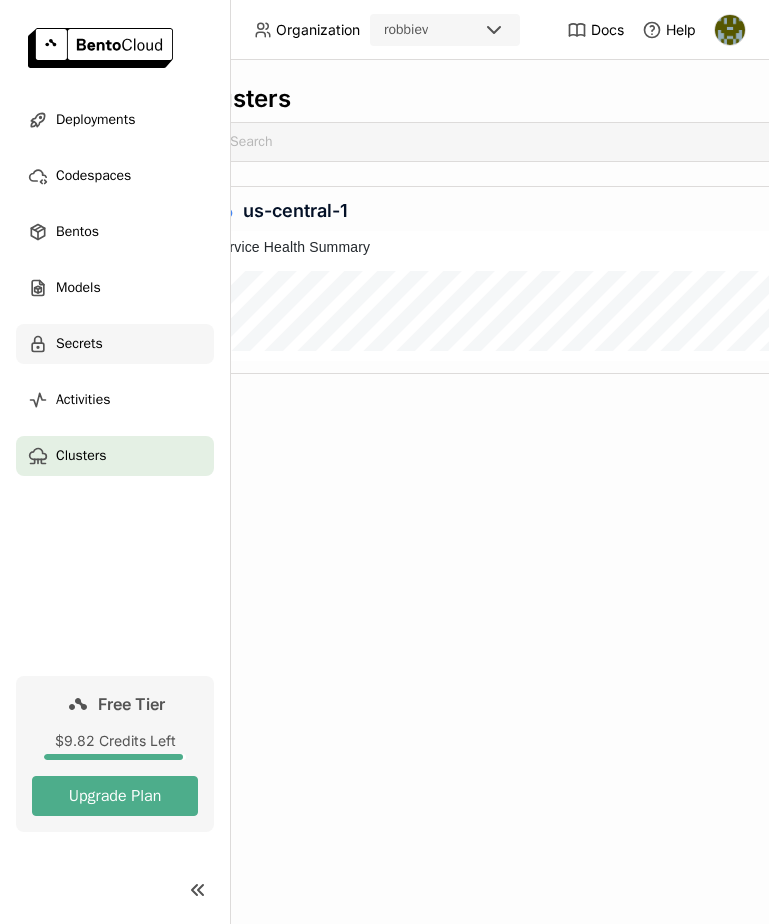 click on "Secrets" at bounding box center [79, 344] 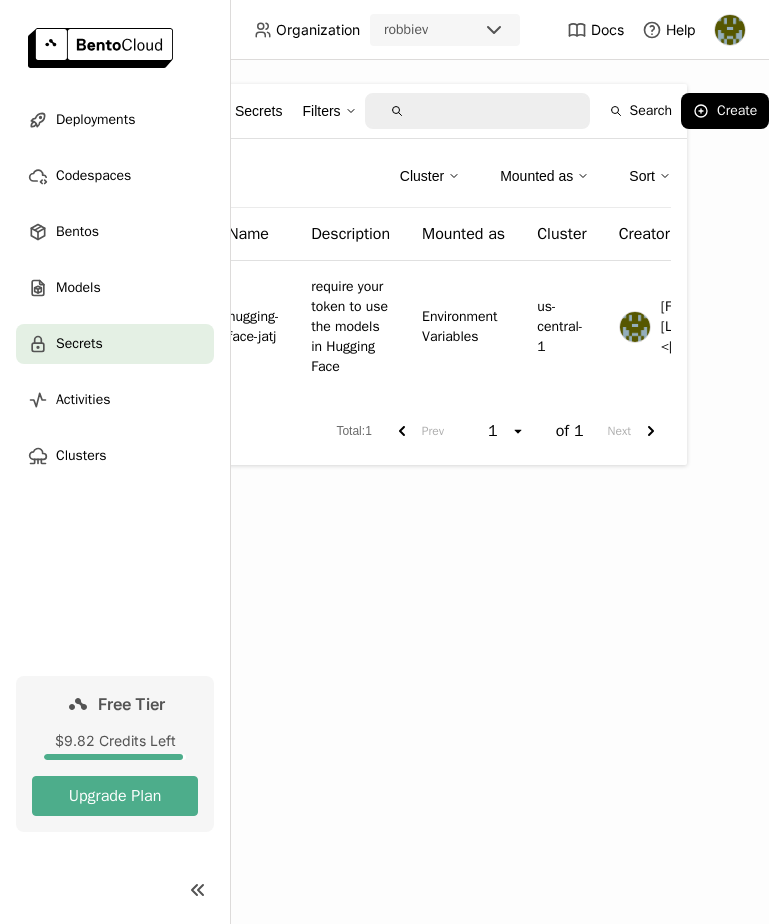 click on "Deployments Codespaces Bentos Models Secrets Activities Clusters" at bounding box center (115, 288) 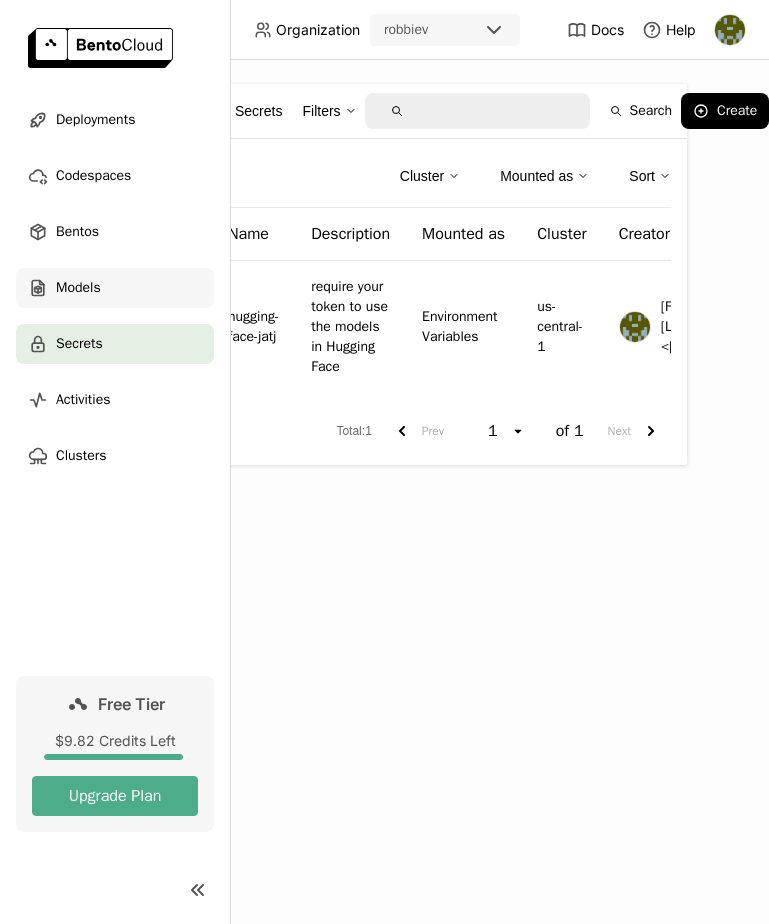 click on "Models" at bounding box center [78, 288] 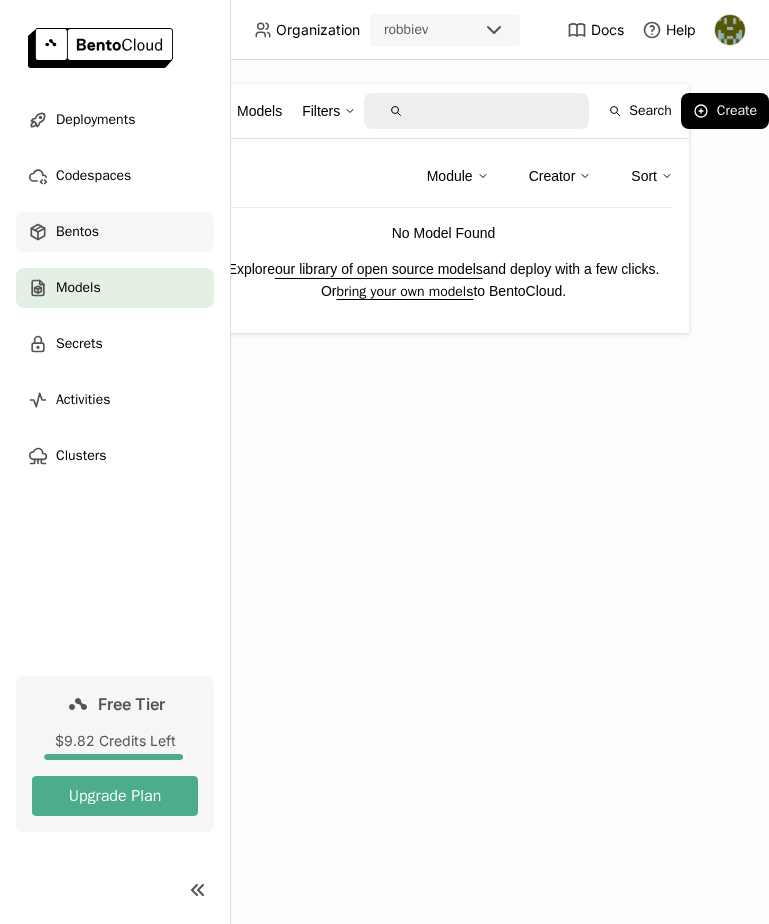 click on "Bentos" at bounding box center [77, 232] 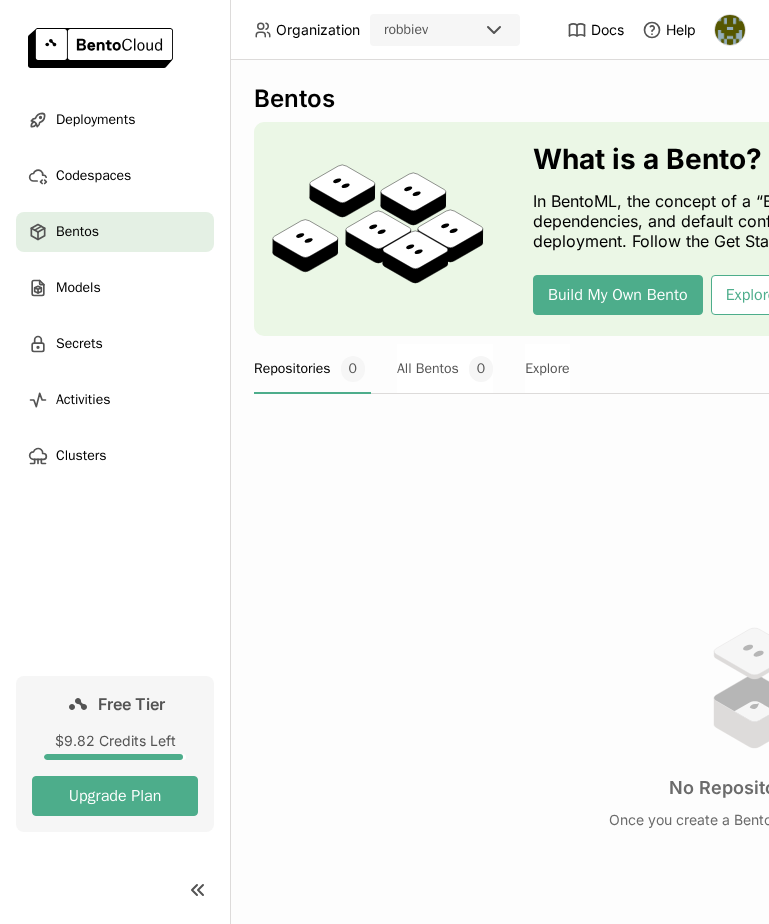 click on "Deployments Codespaces Bentos Models Secrets Activities Clusters" at bounding box center (115, 288) 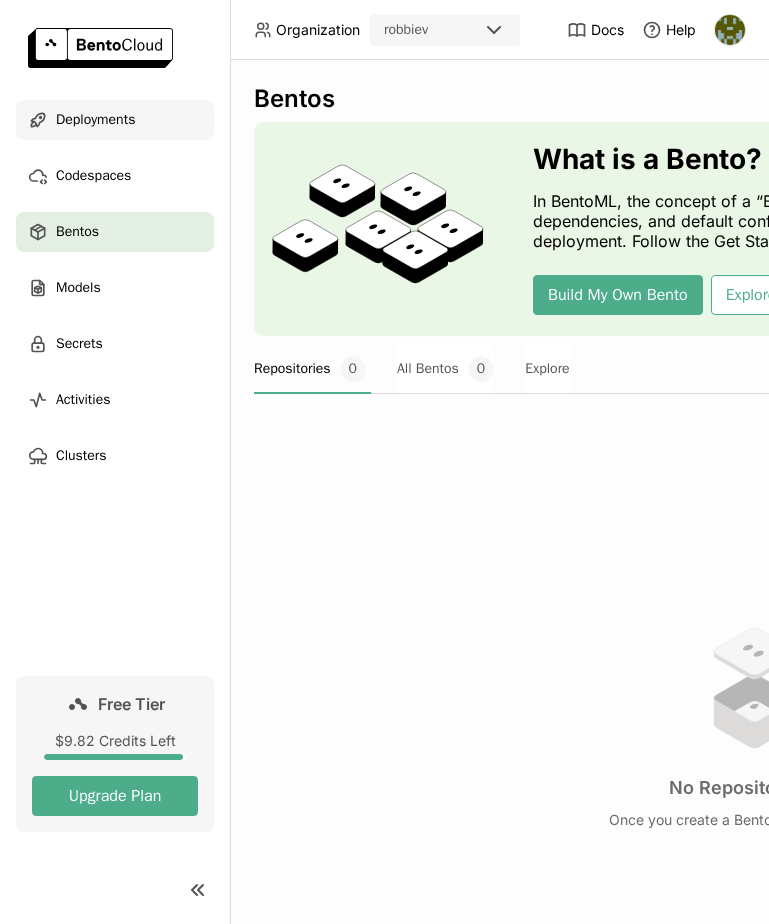 click on "Deployments" at bounding box center [95, 120] 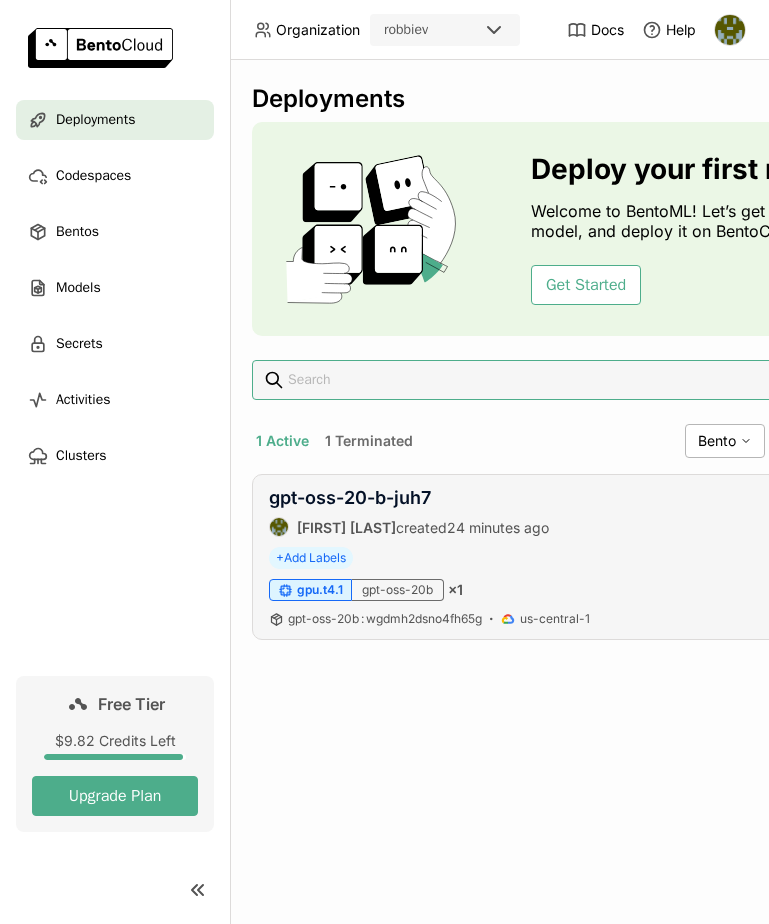 scroll, scrollTop: 0, scrollLeft: 0, axis: both 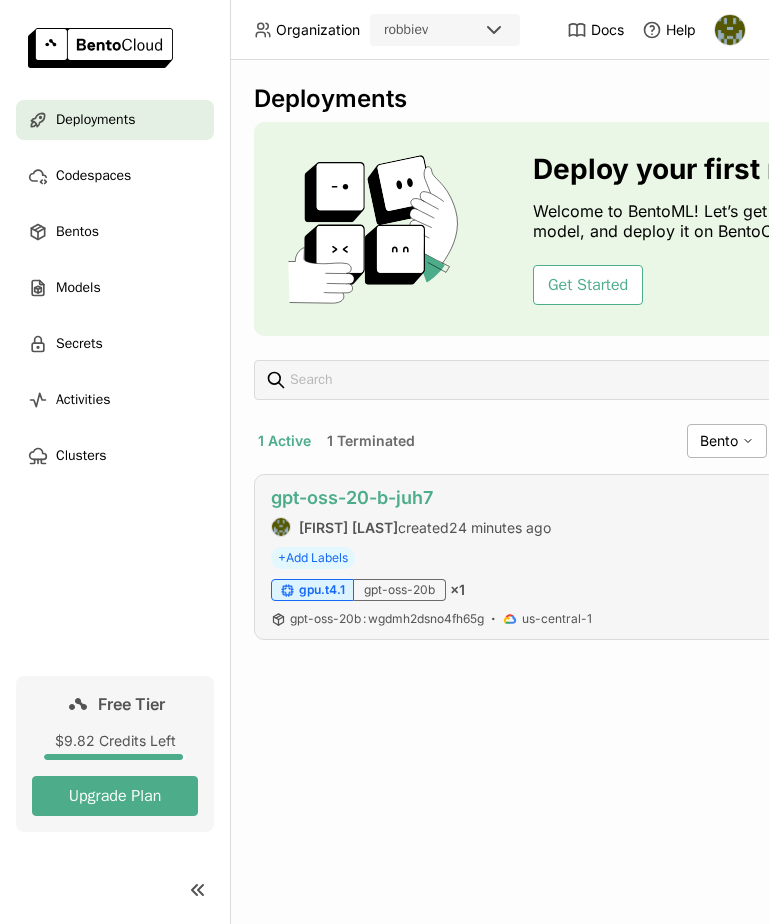 click on "gpt-oss-20-b-juh7" at bounding box center [352, 497] 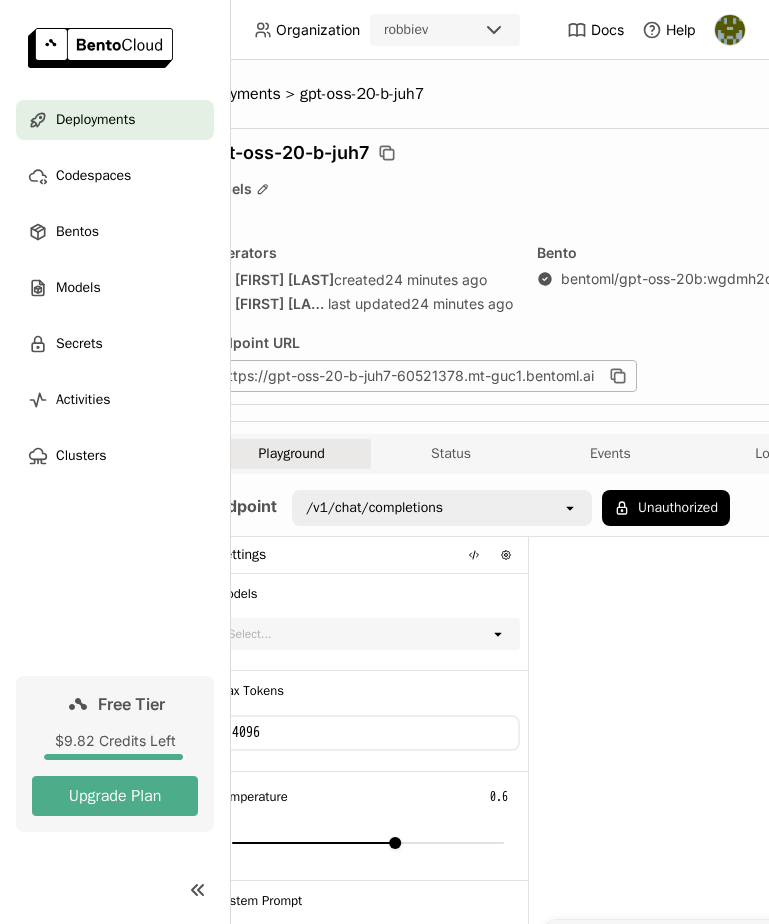 scroll, scrollTop: 0, scrollLeft: 85, axis: horizontal 